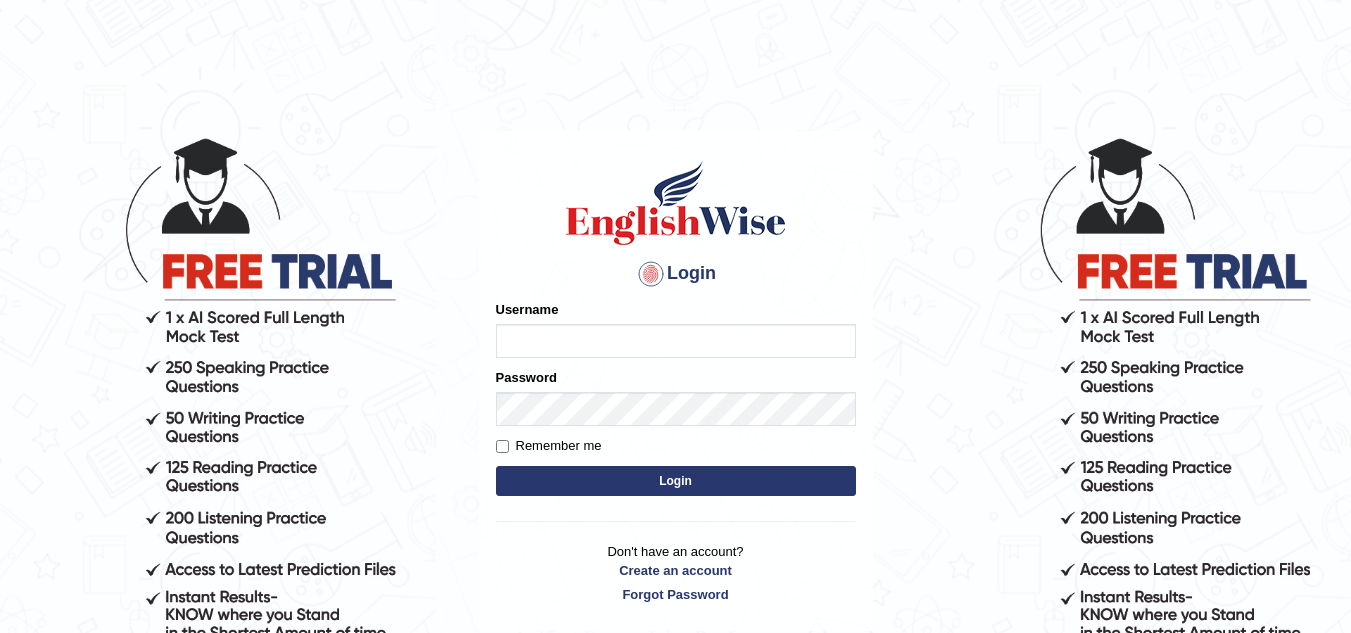 scroll, scrollTop: 0, scrollLeft: 0, axis: both 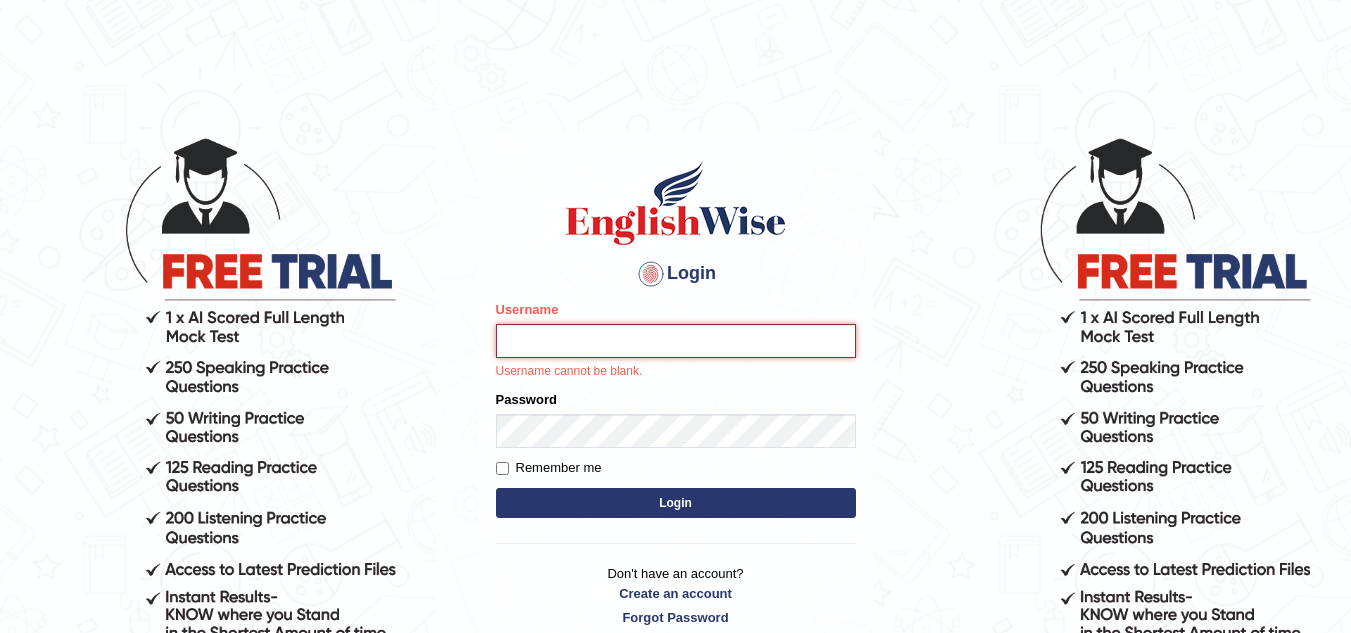 click on "Username" at bounding box center [676, 341] 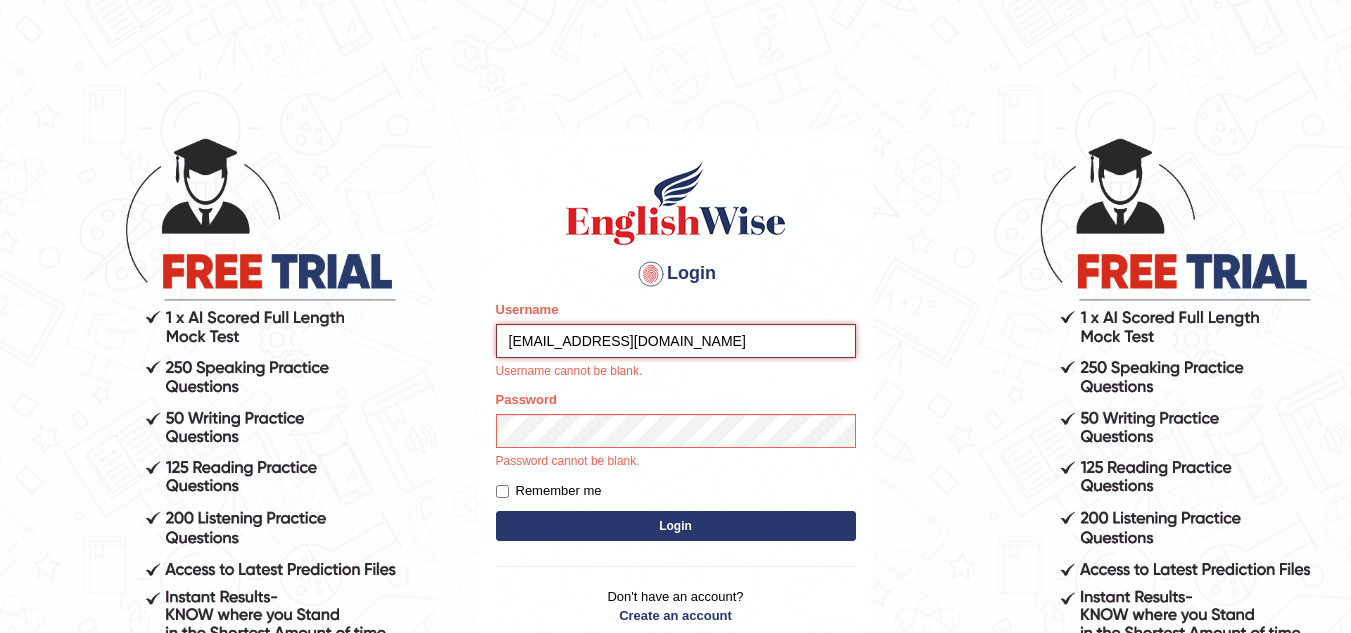 type on "[EMAIL_ADDRESS][DOMAIN_NAME]" 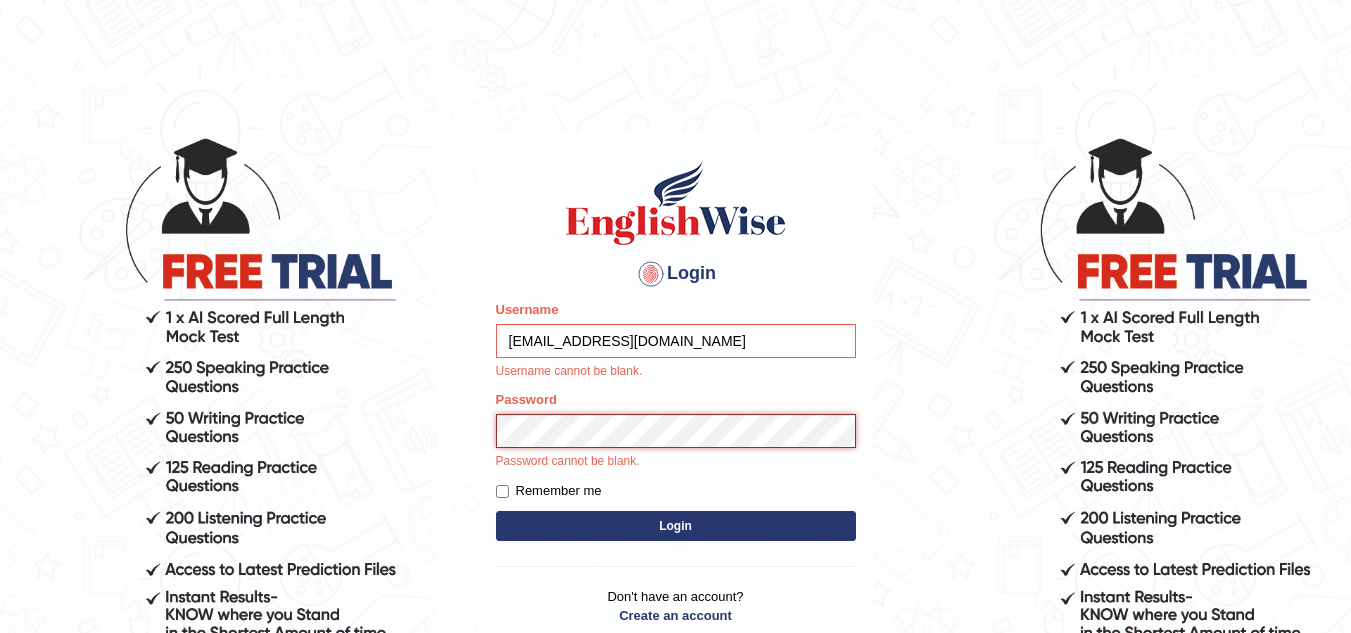 click on "Password
Password cannot be blank." at bounding box center [676, 430] 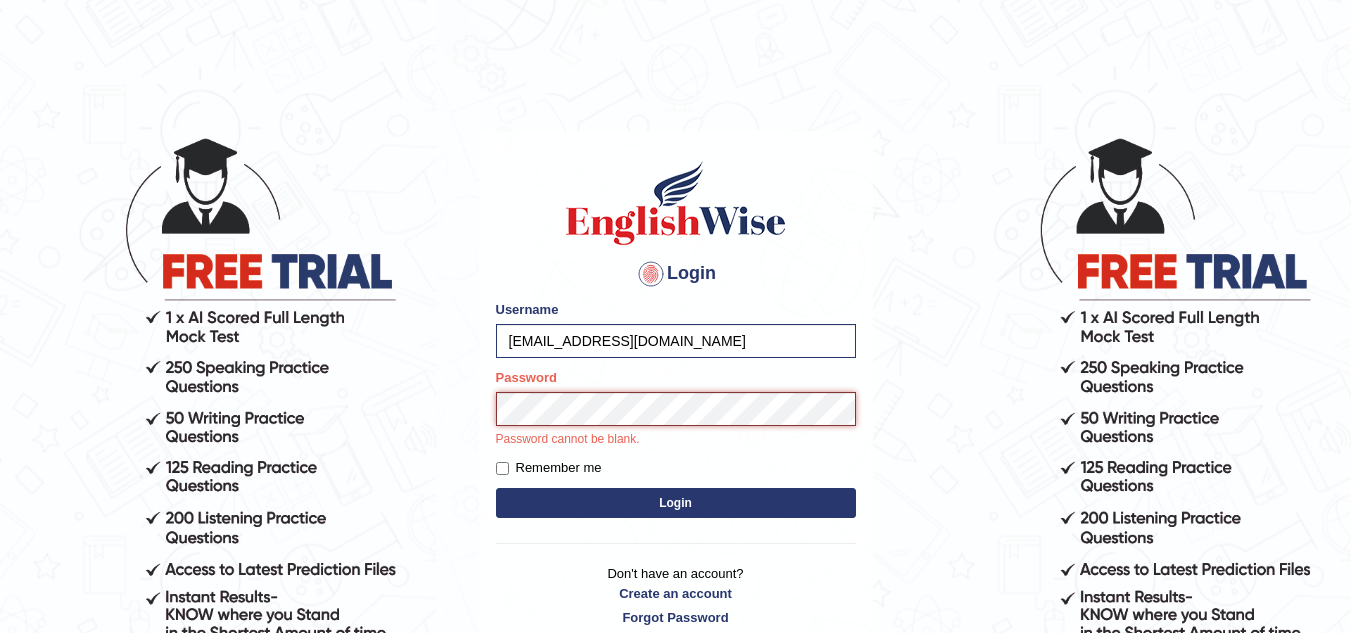 click on "Login" at bounding box center [676, 503] 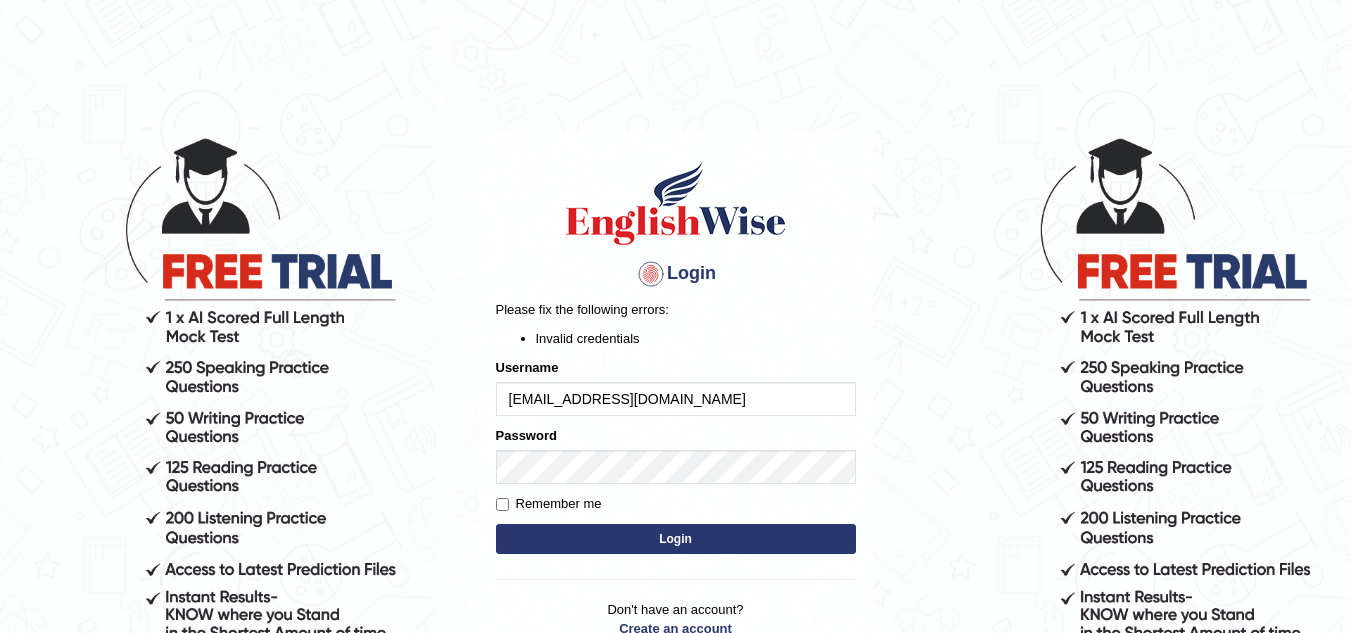 scroll, scrollTop: 0, scrollLeft: 0, axis: both 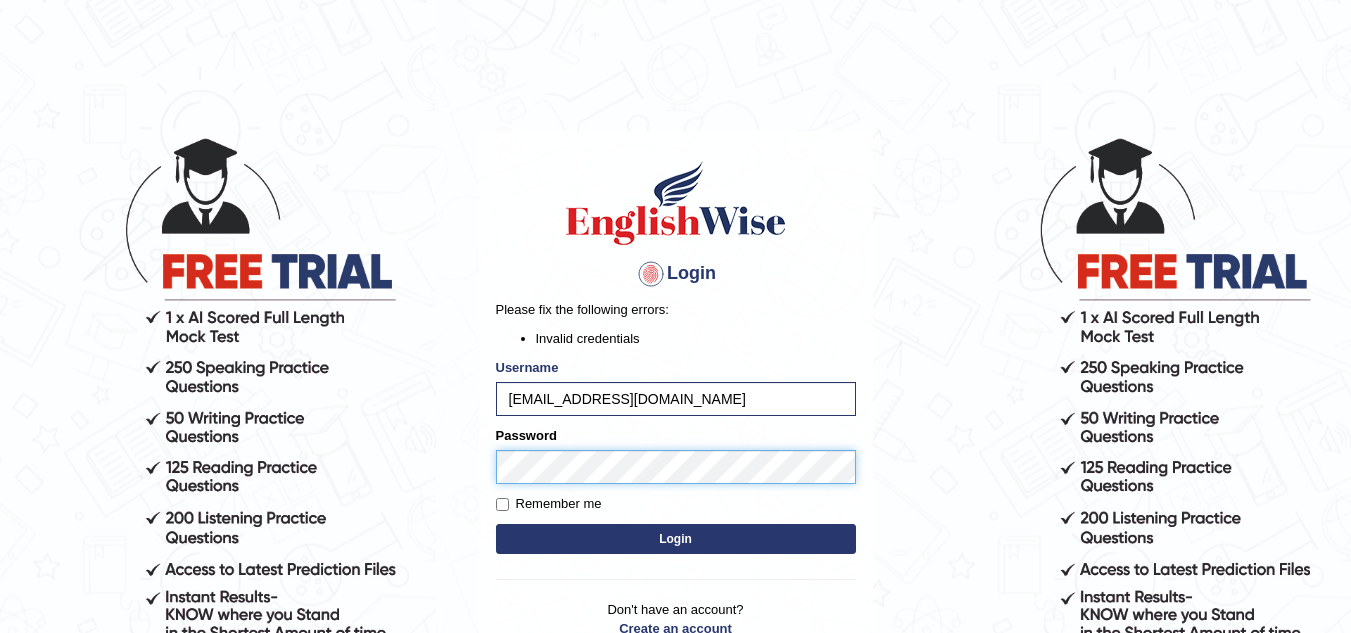 click on "Login" at bounding box center [676, 539] 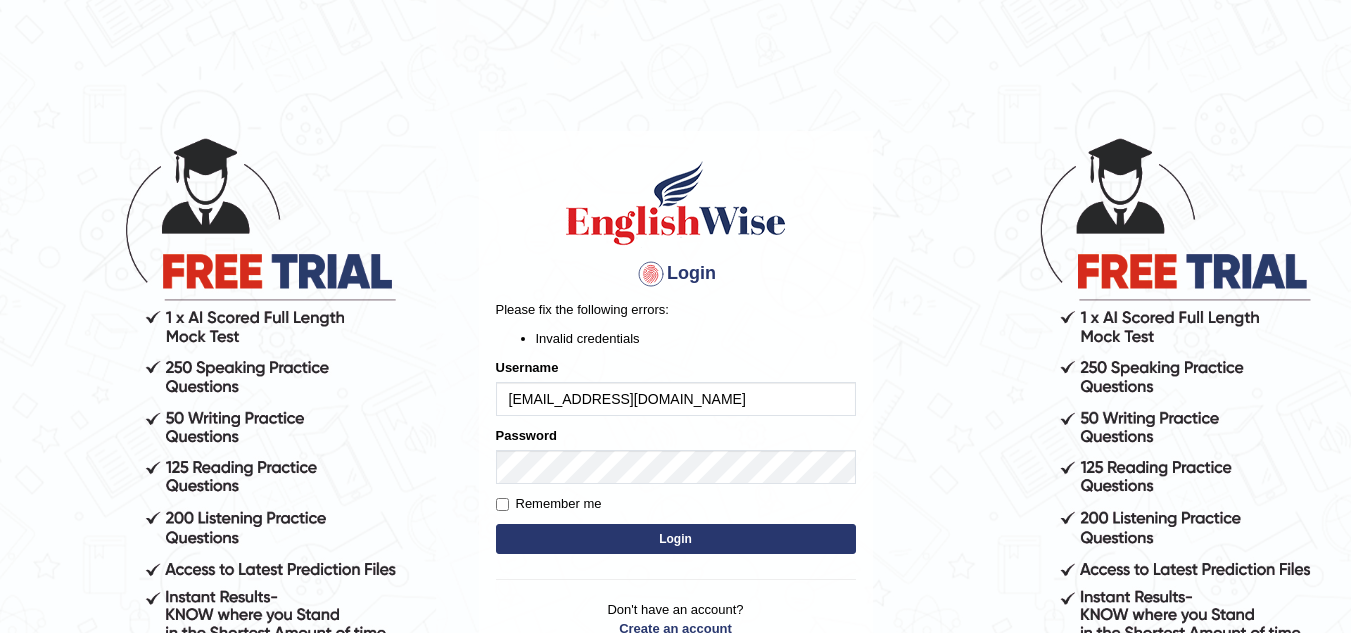scroll, scrollTop: 0, scrollLeft: 0, axis: both 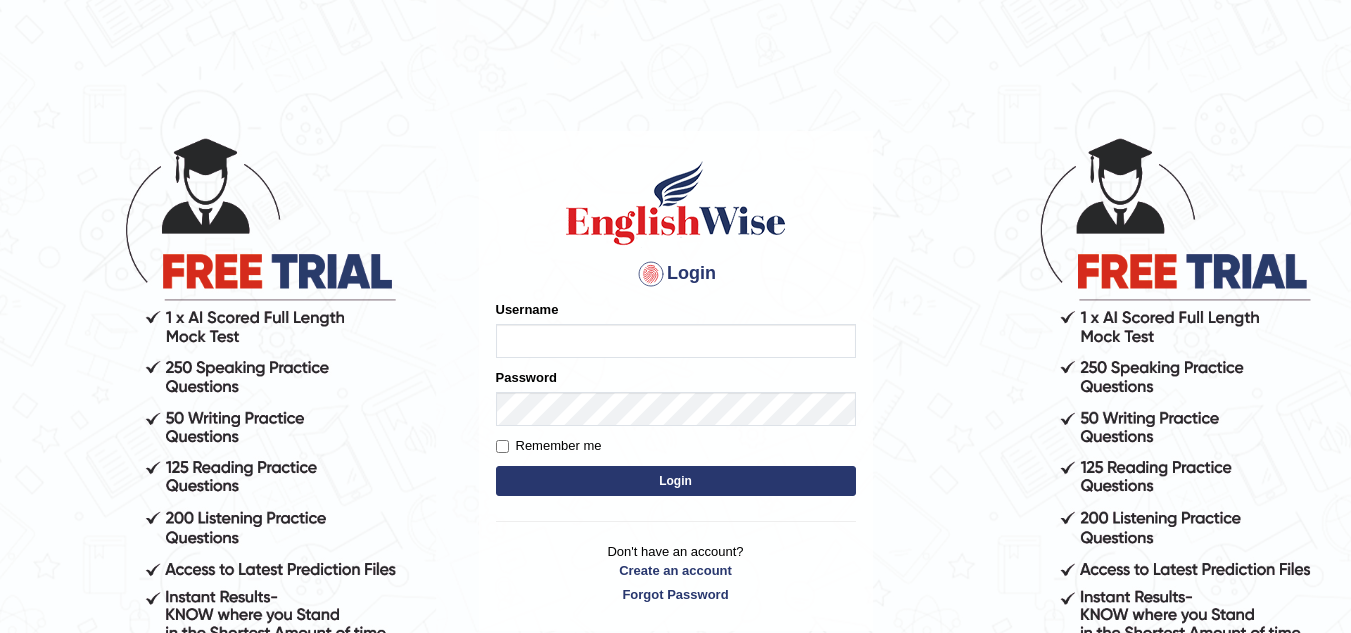 drag, startPoint x: 0, startPoint y: 0, endPoint x: 526, endPoint y: 332, distance: 622.0129 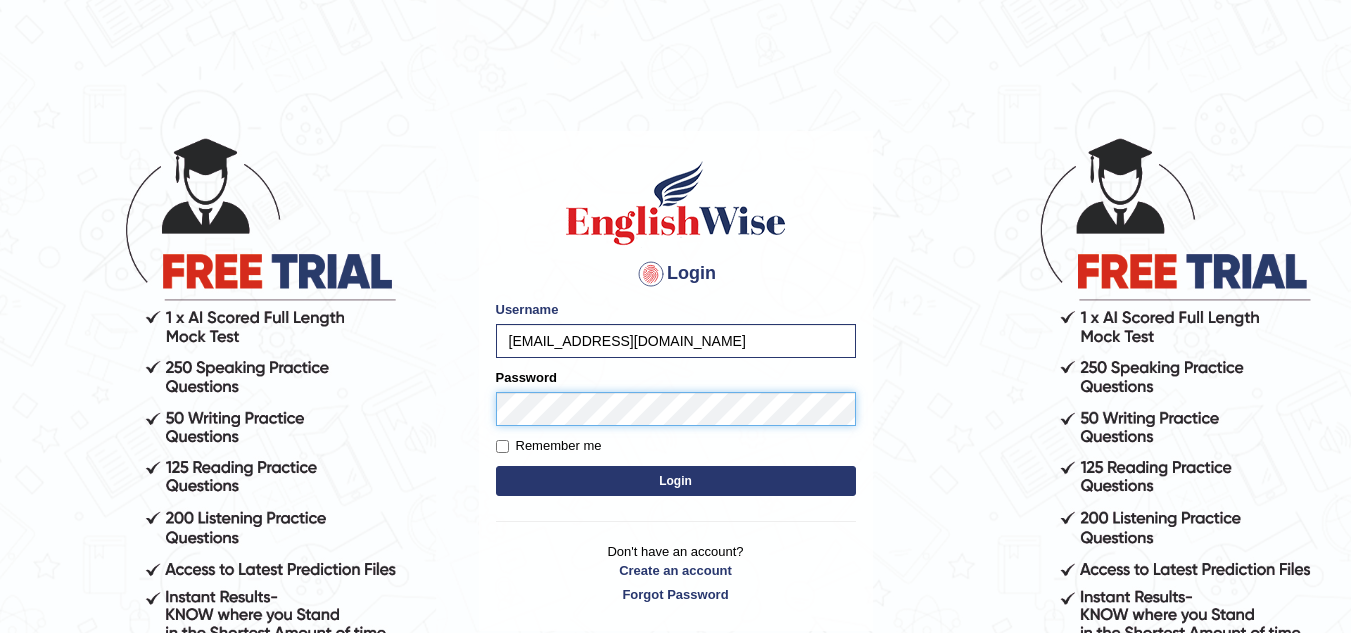 click on "Login" at bounding box center (676, 481) 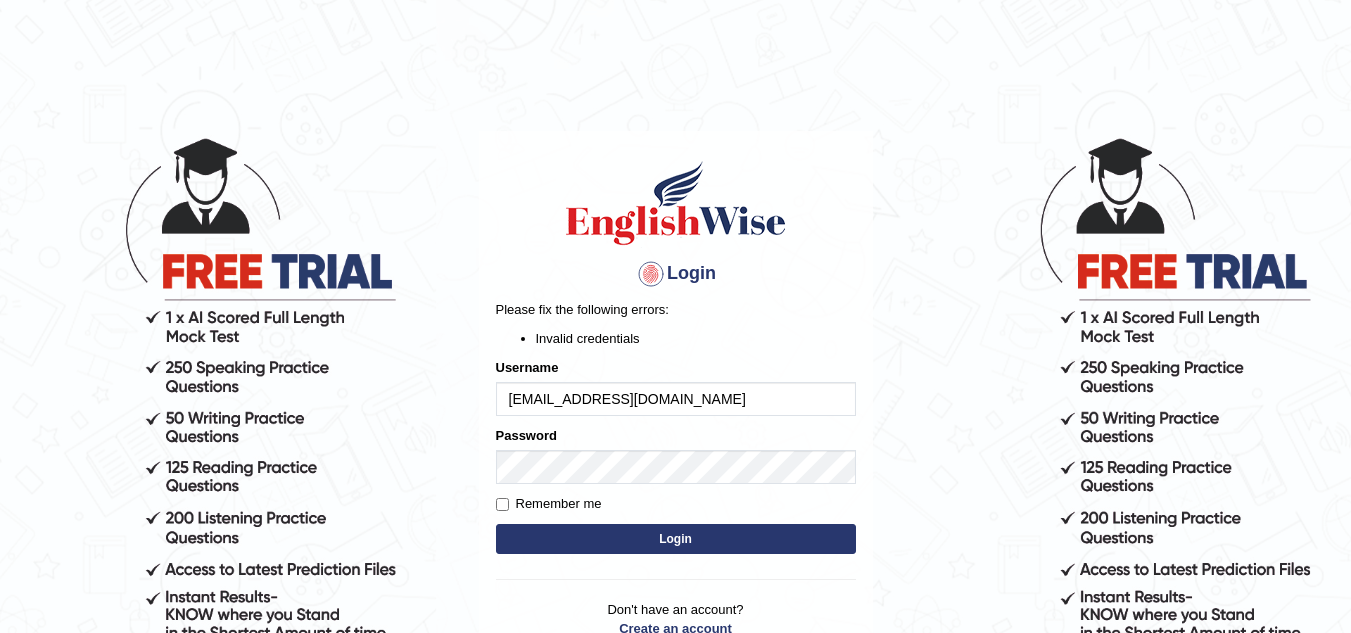 scroll, scrollTop: 0, scrollLeft: 0, axis: both 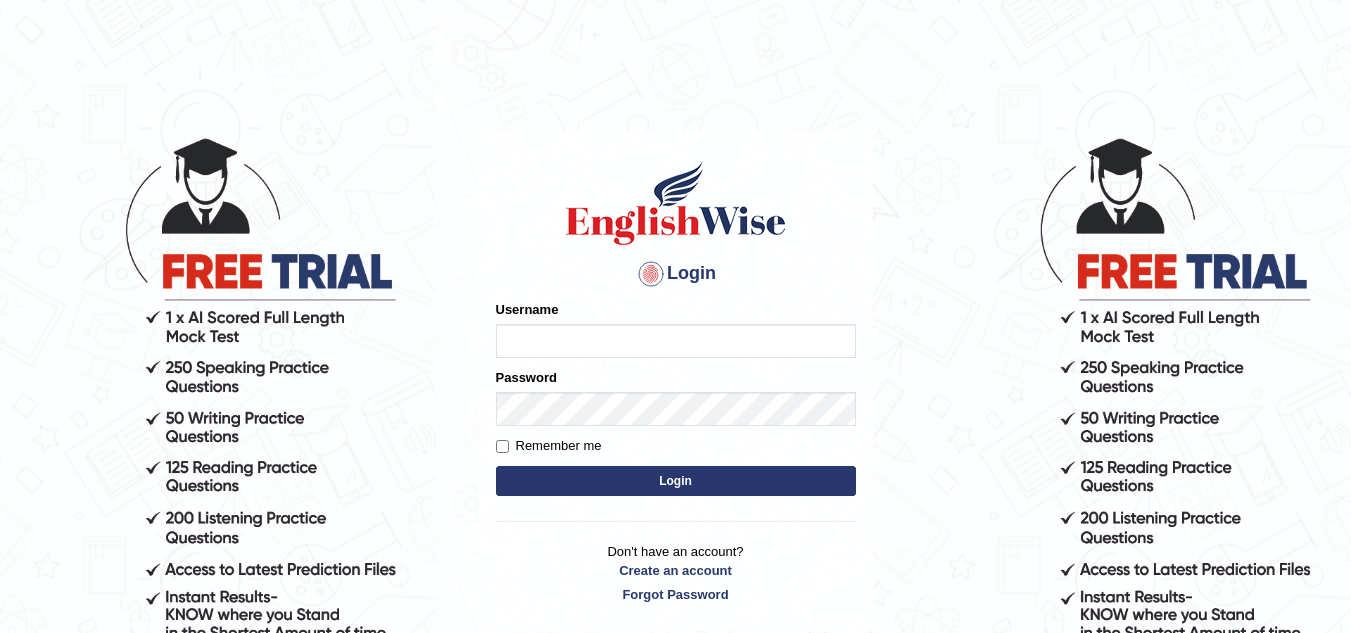 click on "Username" at bounding box center [676, 341] 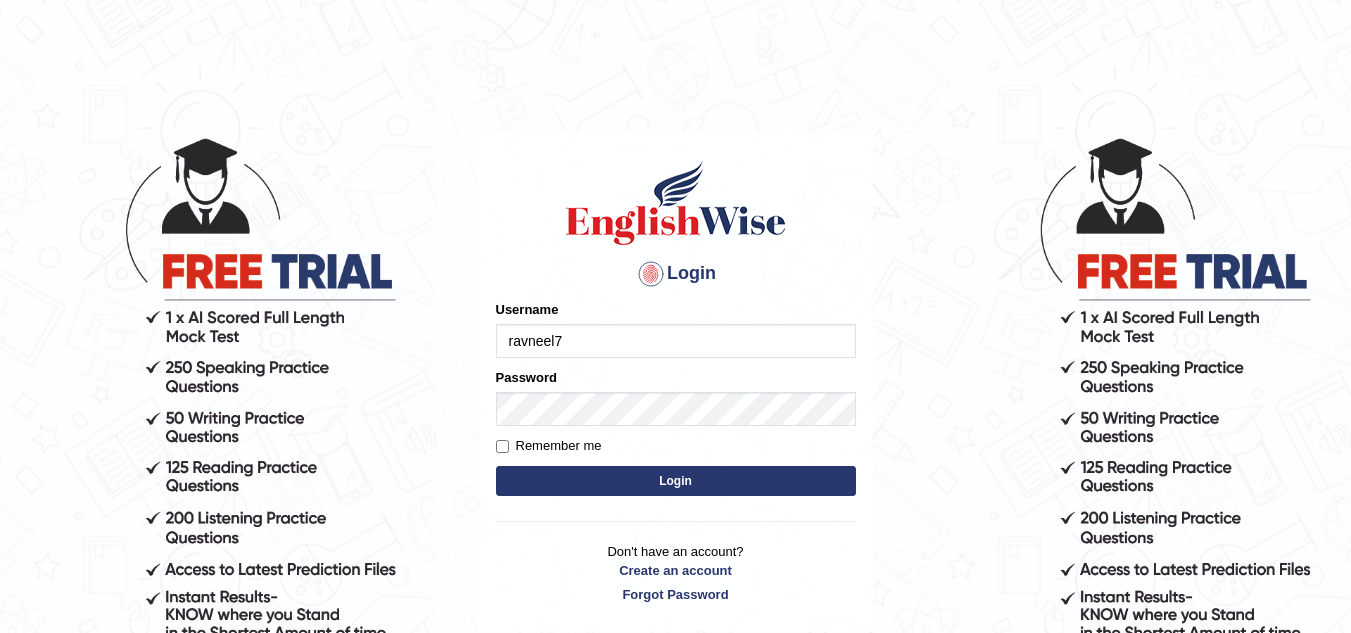 type on "ravneel7" 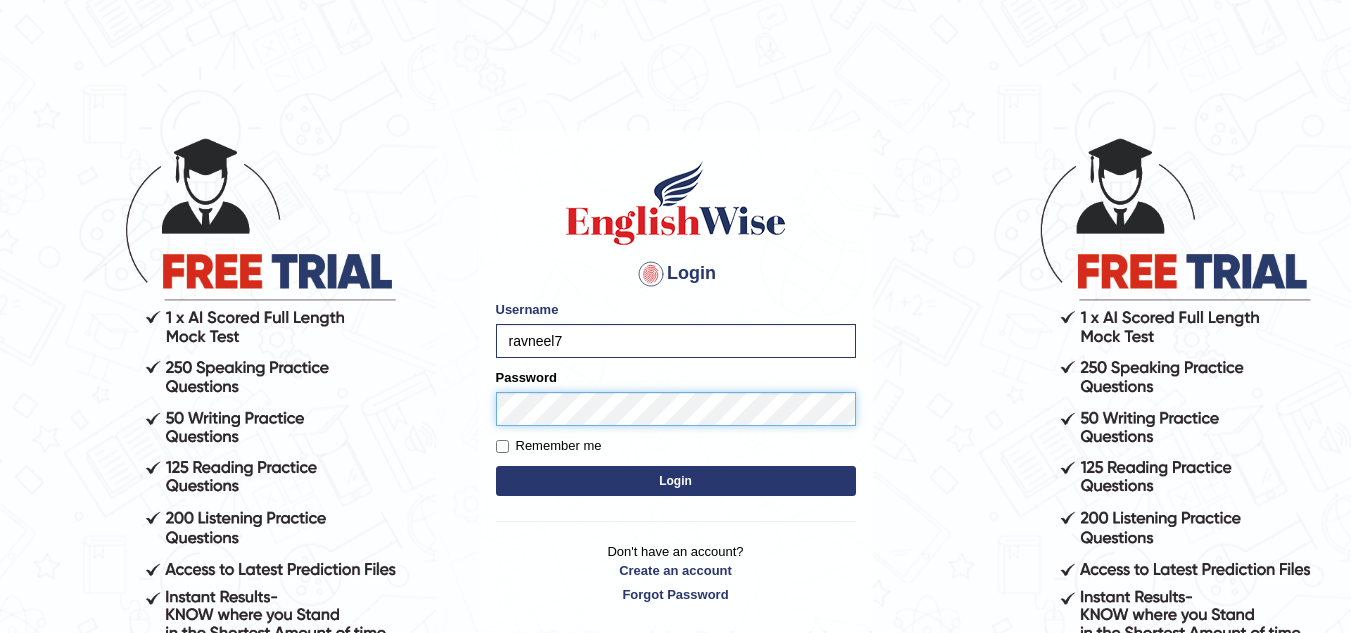 click on "Login" at bounding box center (676, 481) 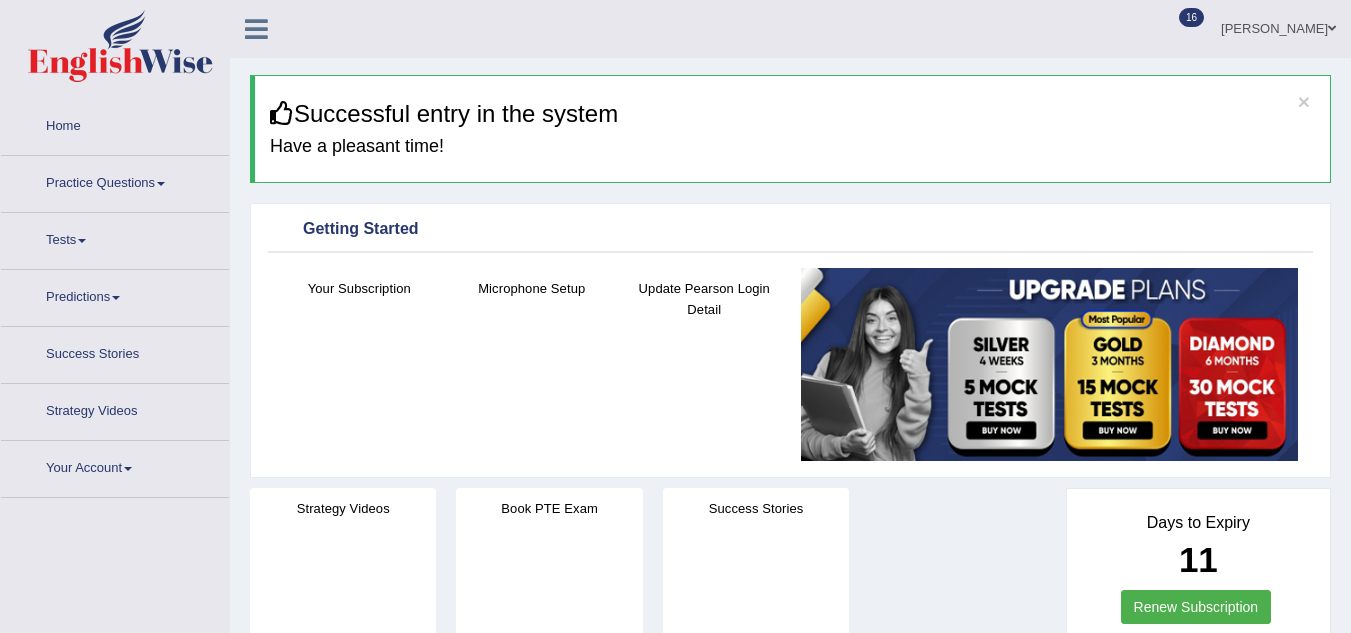 scroll, scrollTop: 0, scrollLeft: 0, axis: both 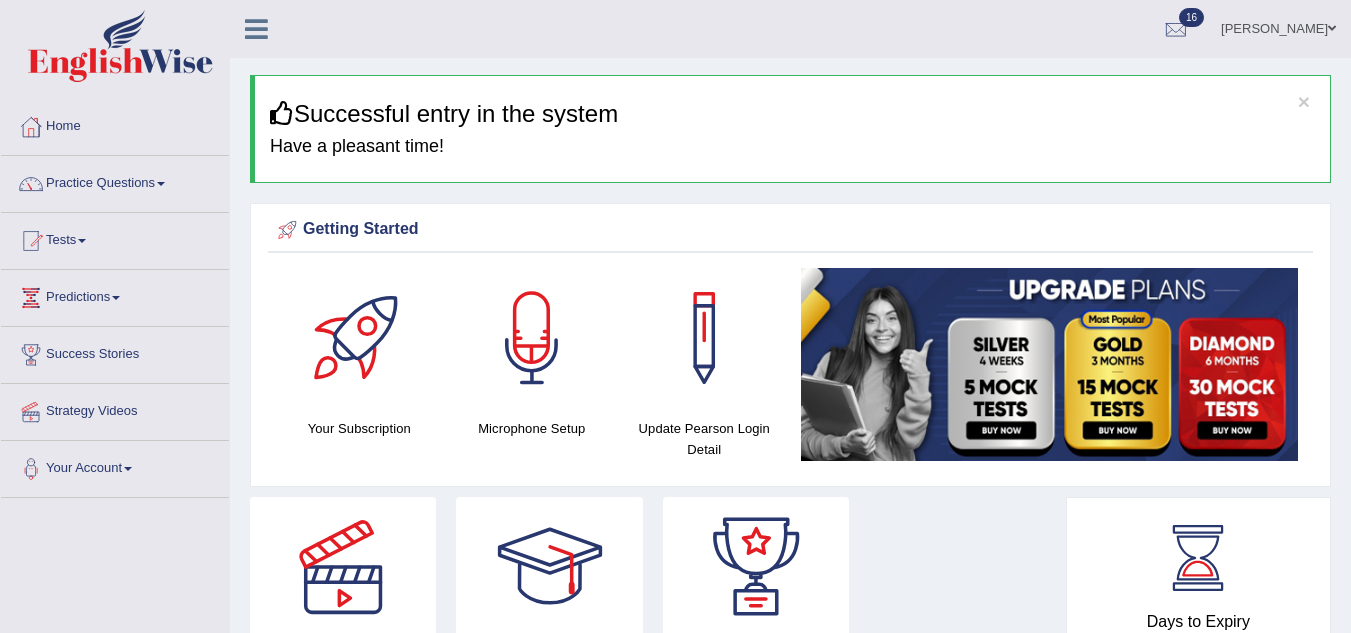 click at bounding box center (1332, 28) 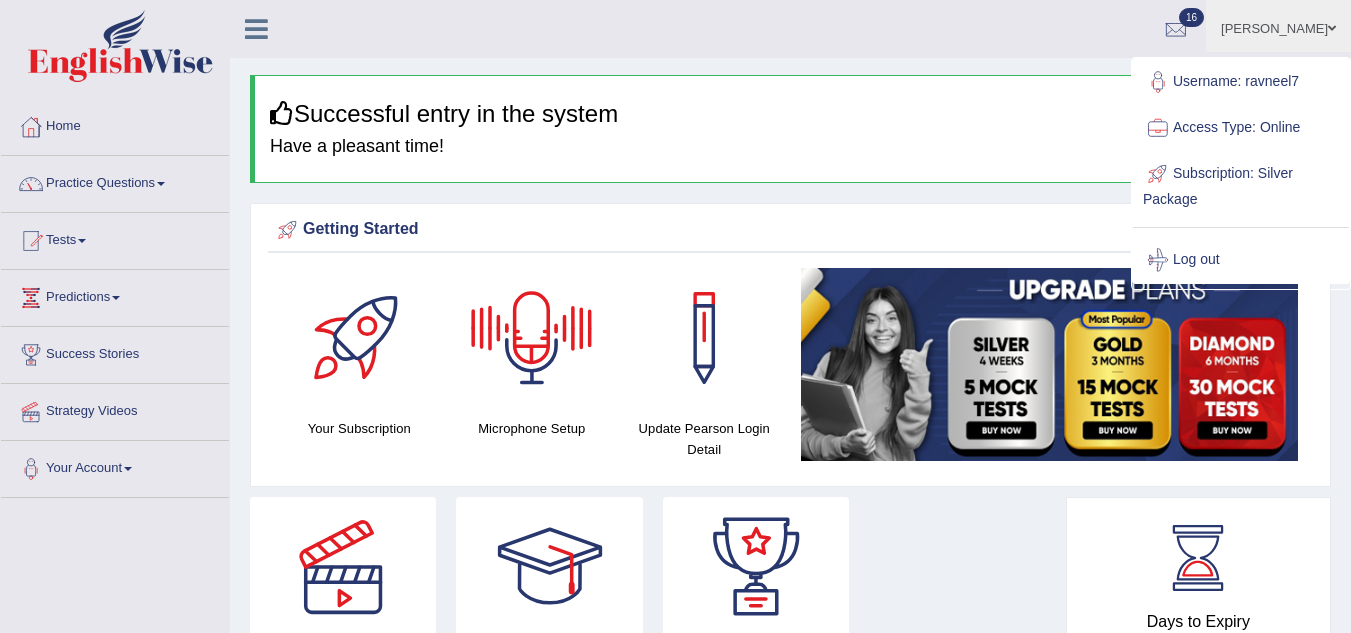 click on "Have a pleasant time!" at bounding box center (792, 147) 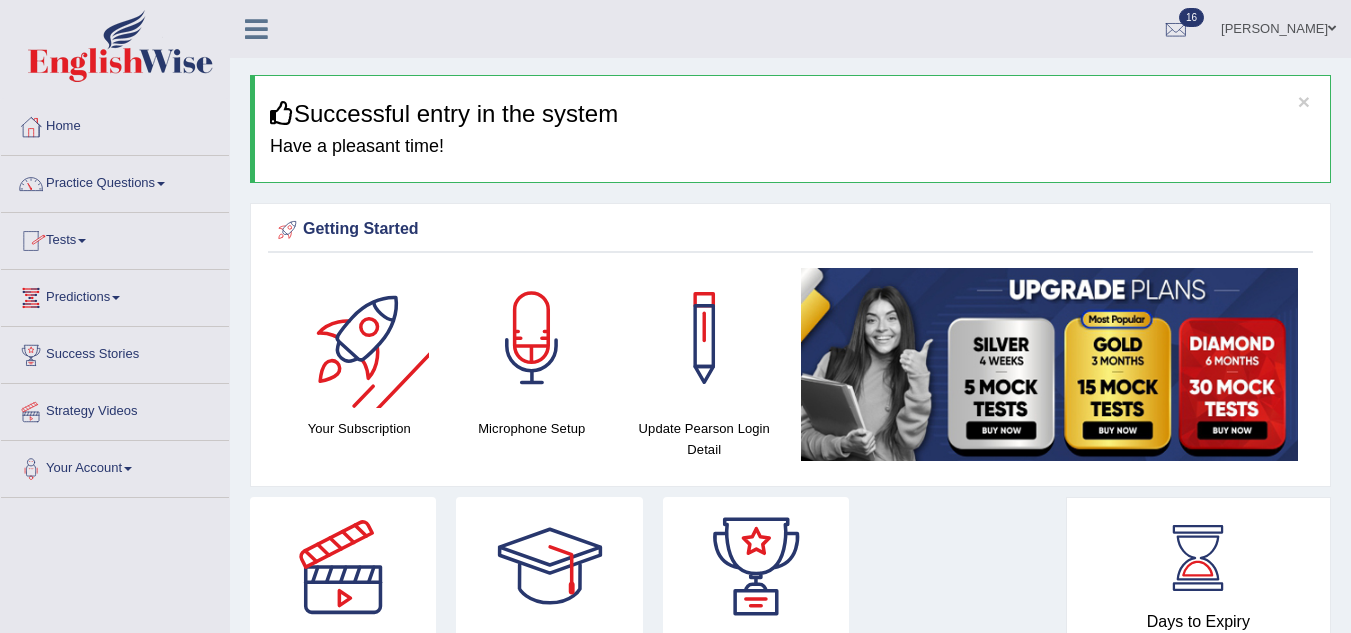 click at bounding box center [359, 338] 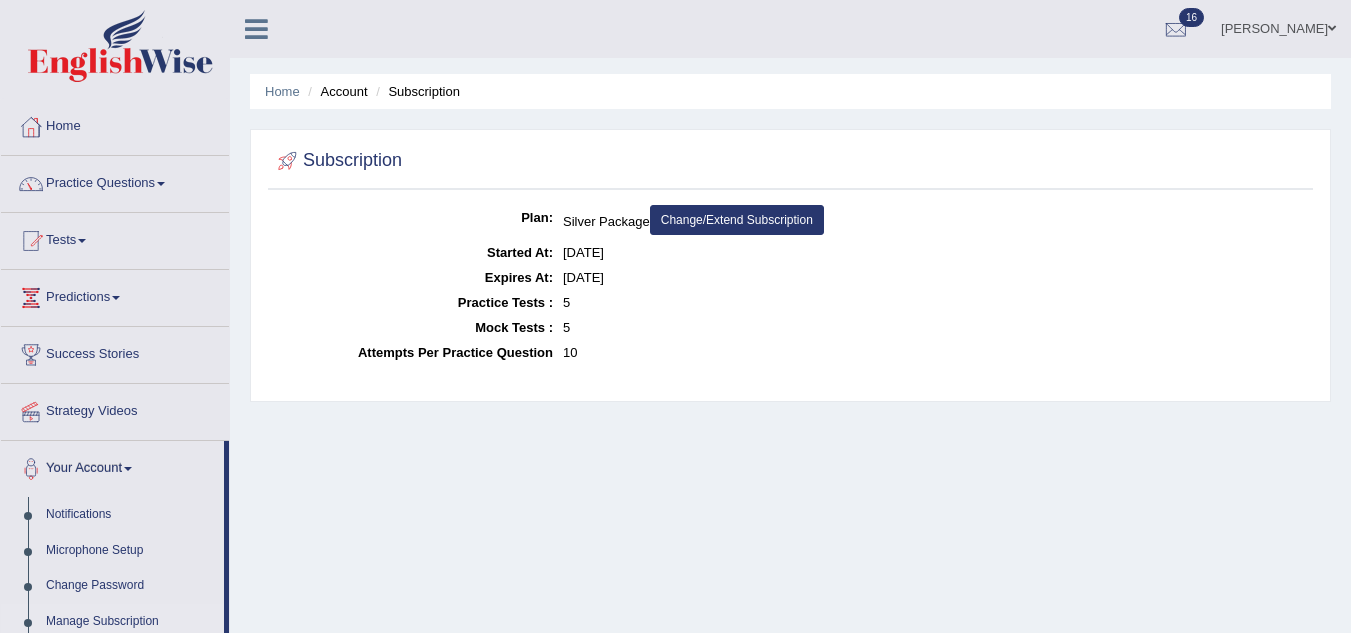 scroll, scrollTop: 0, scrollLeft: 0, axis: both 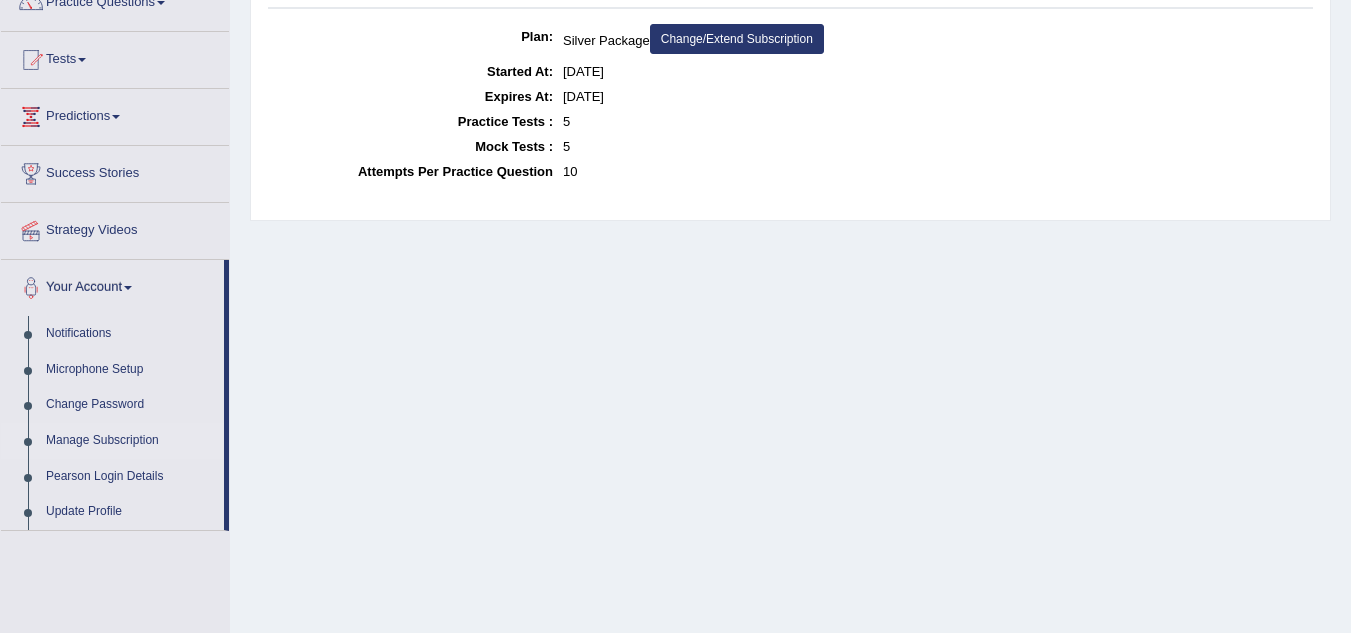click on "10" at bounding box center (935, 171) 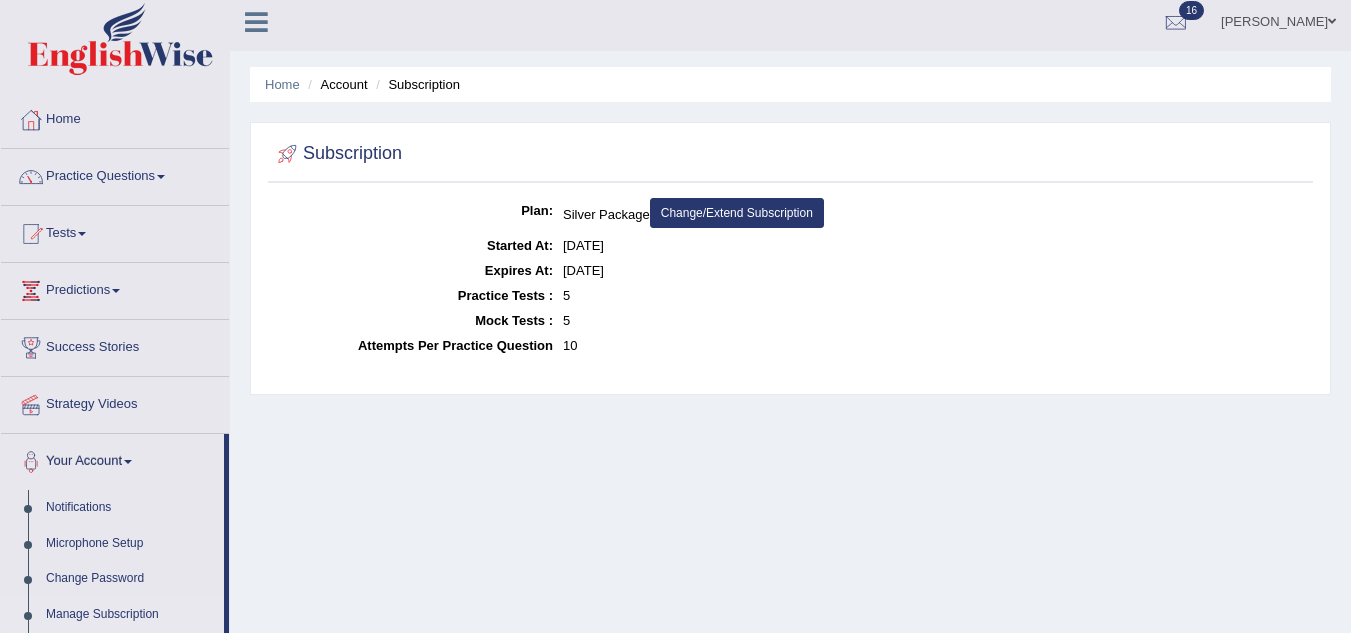 scroll, scrollTop: 0, scrollLeft: 0, axis: both 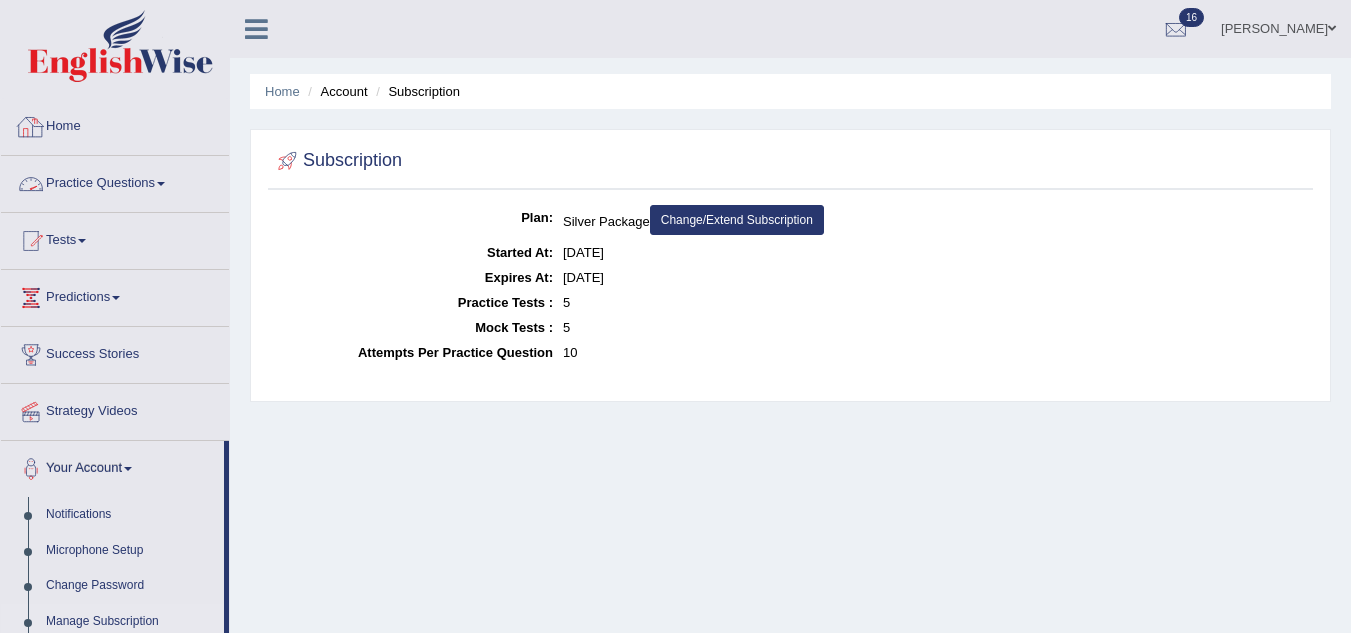 click on "Home" at bounding box center [115, 124] 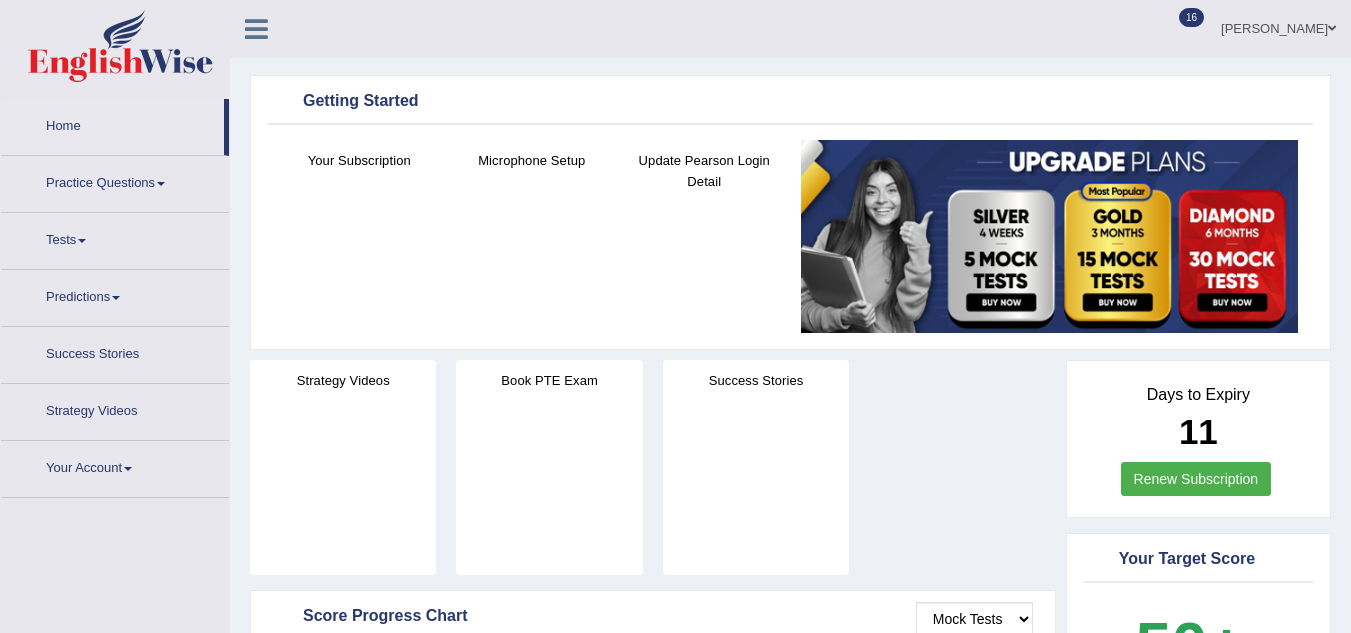 scroll, scrollTop: 0, scrollLeft: 0, axis: both 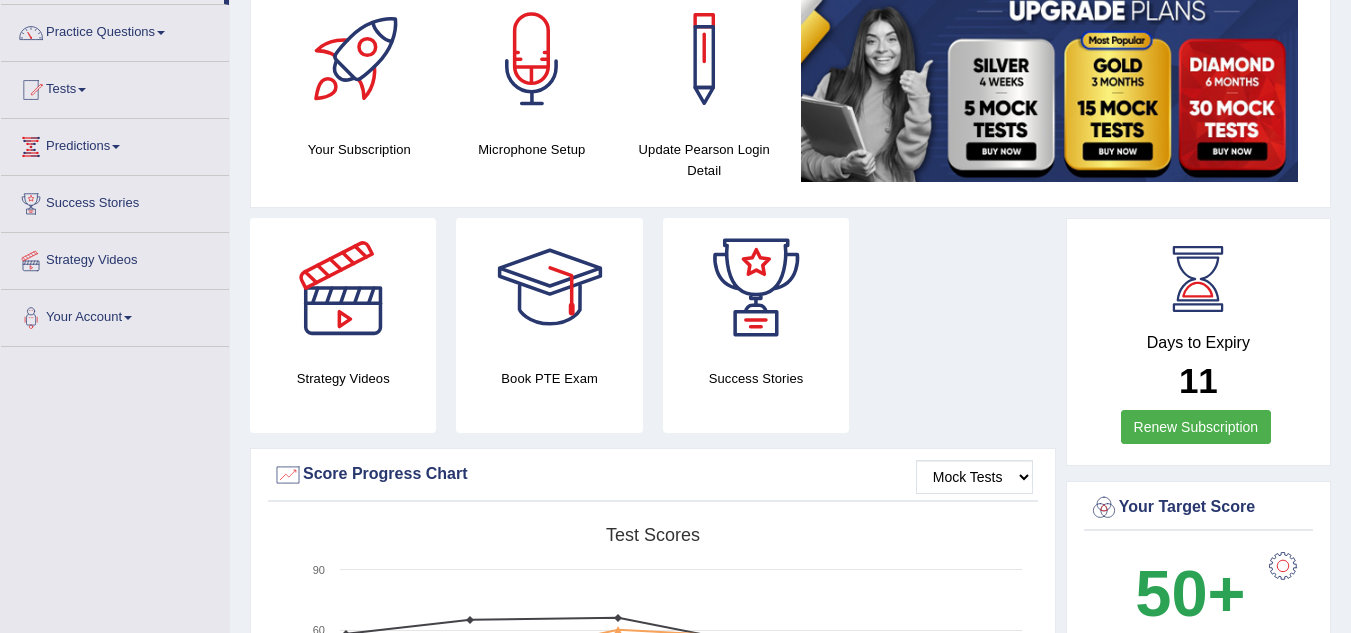 drag, startPoint x: 1360, startPoint y: 118, endPoint x: 1365, endPoint y: 147, distance: 29.427877 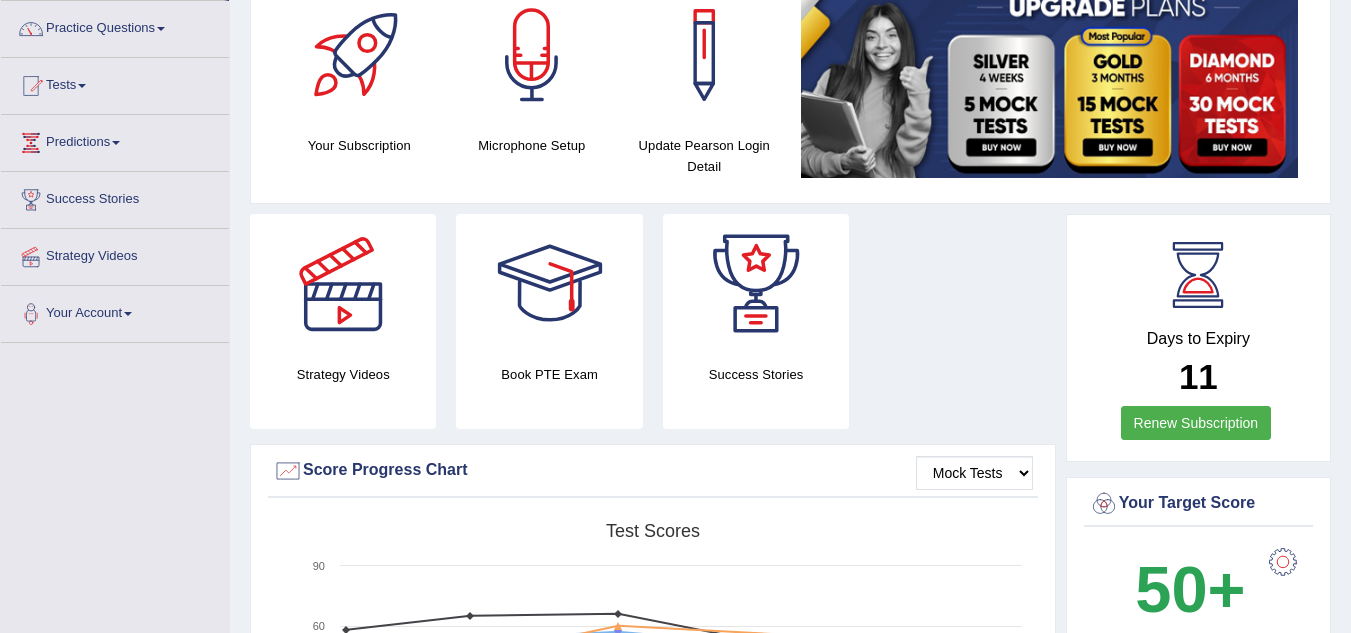 scroll, scrollTop: 0, scrollLeft: 0, axis: both 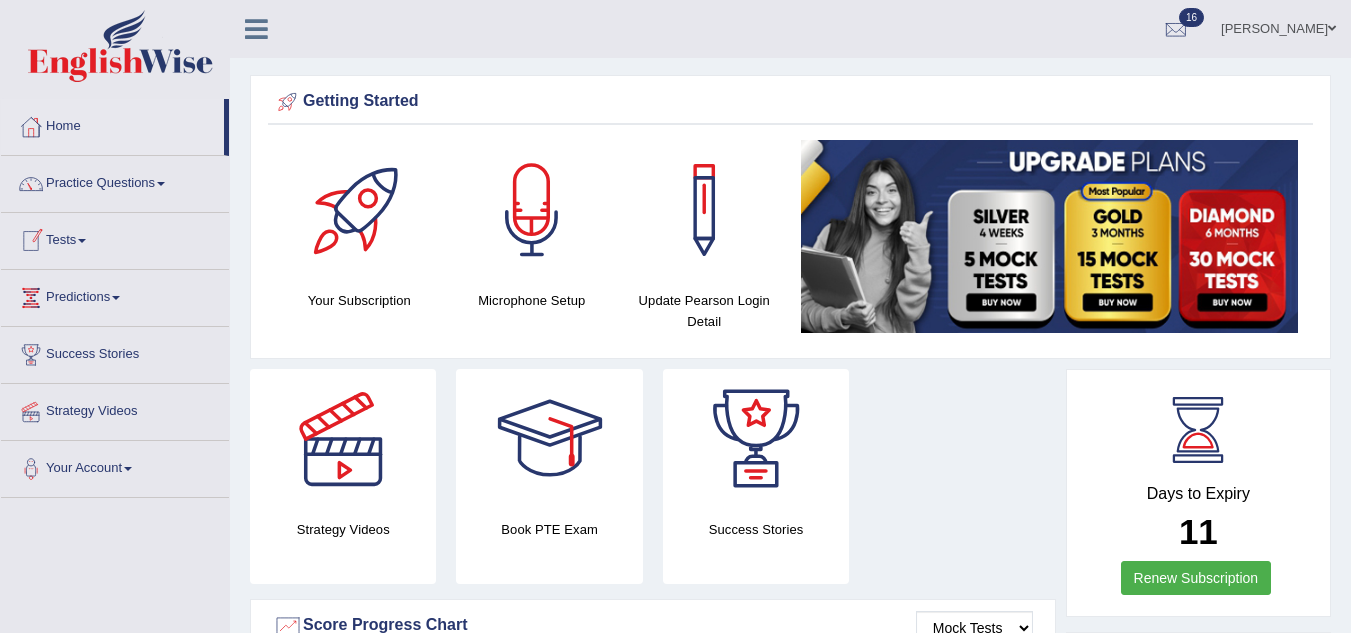 click on "Practice Questions   Speaking Practice Read Aloud
Repeat Sentence
Describe Image
Re-tell Lecture
Answer Short Question
Writing Practice  Summarize Written Text
Write Essay
Reading Practice  Reading & Writing: Fill In The Blanks
Choose Multiple Answers
Re-order Paragraphs
Fill In The Blanks
Choose Single Answer
Listening Practice  Summarize Spoken Text
Highlight Incorrect Words
Highlight Correct Summary
Select Missing Word
Choose Single Answer
Choose Multiple Answers
Fill In The Blanks
Write From Dictation
Pronunciation" at bounding box center [115, 184] 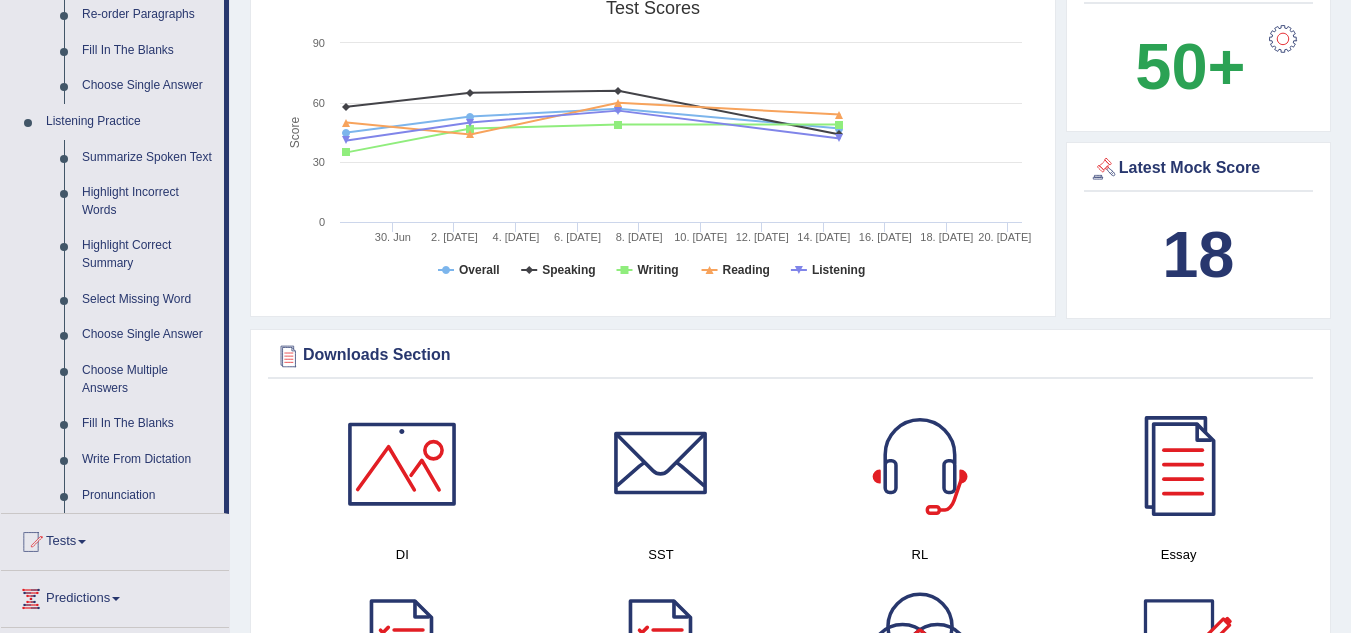 scroll, scrollTop: 680, scrollLeft: 0, axis: vertical 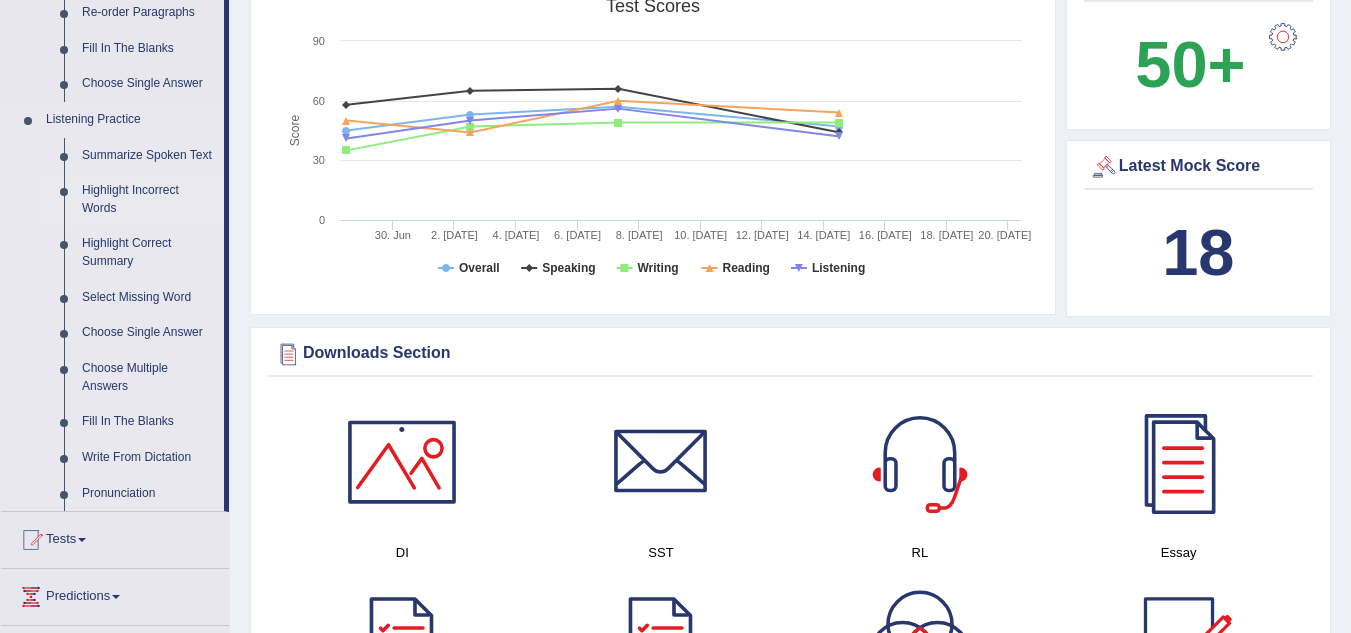drag, startPoint x: 227, startPoint y: 254, endPoint x: 224, endPoint y: 203, distance: 51.088158 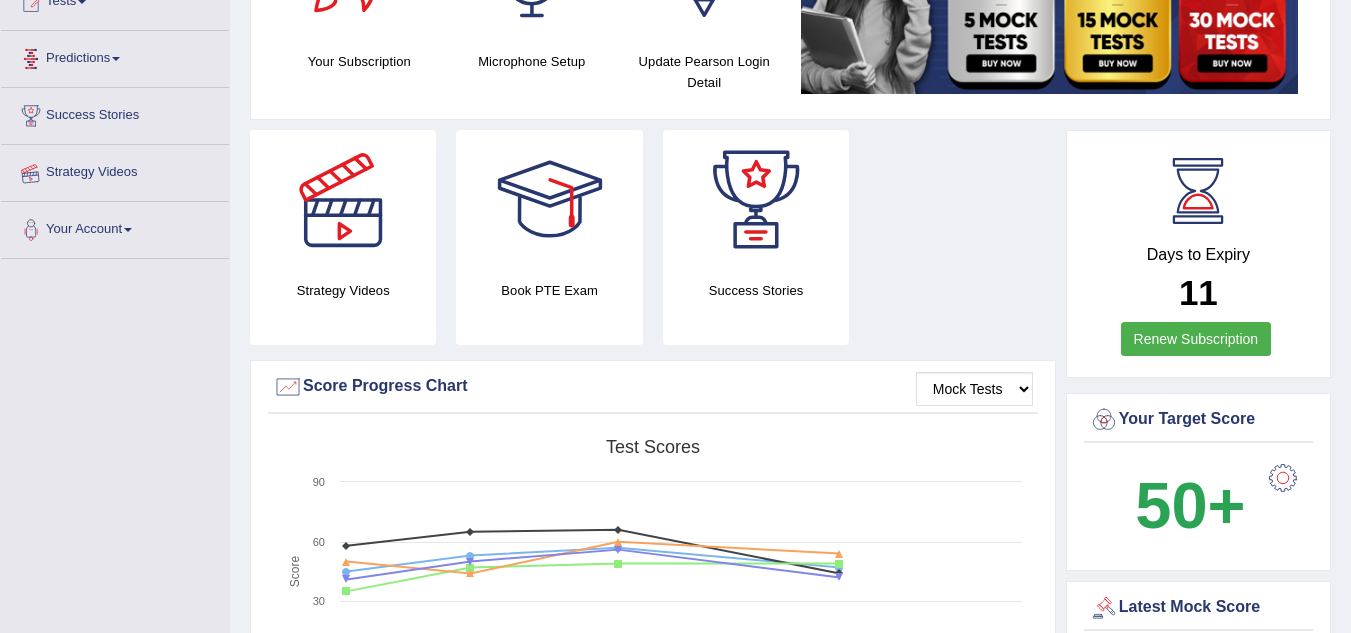 scroll, scrollTop: 224, scrollLeft: 0, axis: vertical 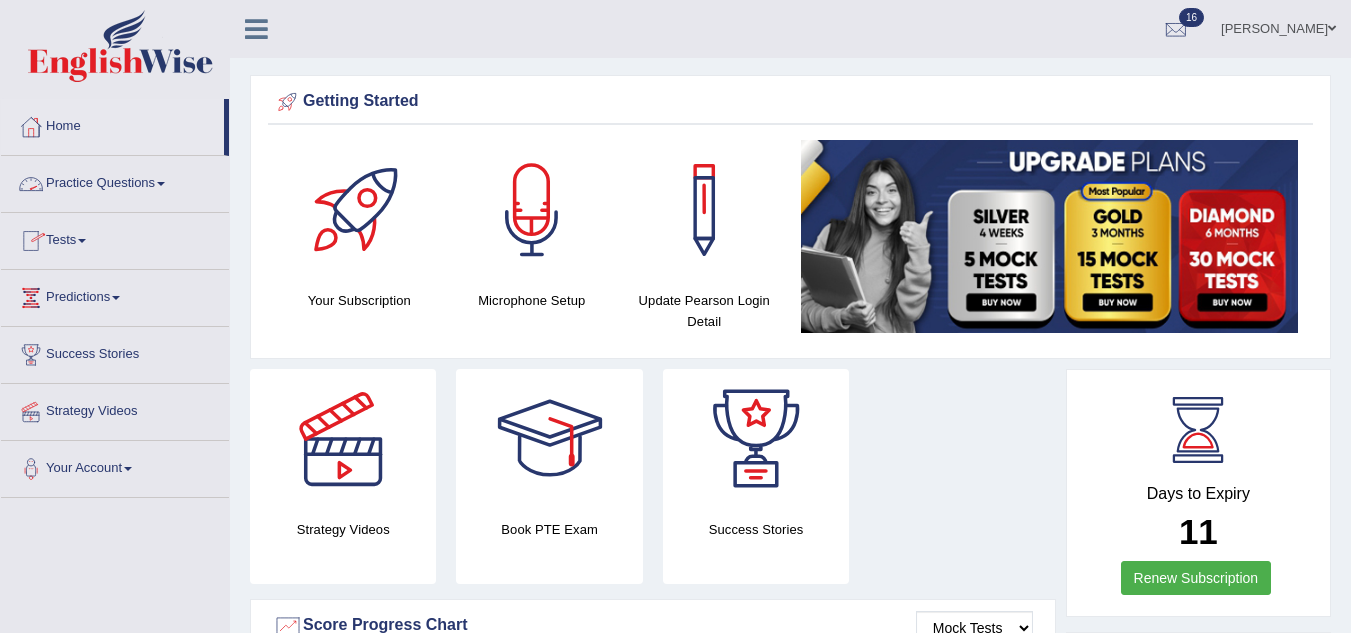 click on "Tests" at bounding box center [115, 238] 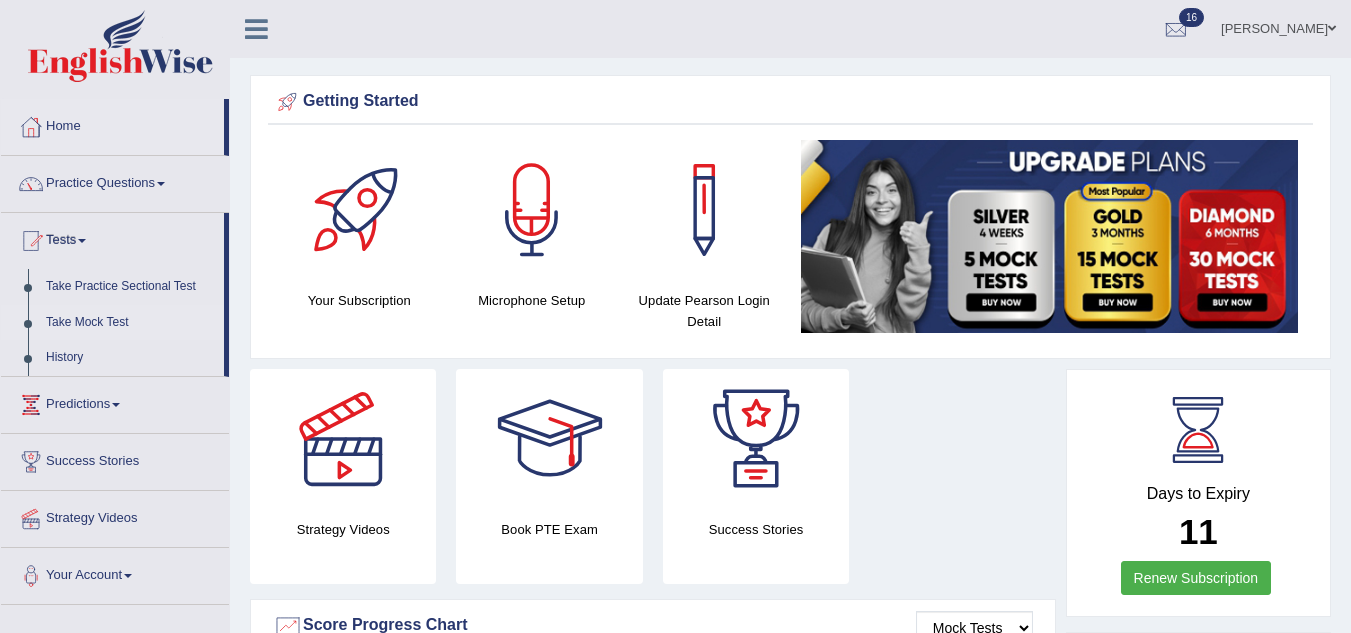 click on "Take Mock Test" at bounding box center [130, 323] 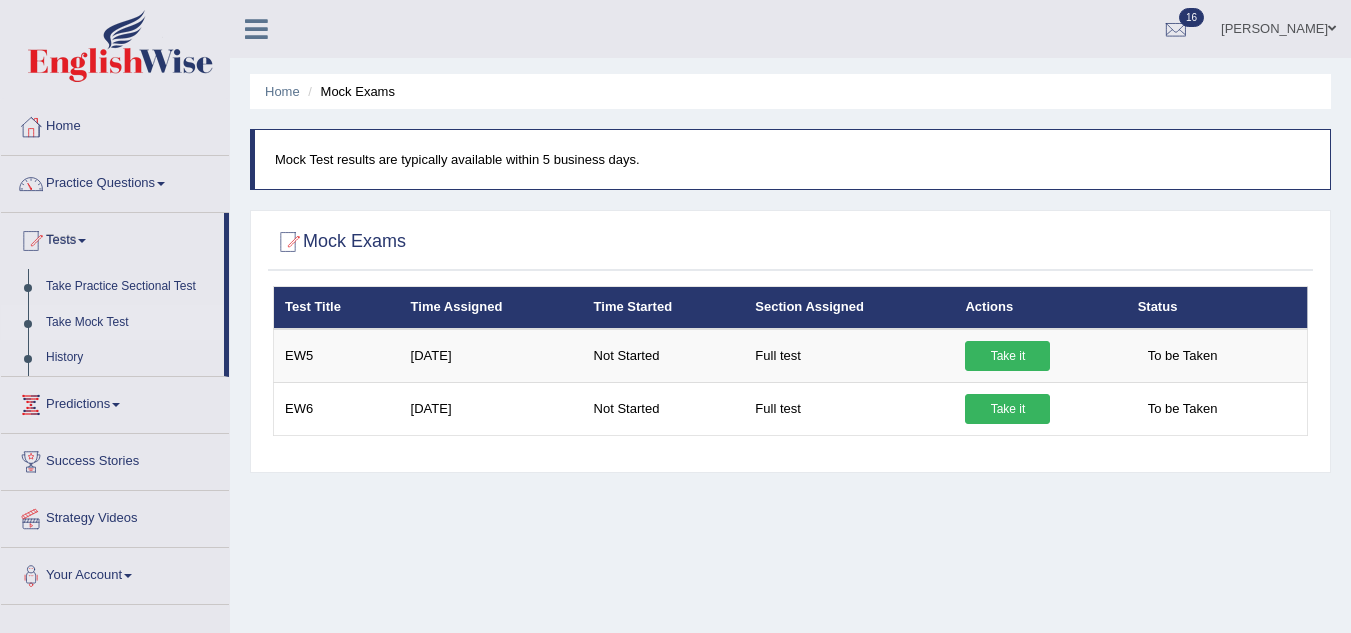scroll, scrollTop: 0, scrollLeft: 0, axis: both 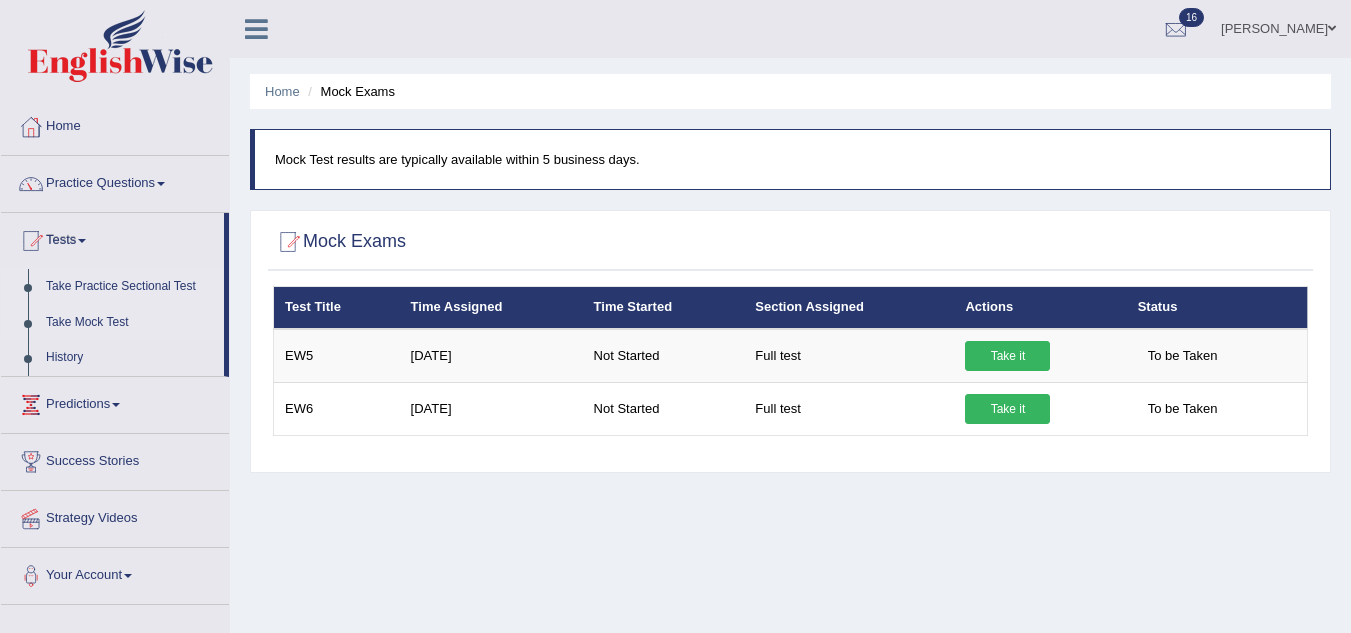 click on "Take Practice Sectional Test" at bounding box center [130, 287] 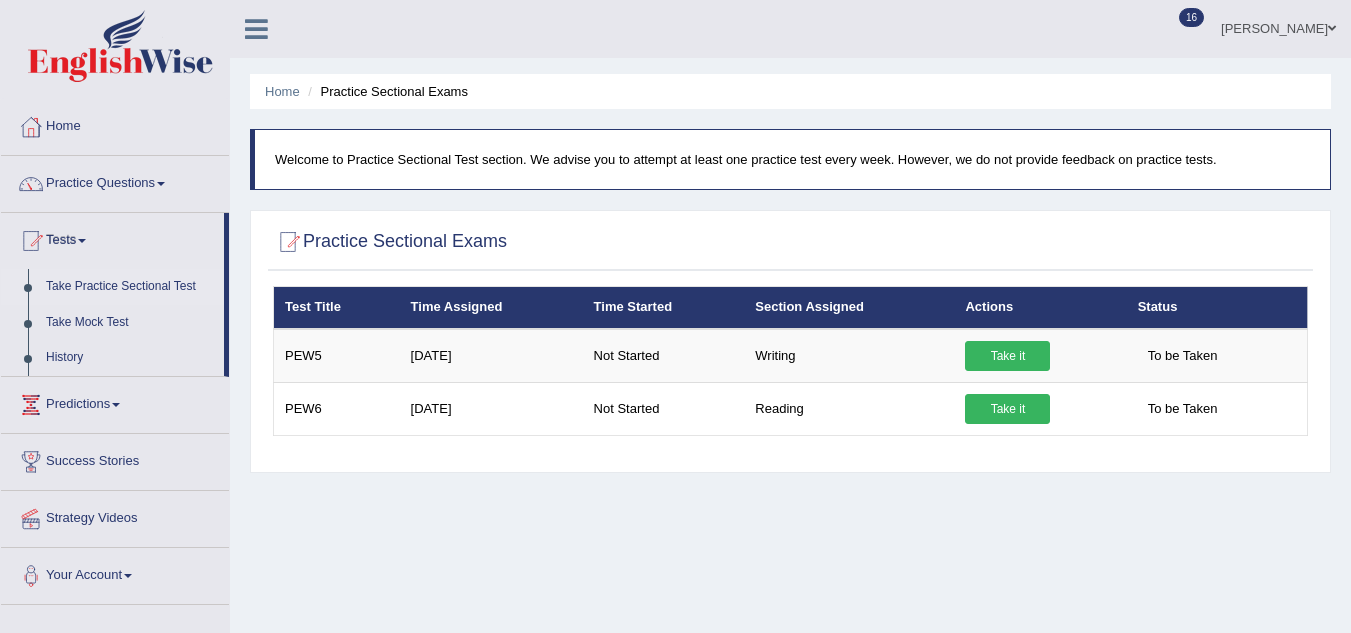 scroll, scrollTop: 0, scrollLeft: 0, axis: both 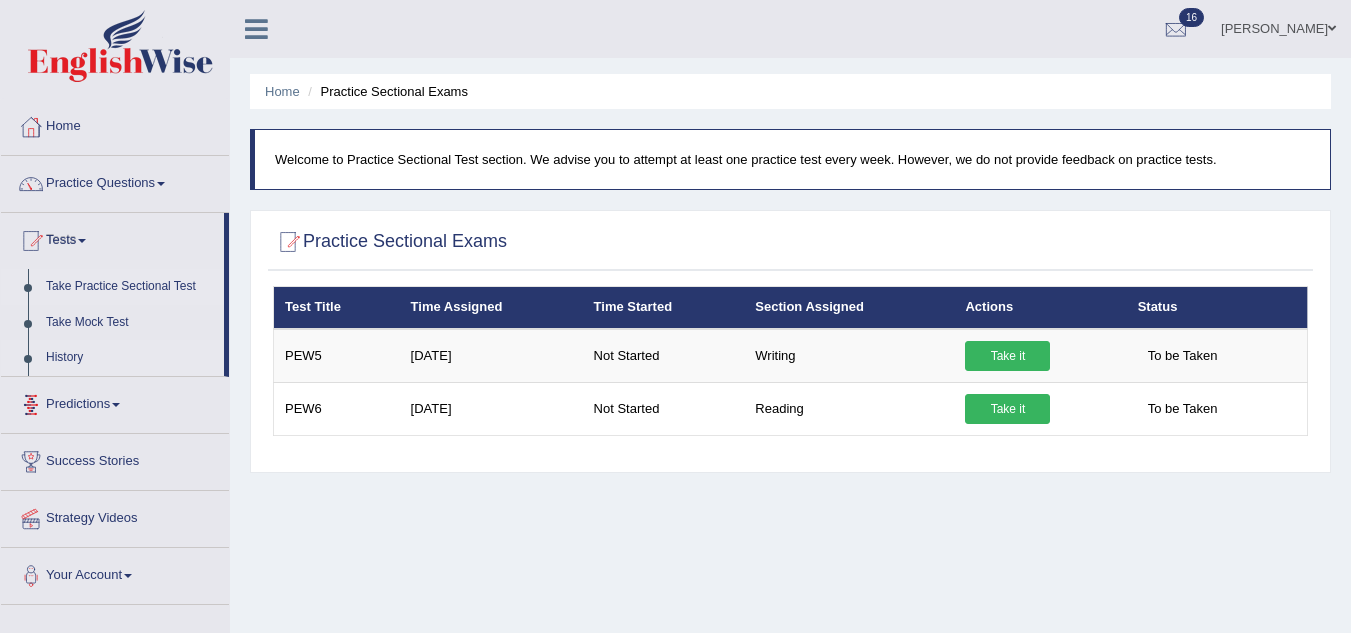 click on "History" at bounding box center [130, 358] 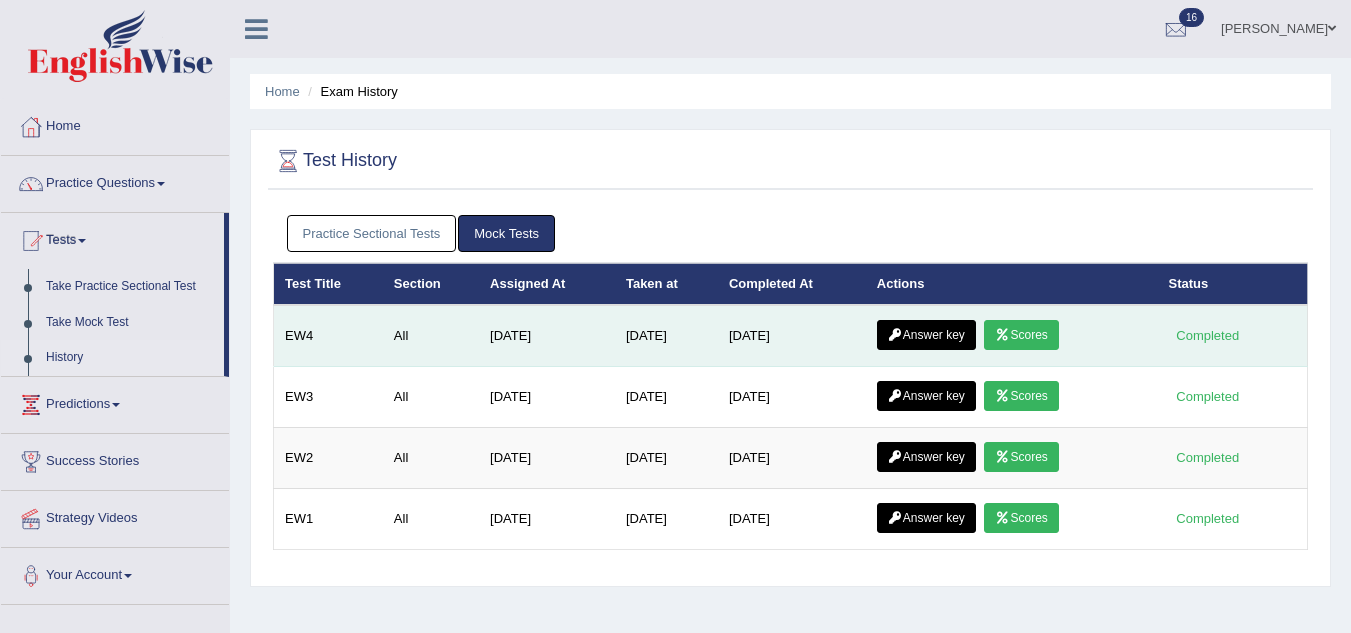 scroll, scrollTop: 0, scrollLeft: 0, axis: both 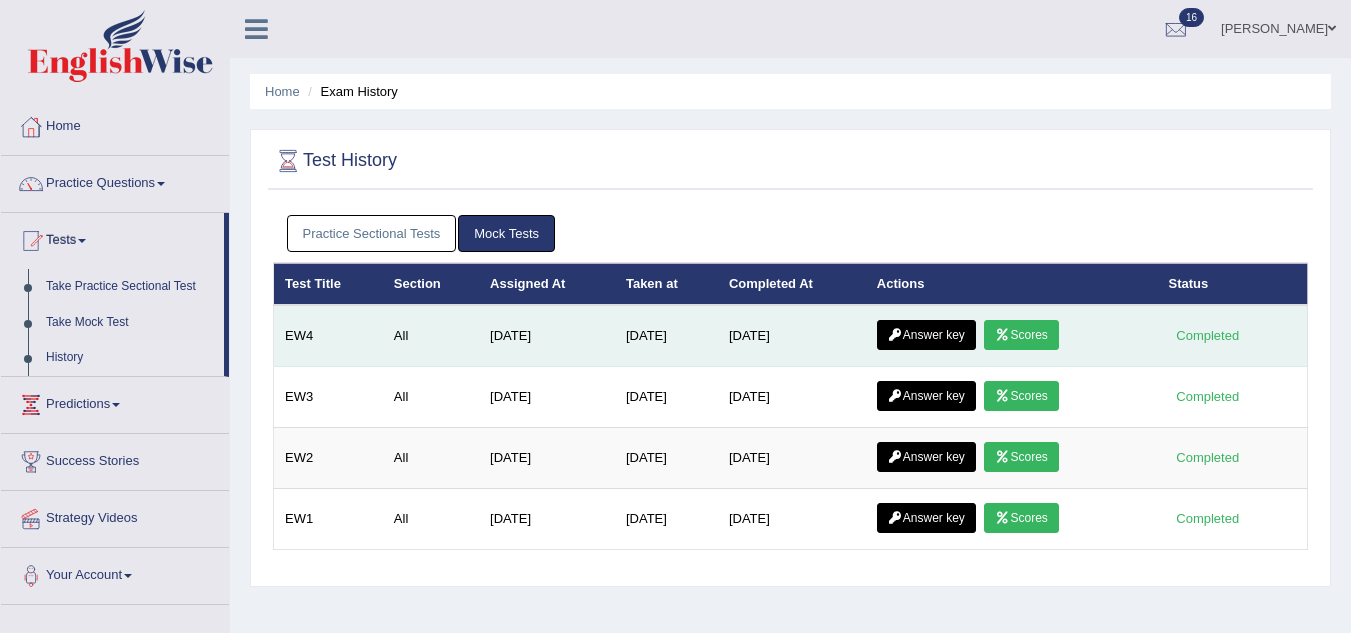 click on "Answer key" at bounding box center (926, 335) 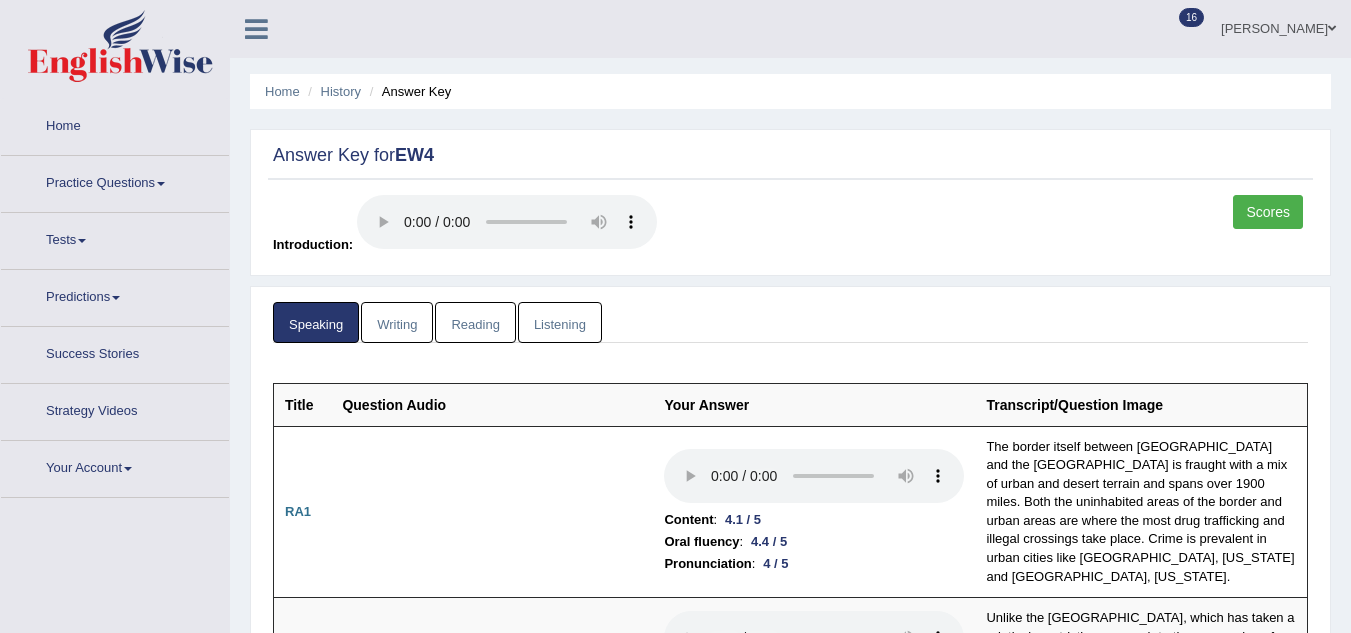 scroll, scrollTop: 0, scrollLeft: 0, axis: both 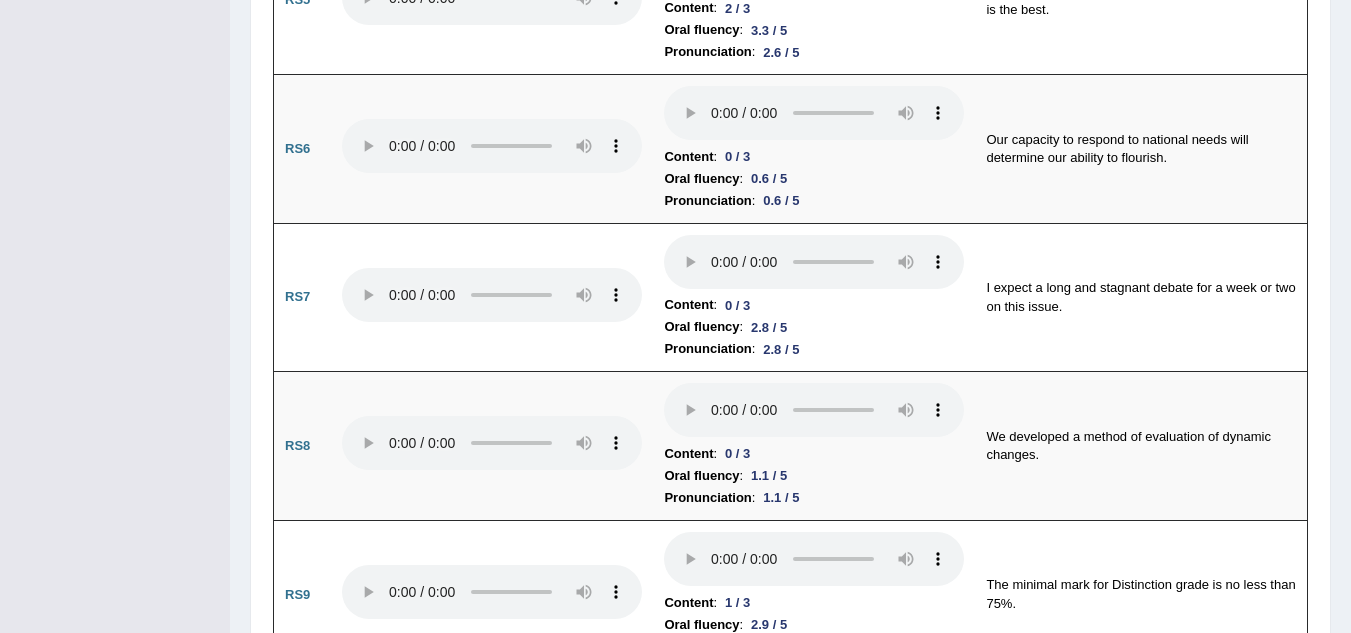drag, startPoint x: 1346, startPoint y: 315, endPoint x: 1361, endPoint y: 324, distance: 17.492855 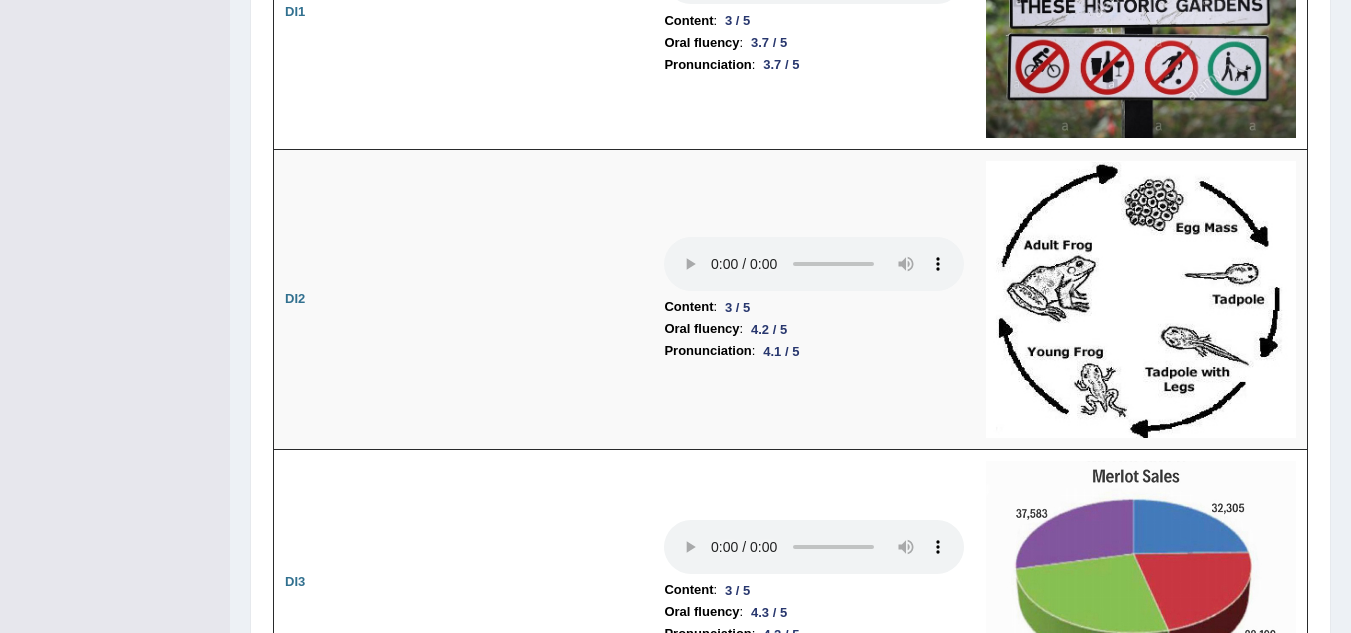 scroll, scrollTop: 3098, scrollLeft: 0, axis: vertical 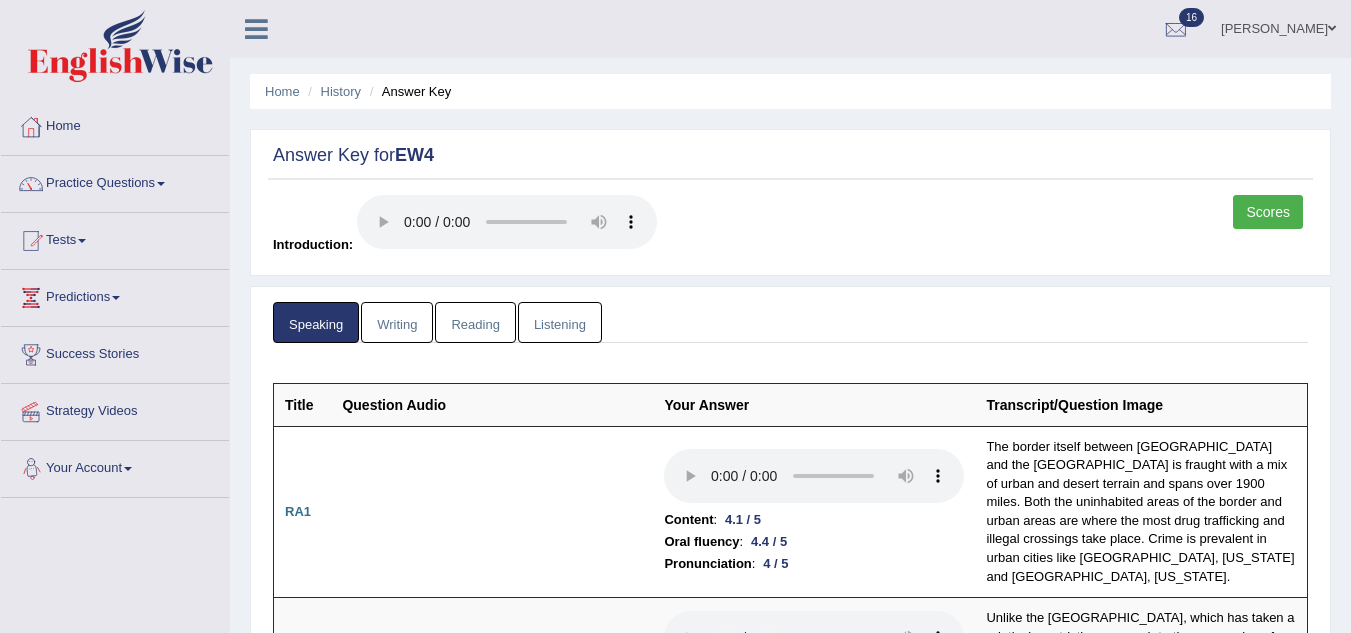 click on "Writing" at bounding box center [397, 322] 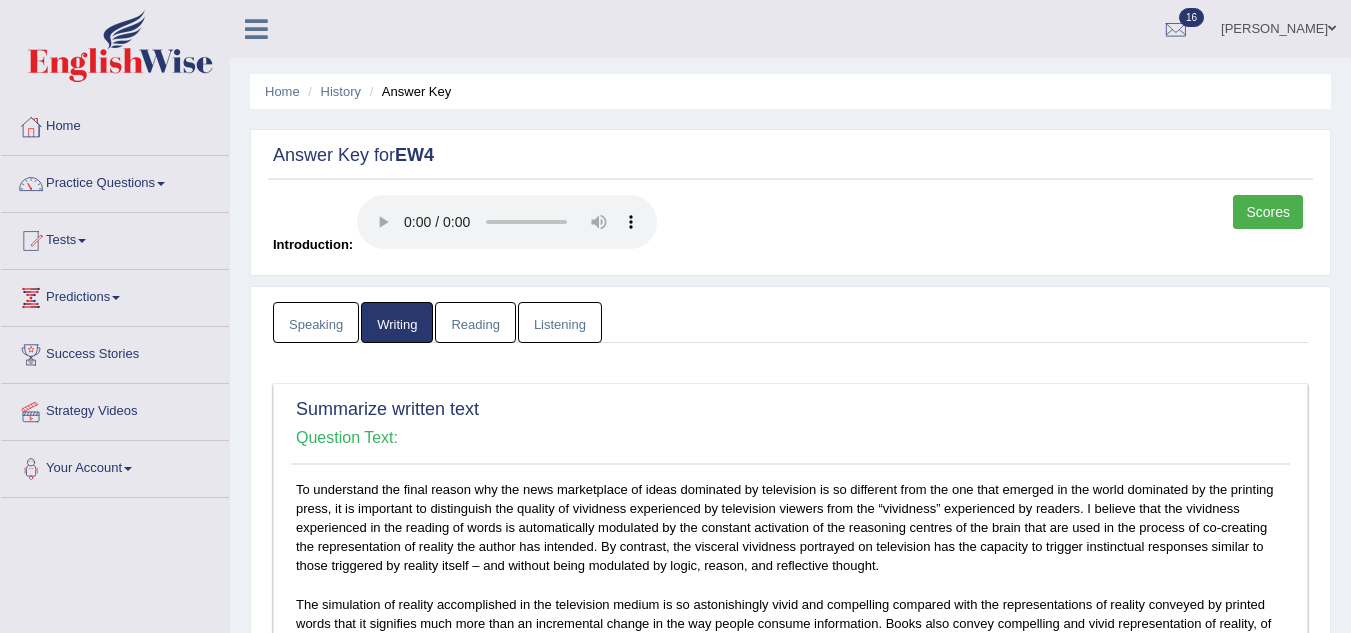 click on "Reading" at bounding box center [475, 322] 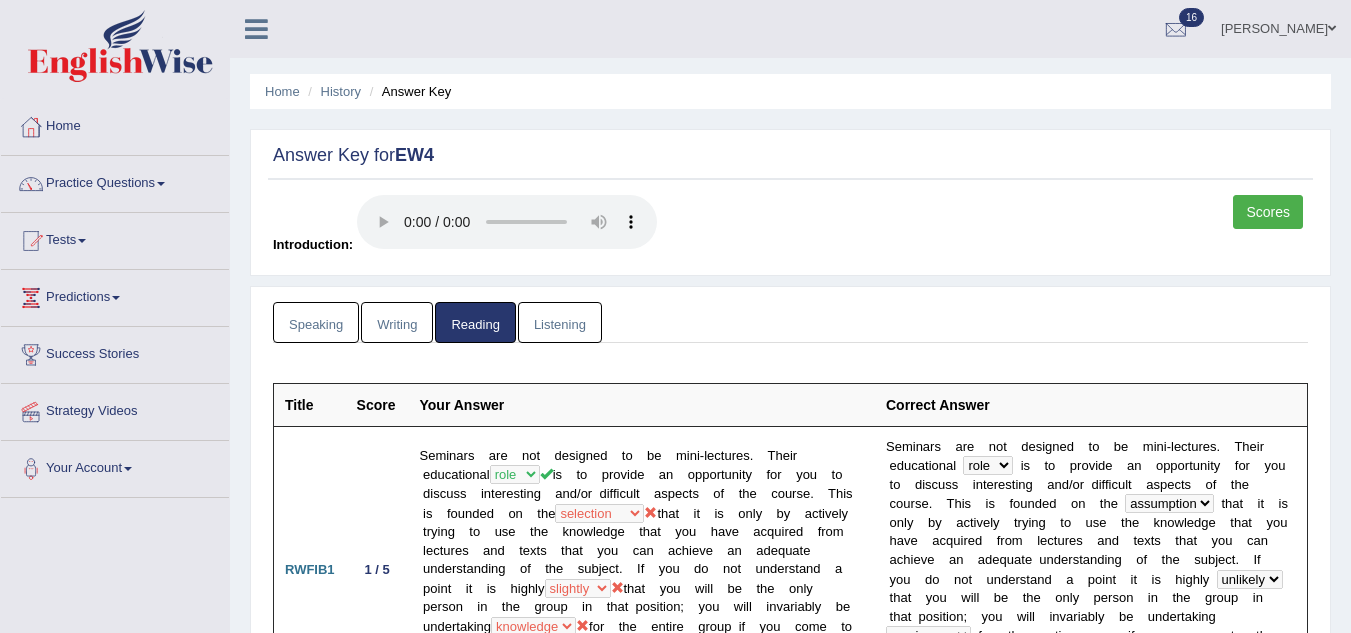 click on "Listening" at bounding box center (560, 322) 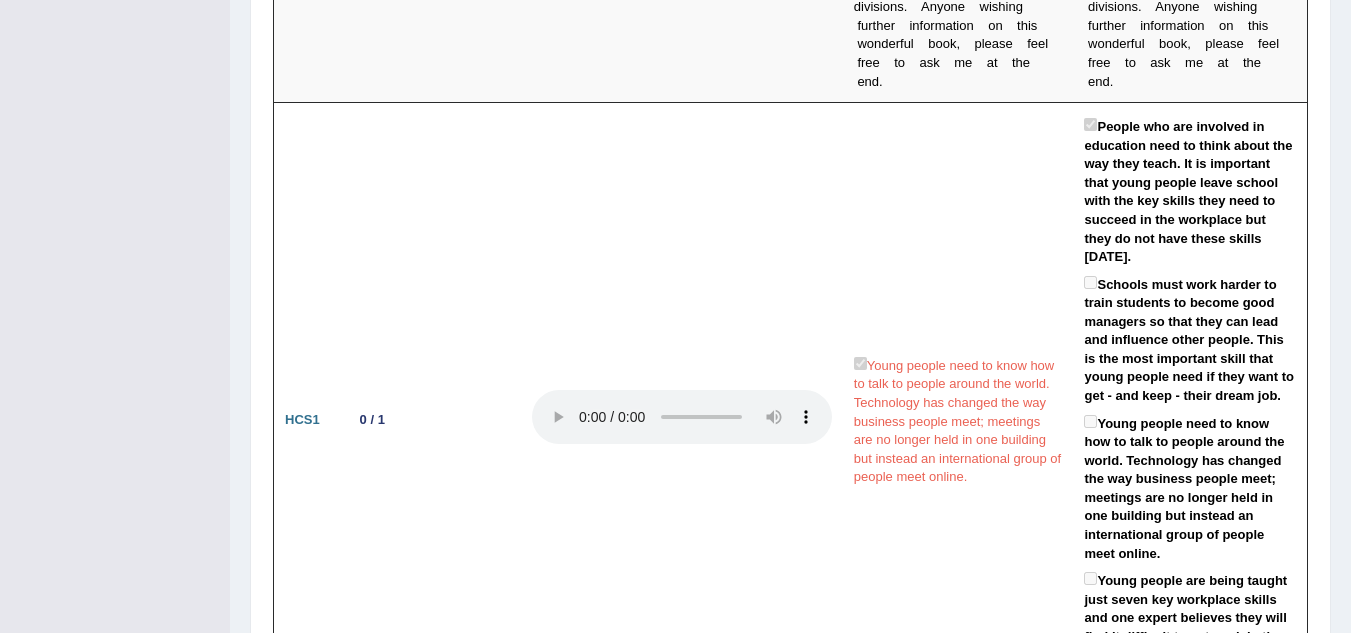 scroll, scrollTop: 1929, scrollLeft: 0, axis: vertical 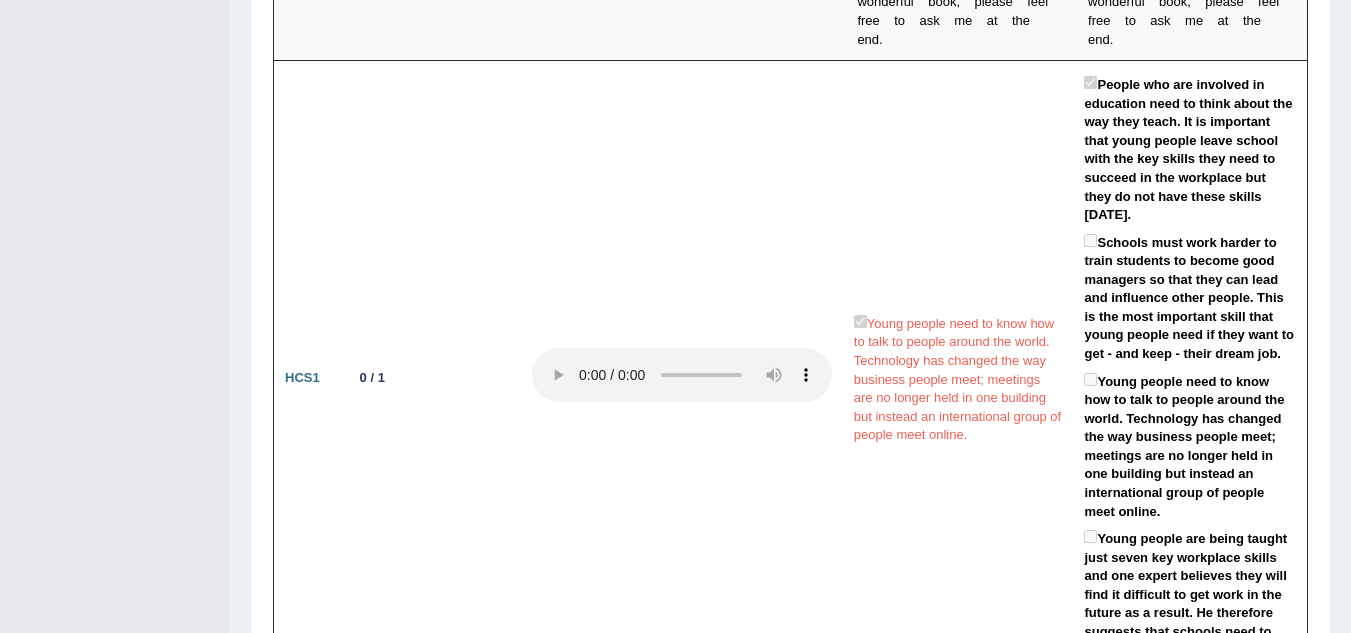 drag, startPoint x: 1339, startPoint y: 274, endPoint x: 1343, endPoint y: 332, distance: 58.137768 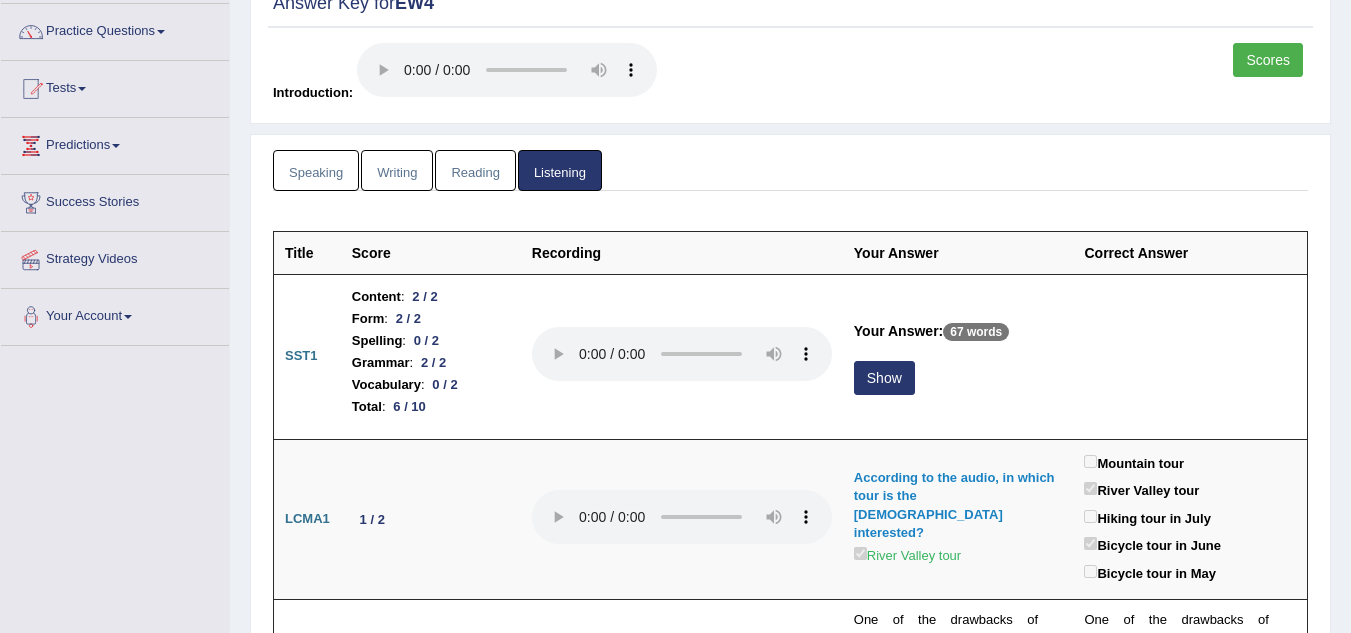 scroll, scrollTop: 0, scrollLeft: 0, axis: both 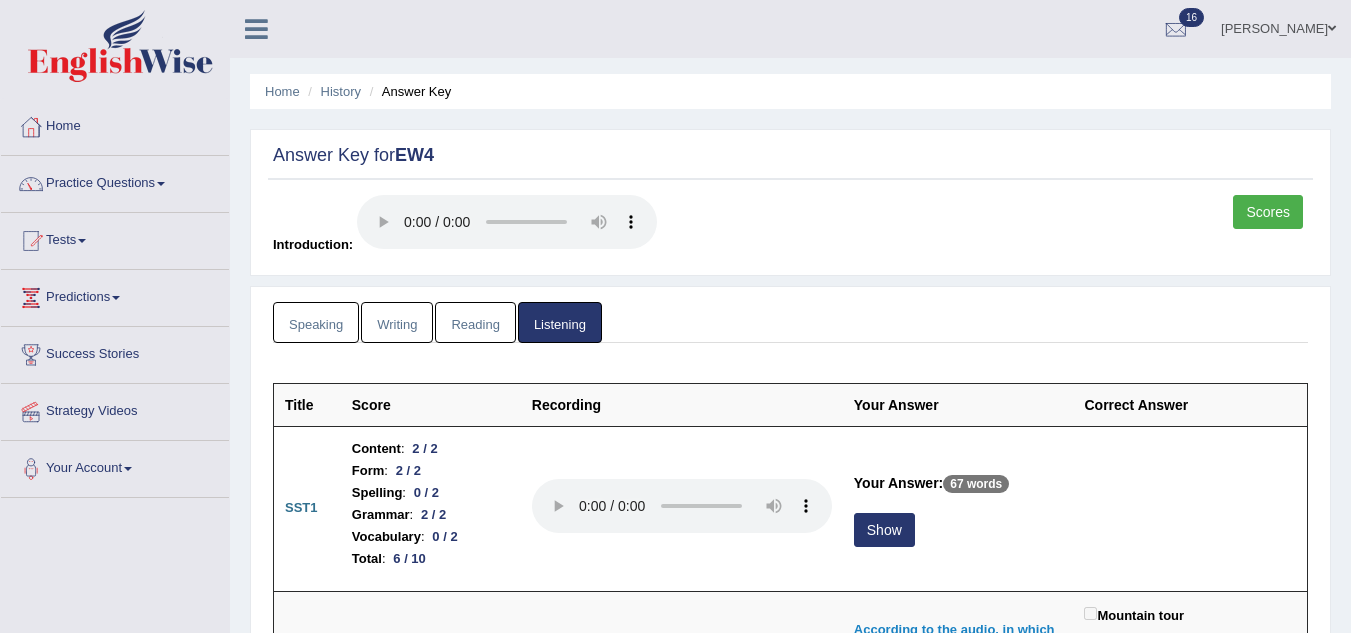 click on "Speaking" at bounding box center (316, 322) 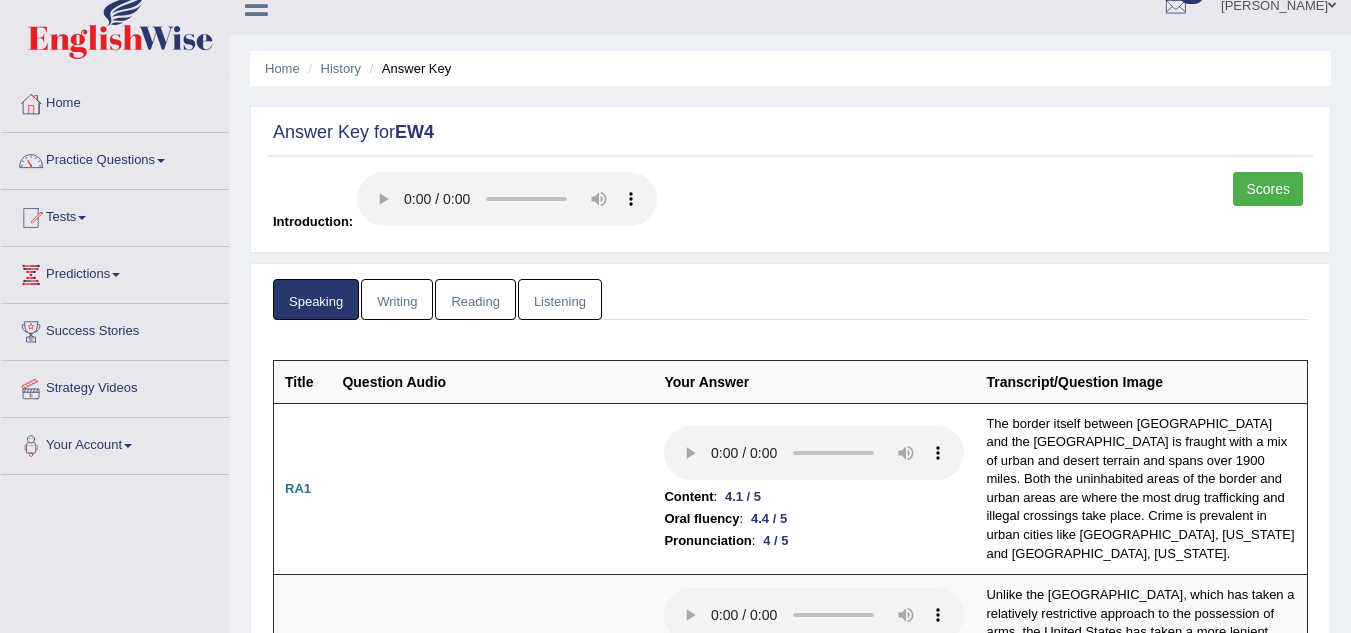 scroll, scrollTop: 0, scrollLeft: 0, axis: both 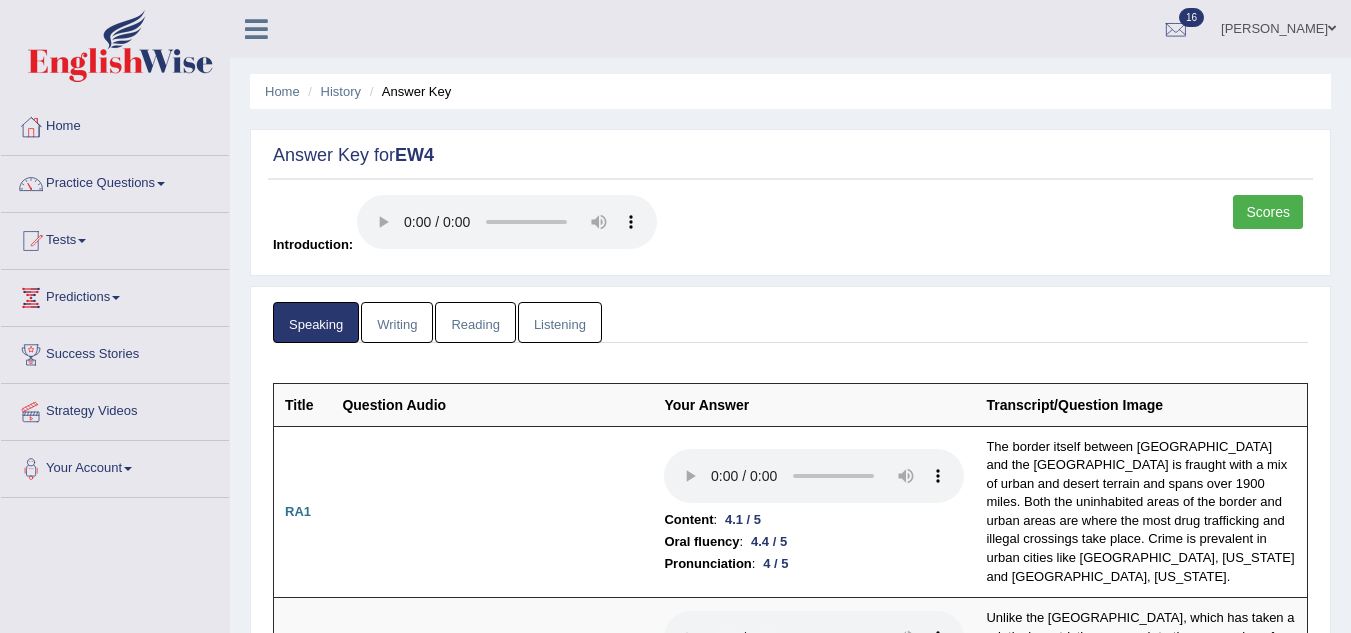 click on "Practice Questions" at bounding box center (115, 181) 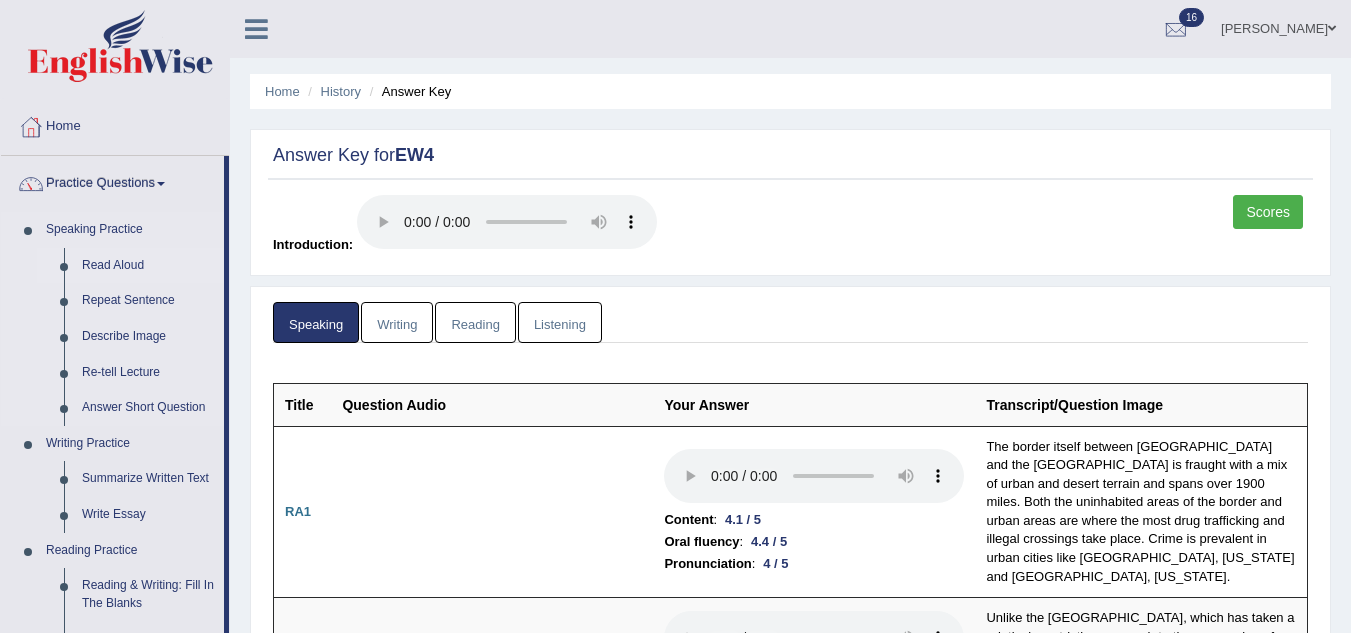 click on "Read Aloud" at bounding box center (148, 266) 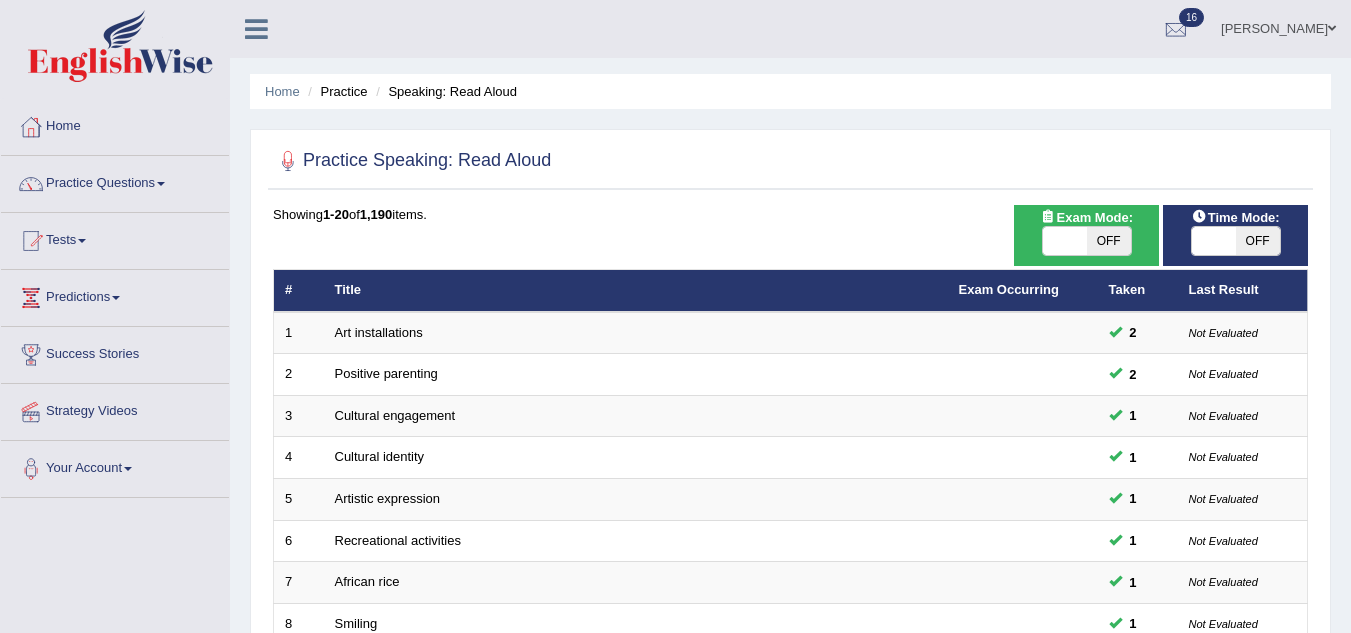 scroll, scrollTop: 0, scrollLeft: 0, axis: both 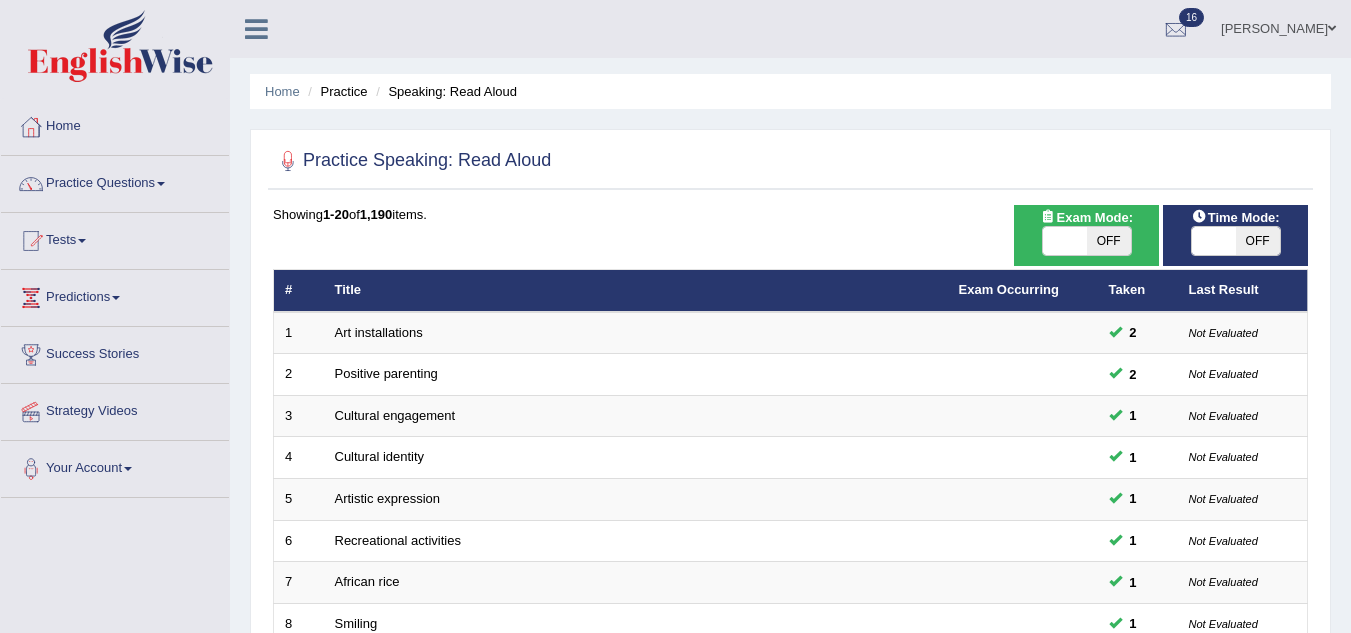 click on "OFF" at bounding box center (1109, 241) 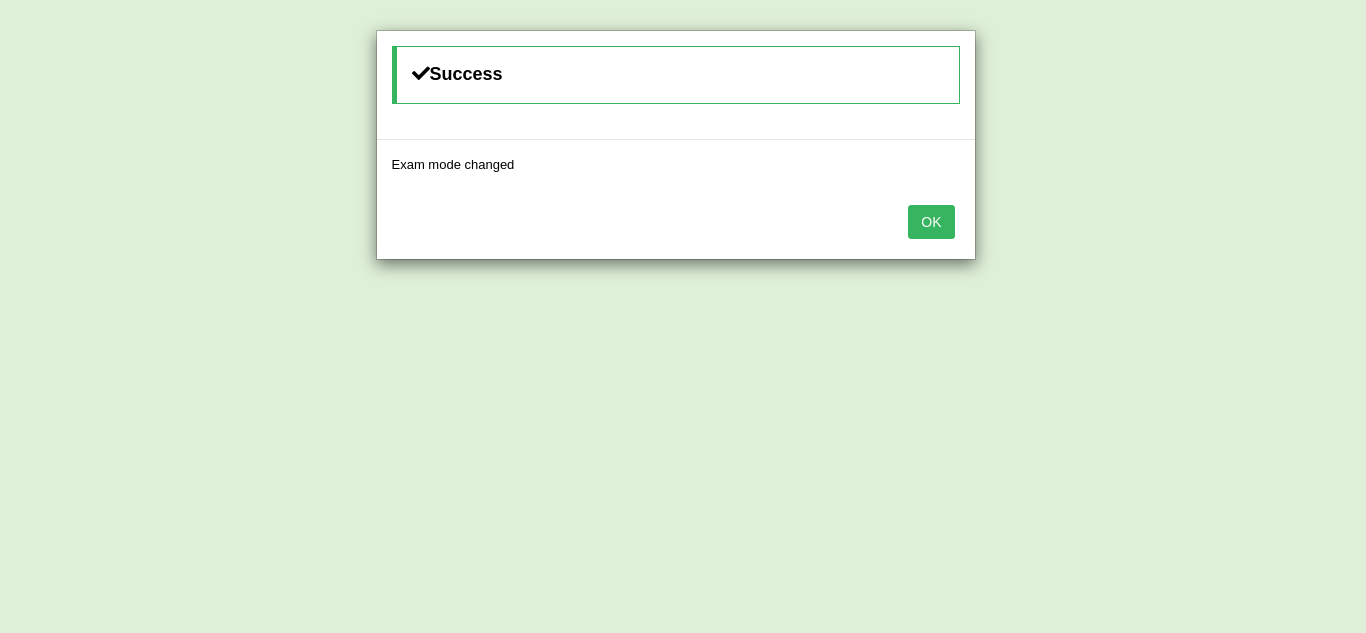 click on "OK" at bounding box center [931, 222] 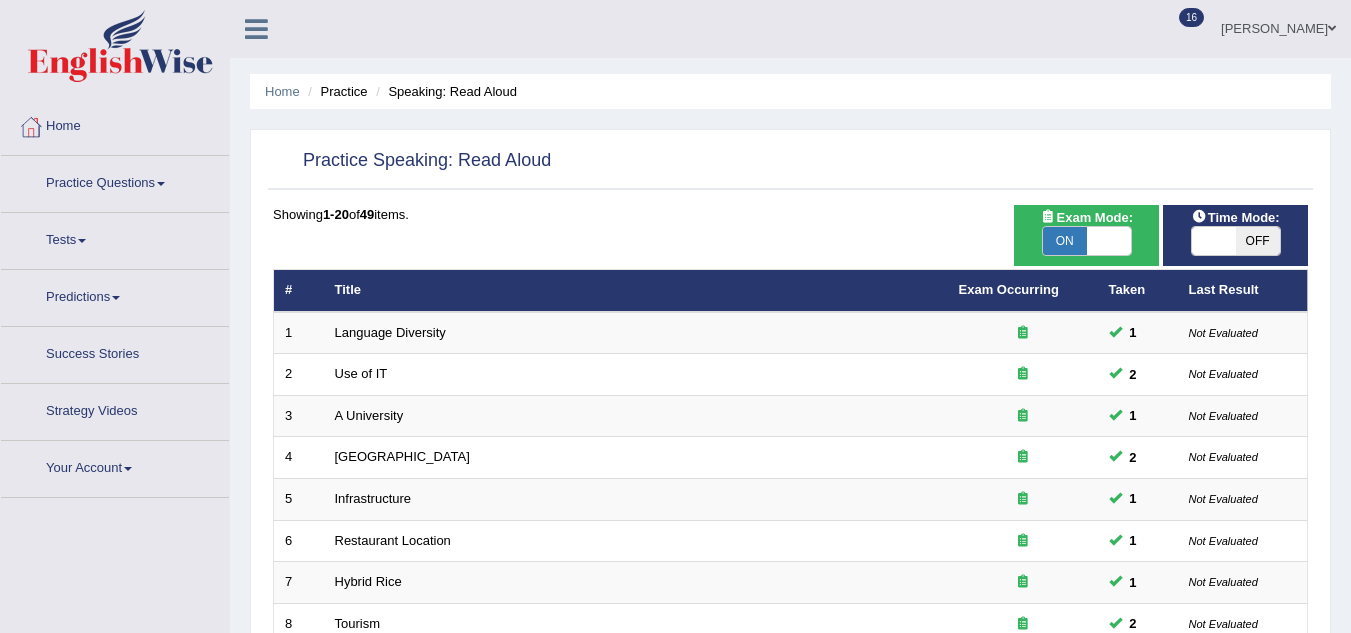 scroll, scrollTop: 0, scrollLeft: 0, axis: both 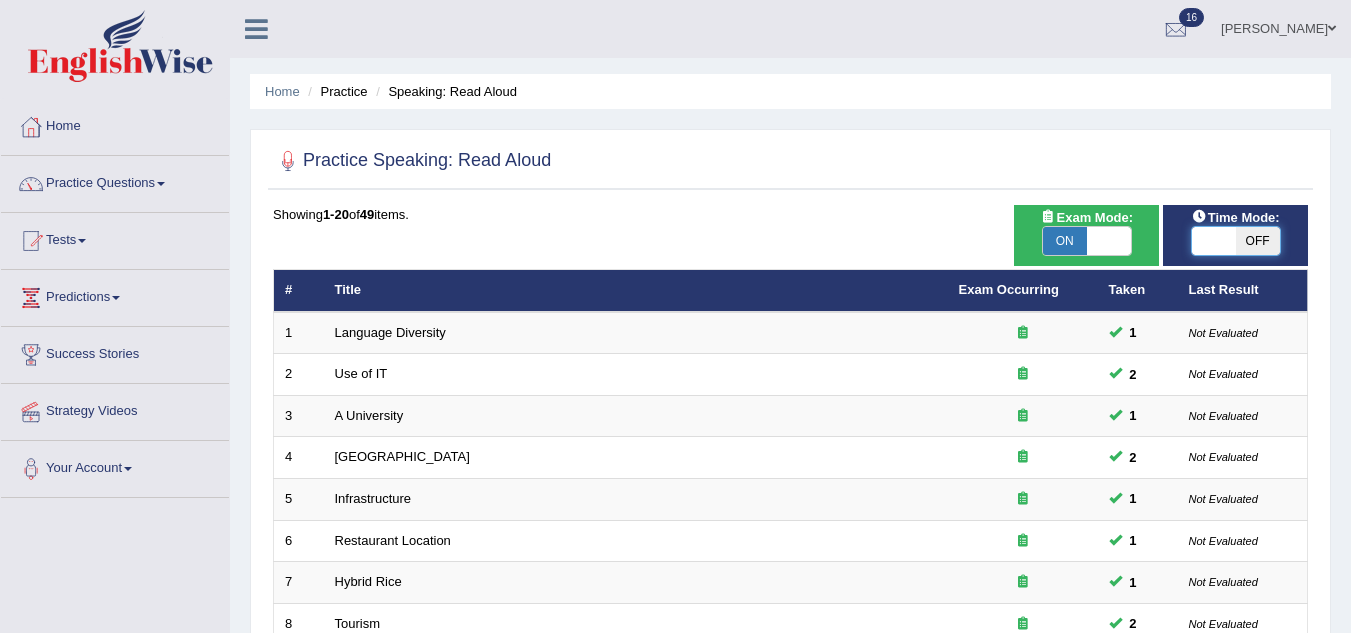 click at bounding box center (1214, 241) 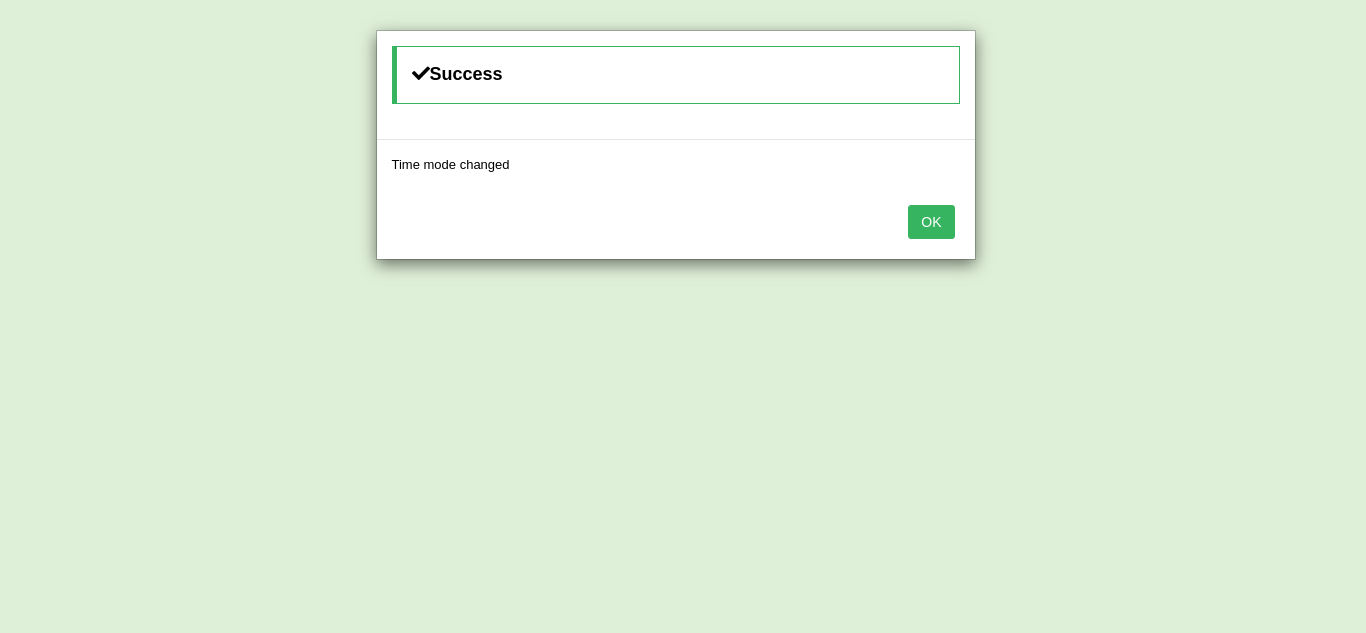 click on "OK" at bounding box center (931, 222) 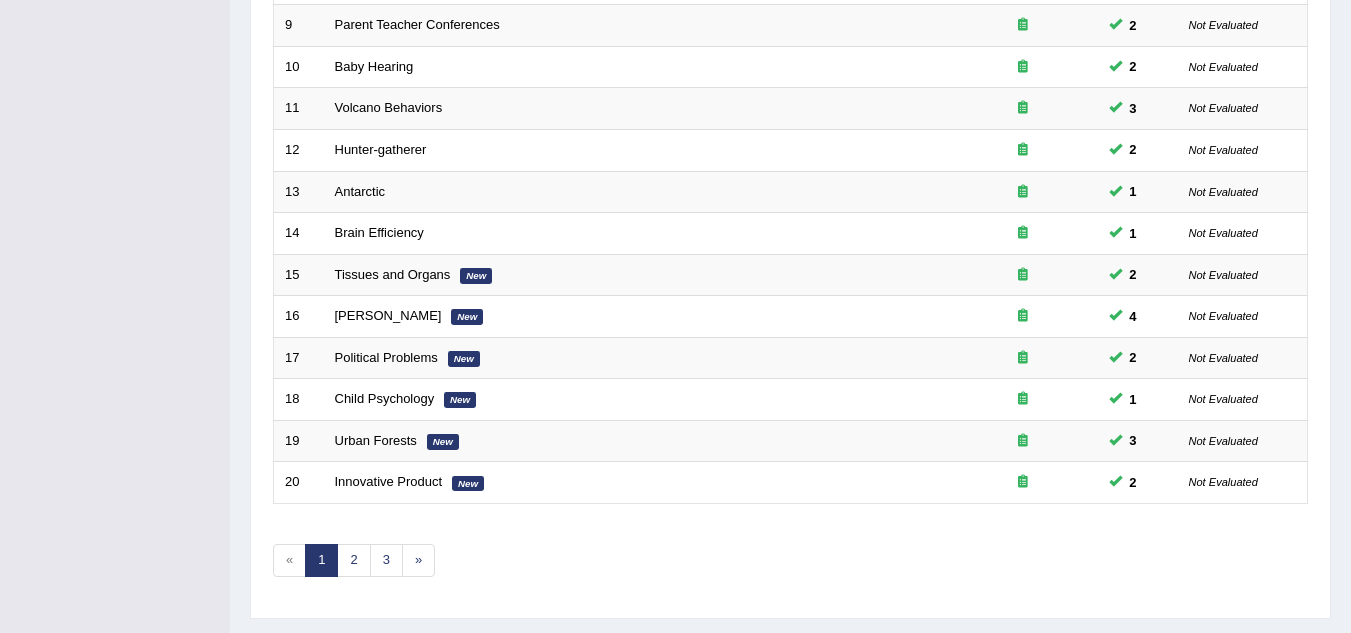 scroll, scrollTop: 691, scrollLeft: 0, axis: vertical 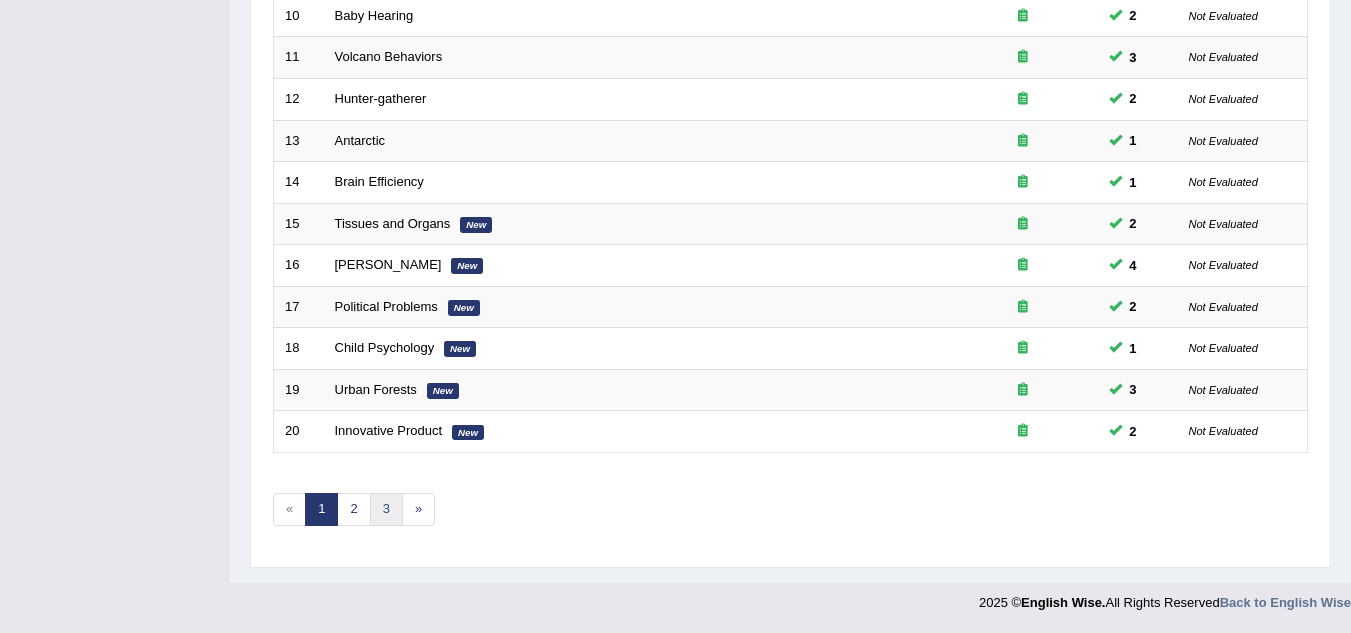 click on "3" at bounding box center (386, 509) 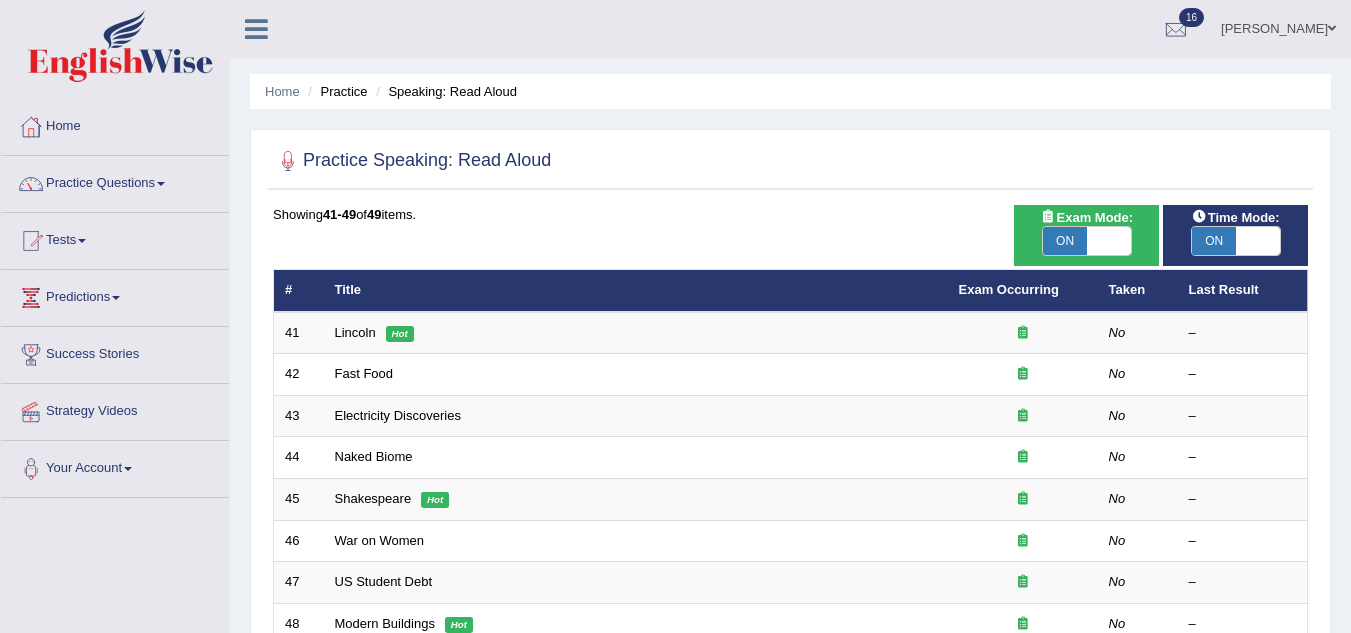scroll, scrollTop: 0, scrollLeft: 0, axis: both 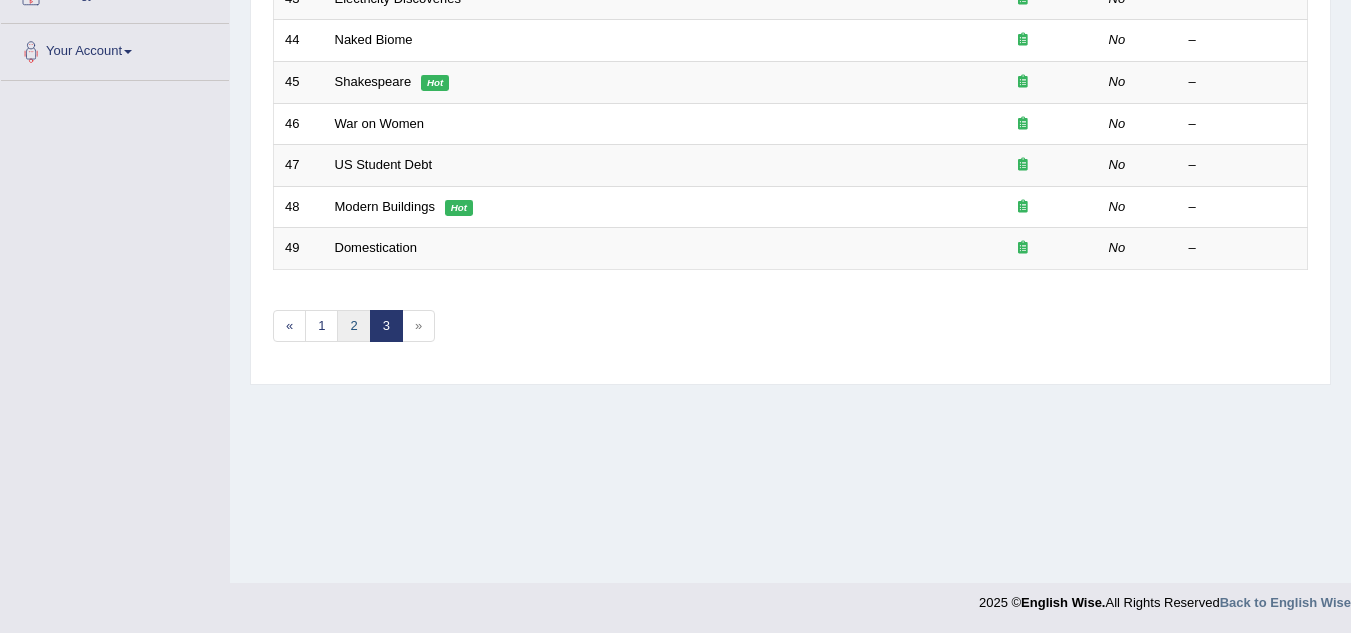 click on "2" at bounding box center [353, 326] 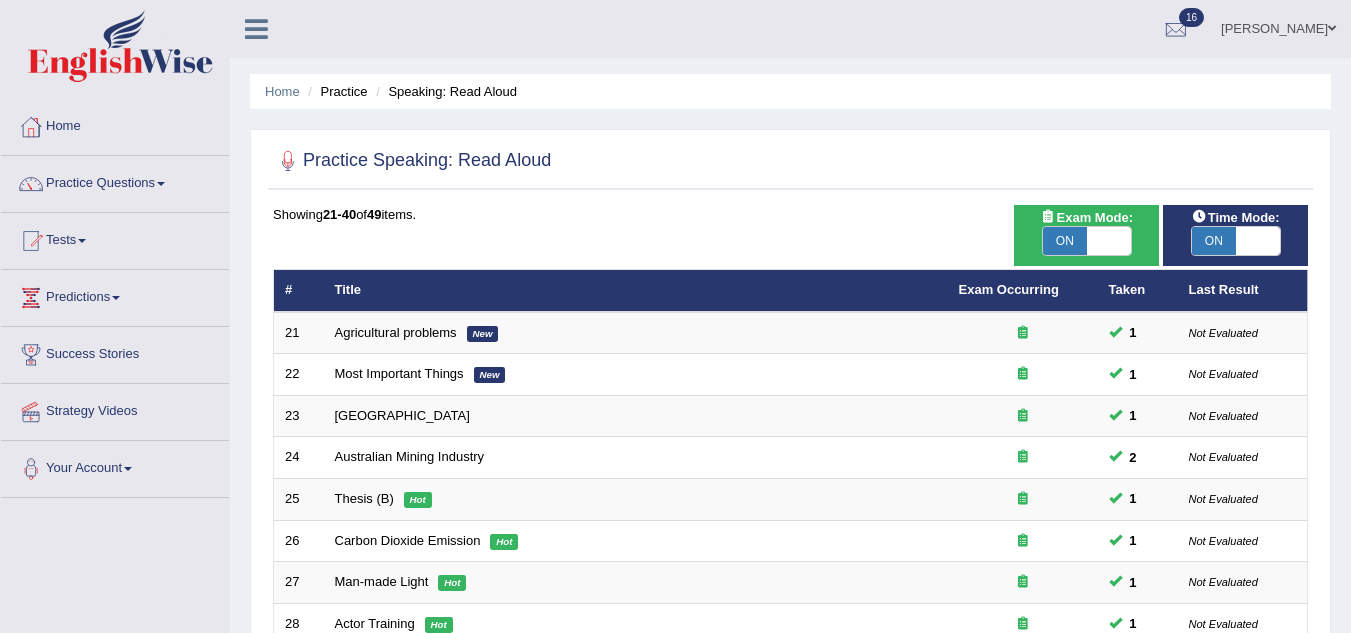 scroll, scrollTop: 0, scrollLeft: 0, axis: both 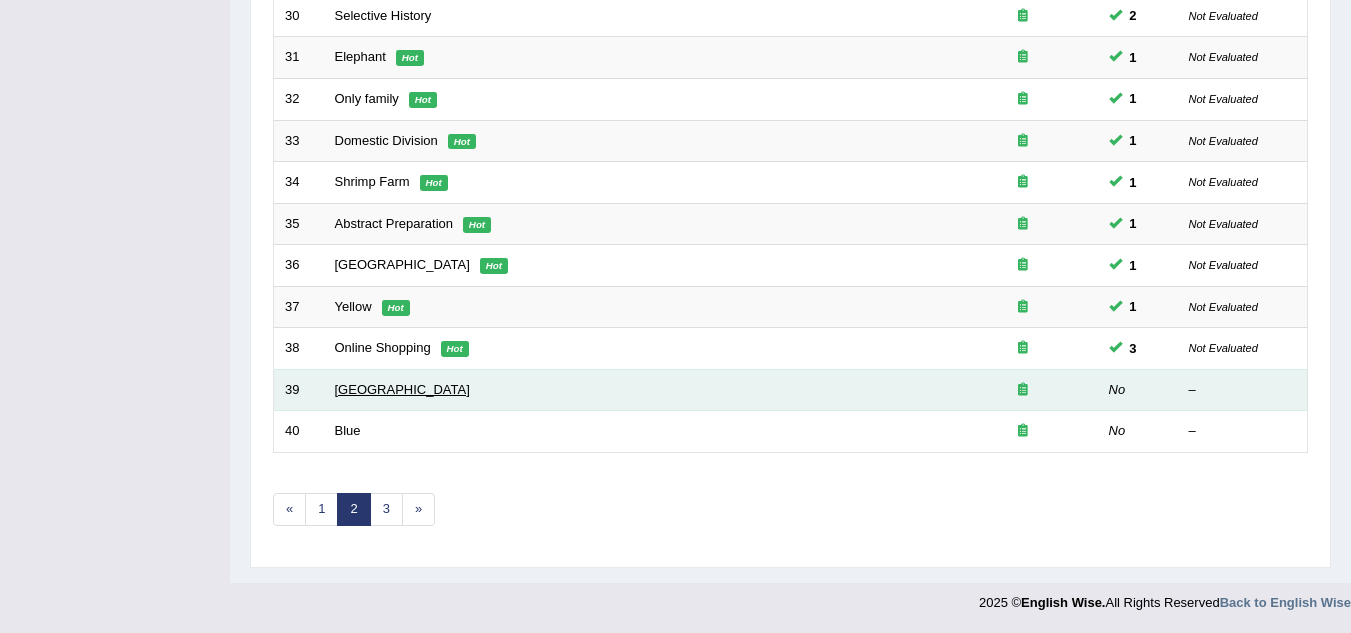 click on "[GEOGRAPHIC_DATA]" at bounding box center [402, 389] 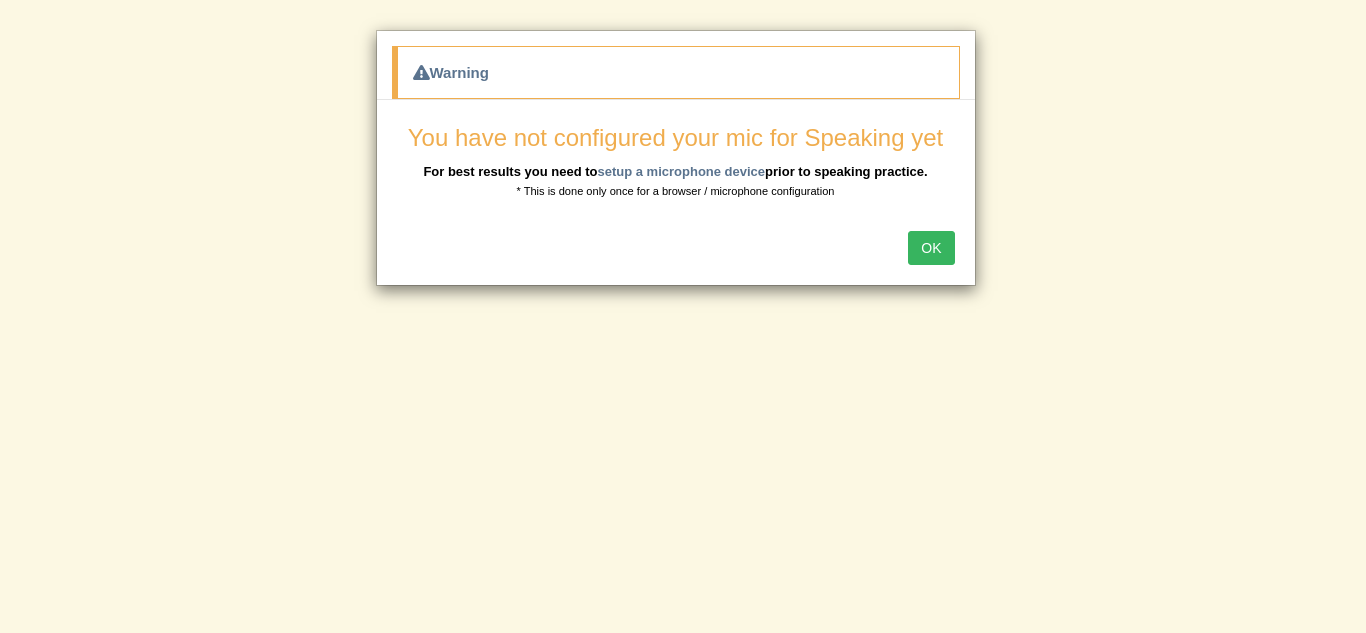 scroll, scrollTop: 0, scrollLeft: 0, axis: both 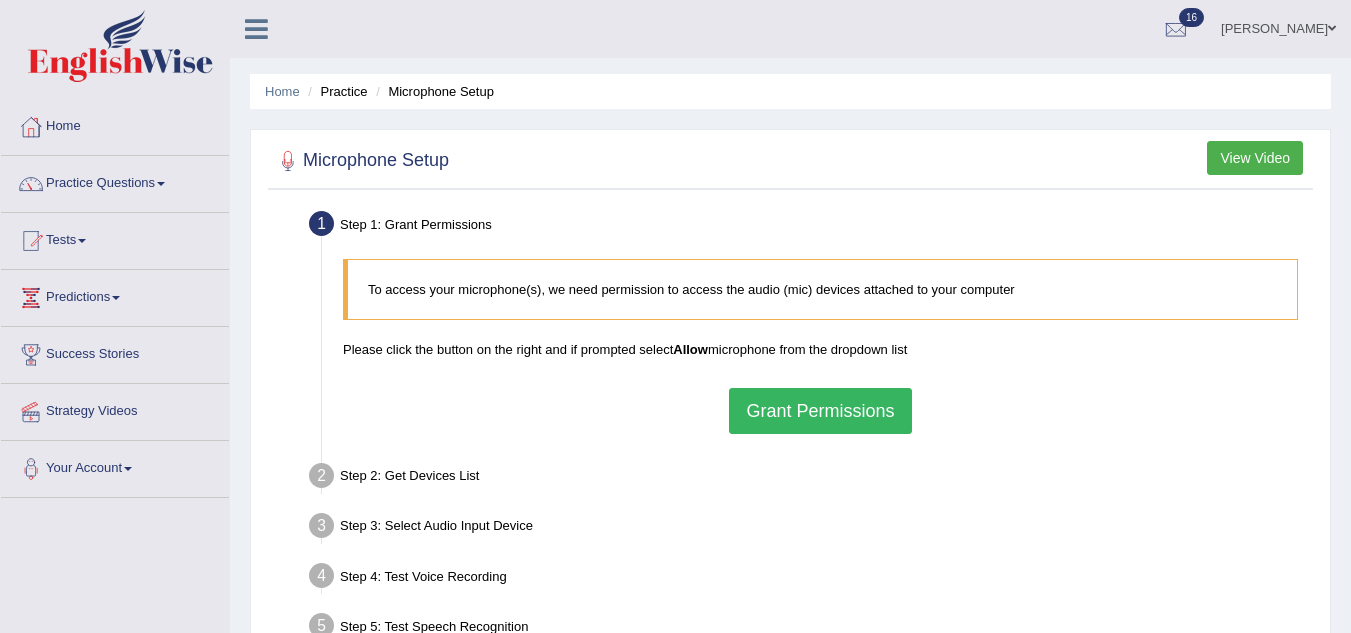 click on "Grant Permissions" at bounding box center [820, 411] 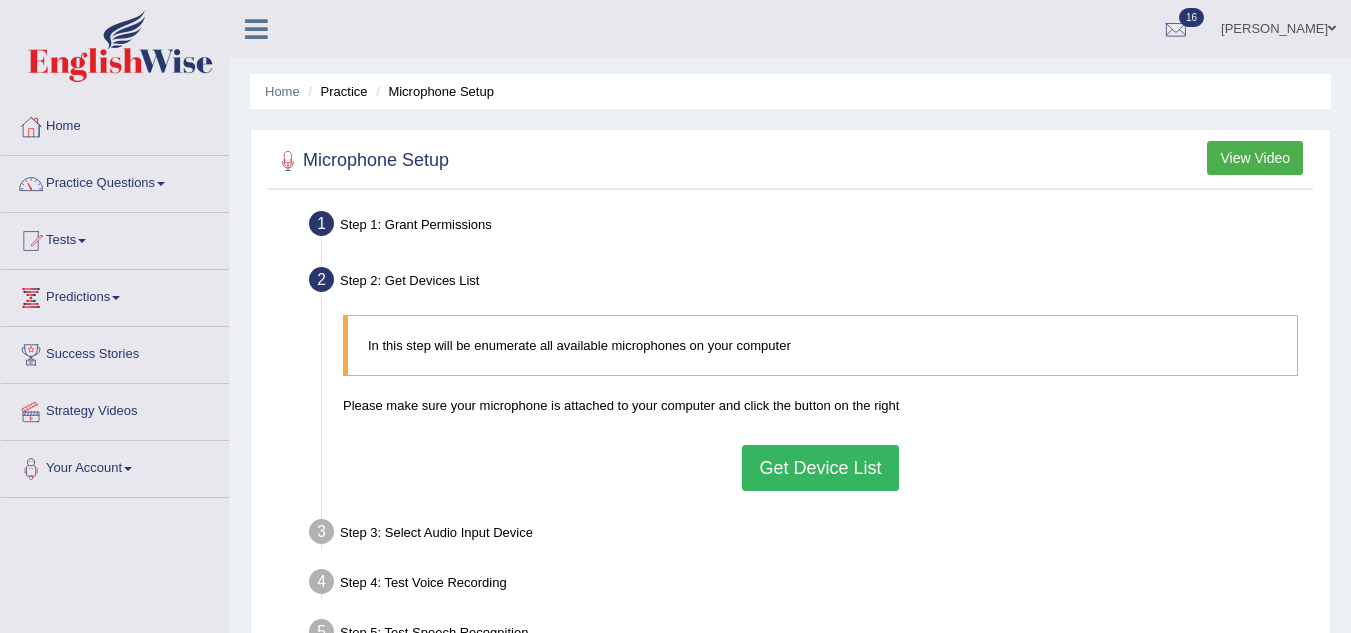 click on "Get Device List" at bounding box center [820, 468] 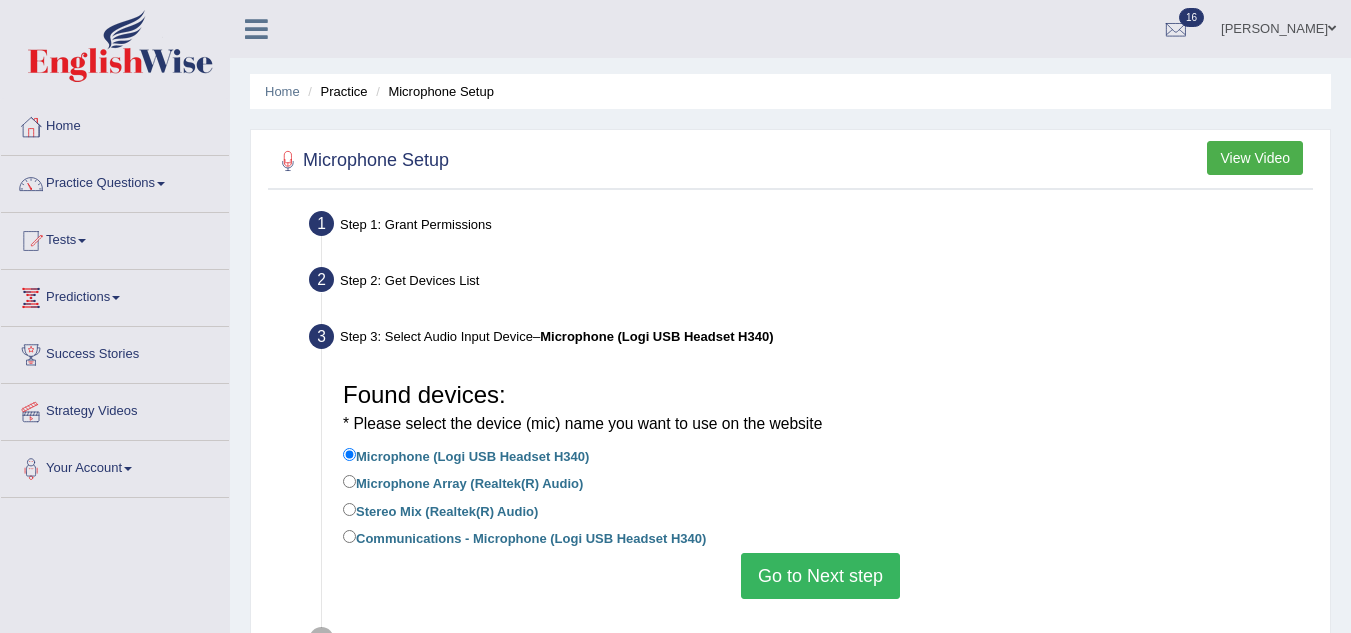 click on "Go to Next step" at bounding box center (820, 576) 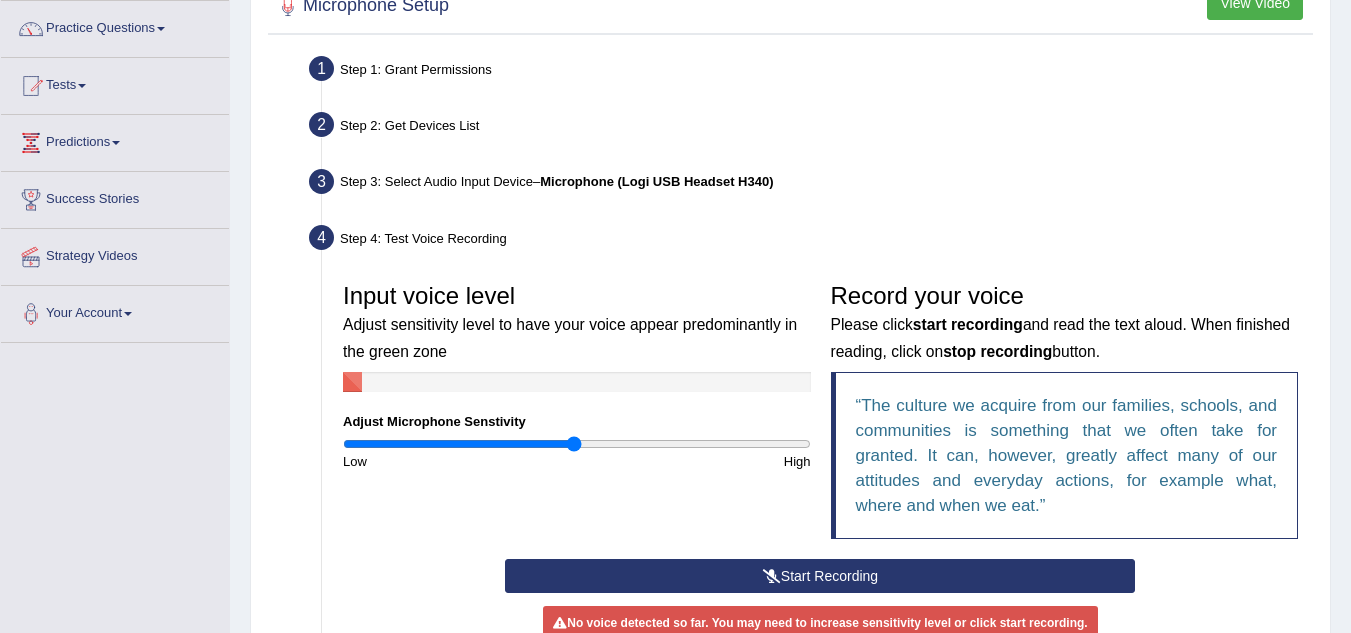 scroll, scrollTop: 182, scrollLeft: 0, axis: vertical 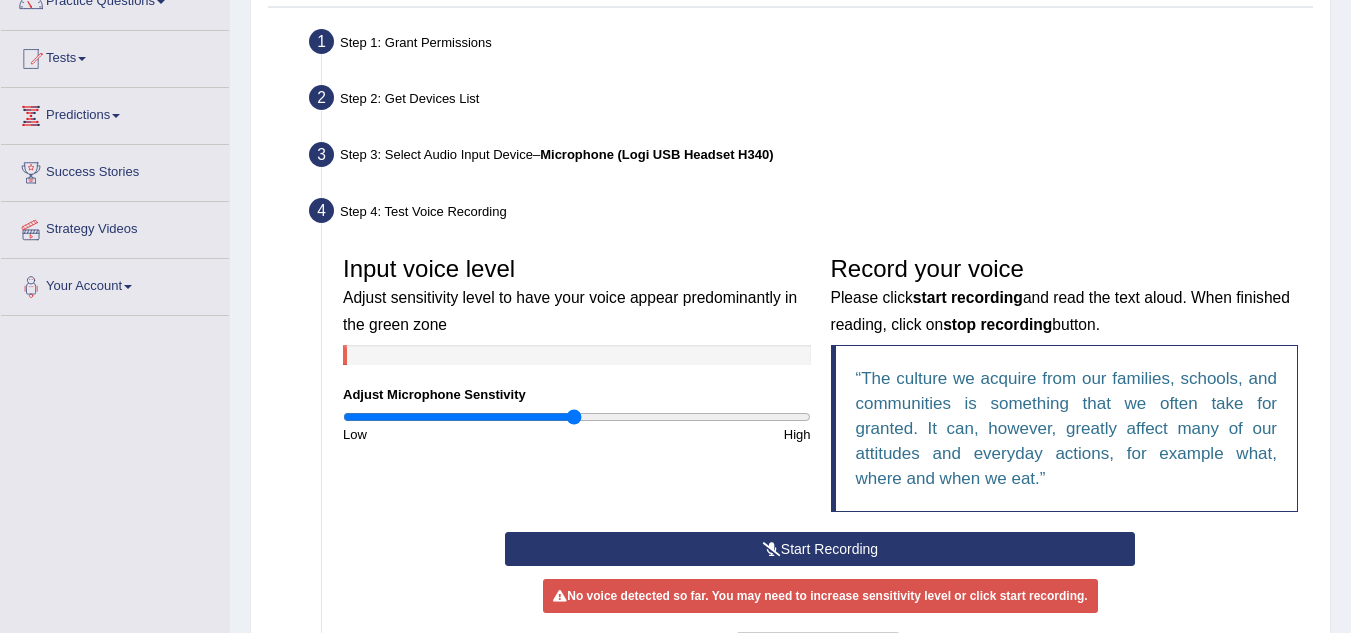 click on "Start Recording" at bounding box center [820, 549] 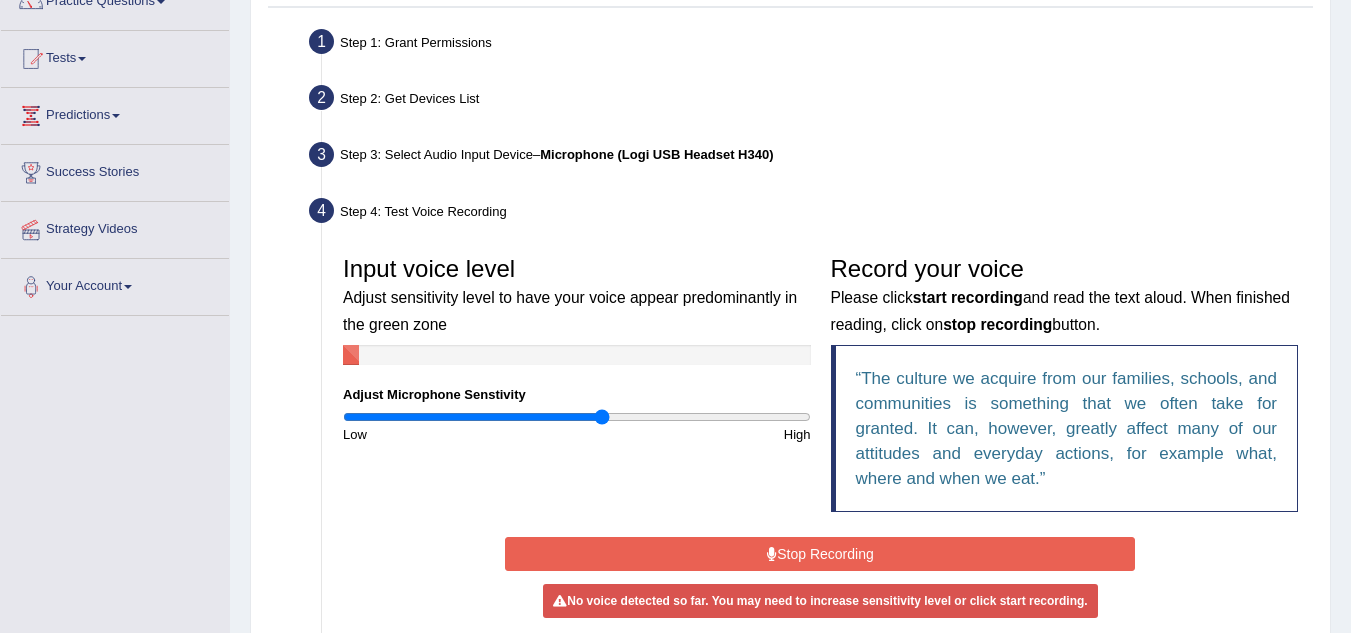 click at bounding box center (577, 417) 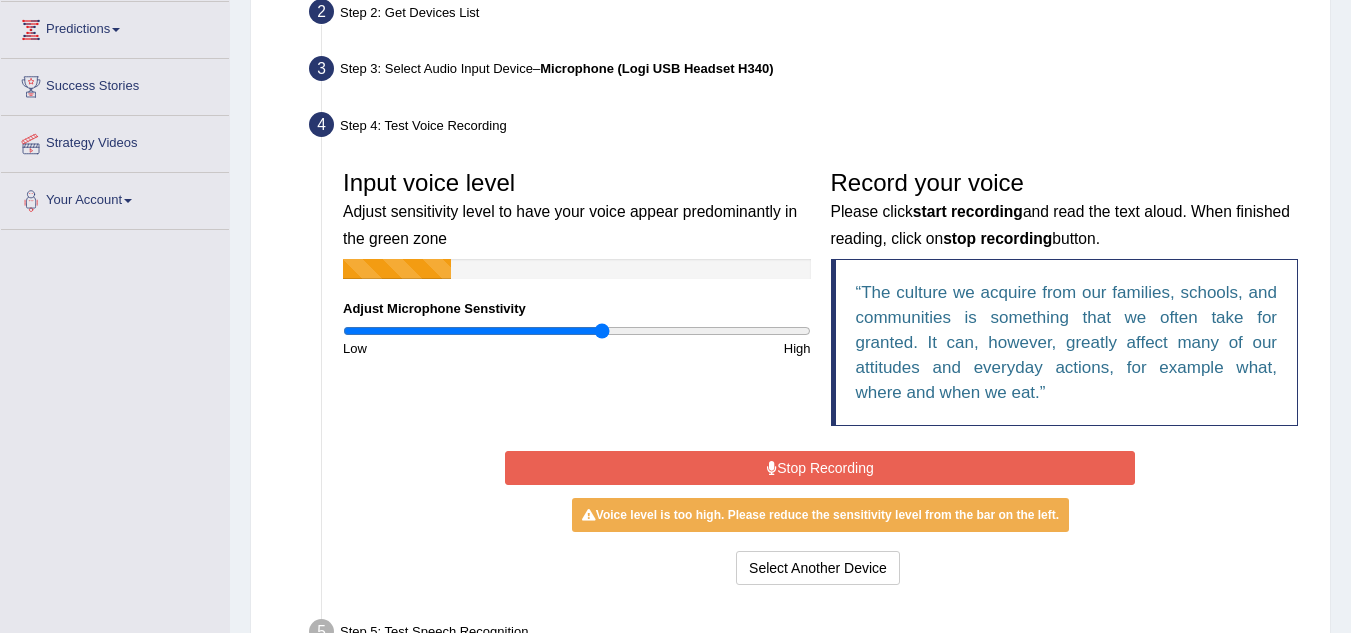 scroll, scrollTop: 277, scrollLeft: 0, axis: vertical 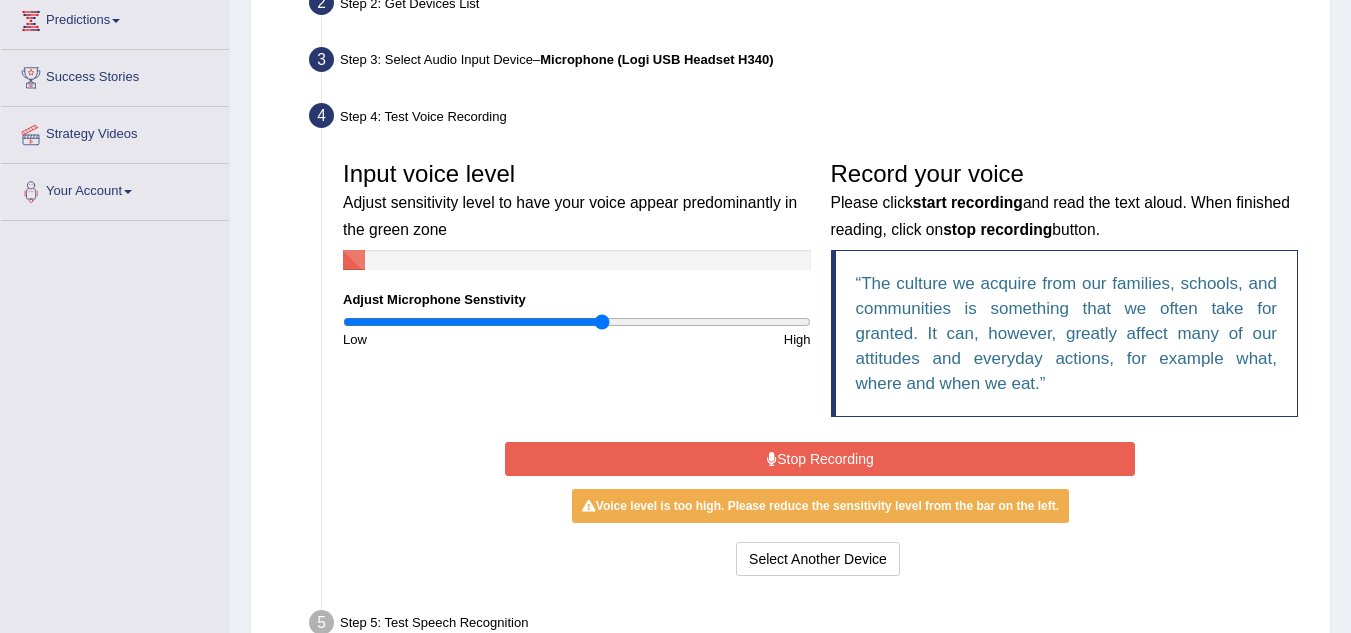 click on "Stop Recording" at bounding box center (820, 459) 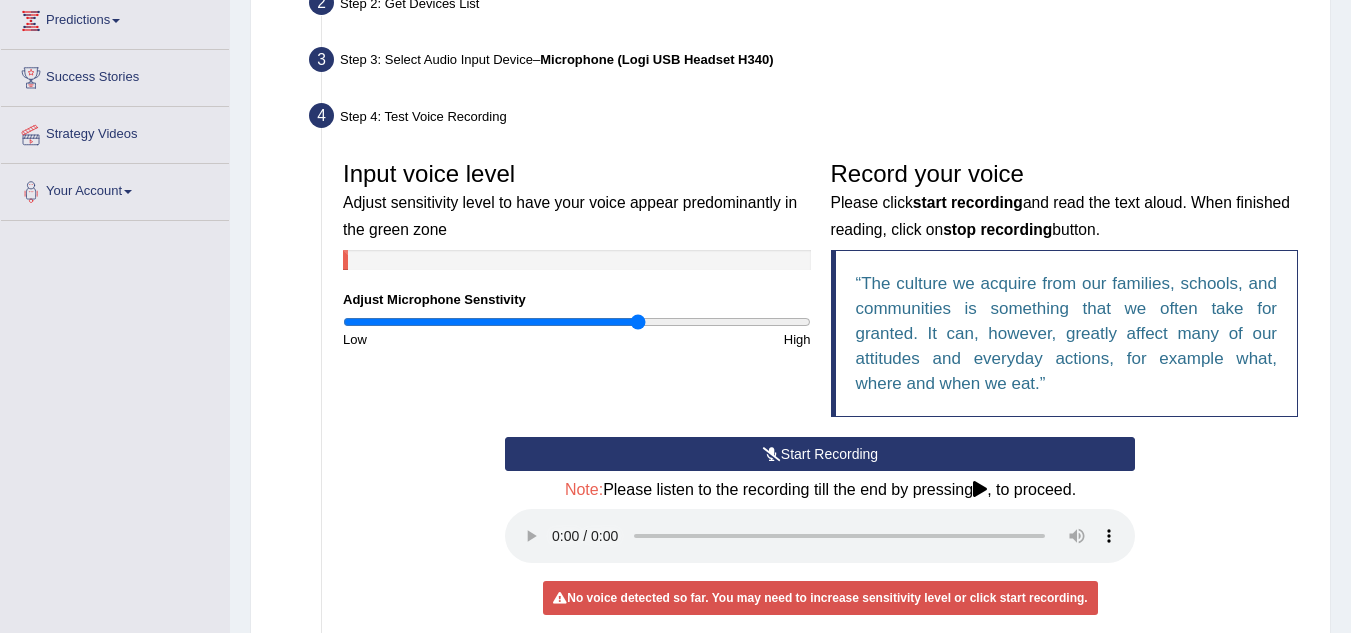 click at bounding box center (577, 322) 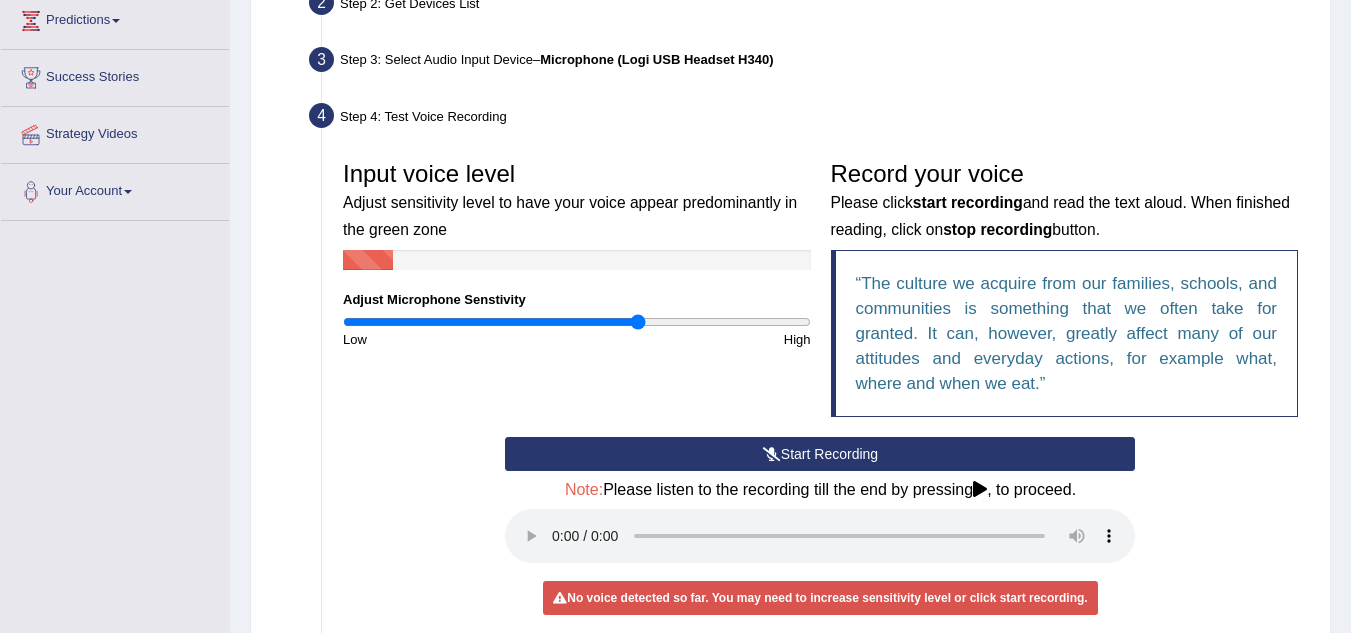 click on "Start Recording" at bounding box center (820, 454) 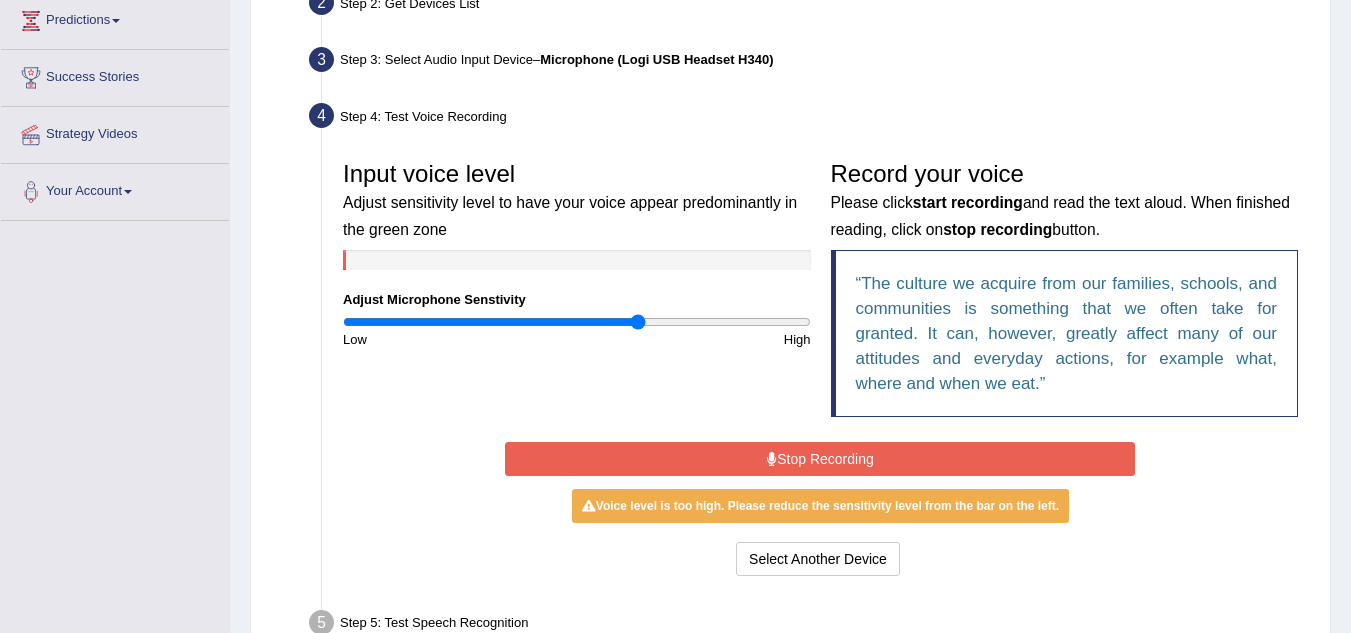 click on "Stop Recording" at bounding box center (820, 459) 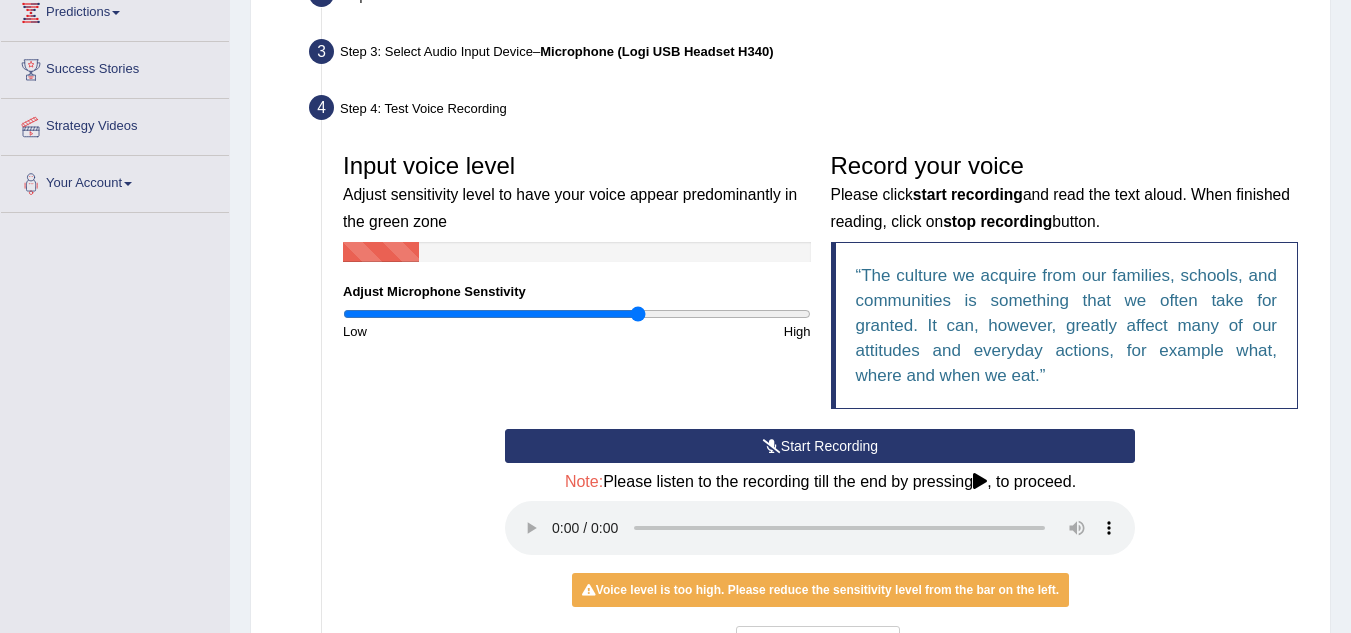 scroll, scrollTop: 287, scrollLeft: 0, axis: vertical 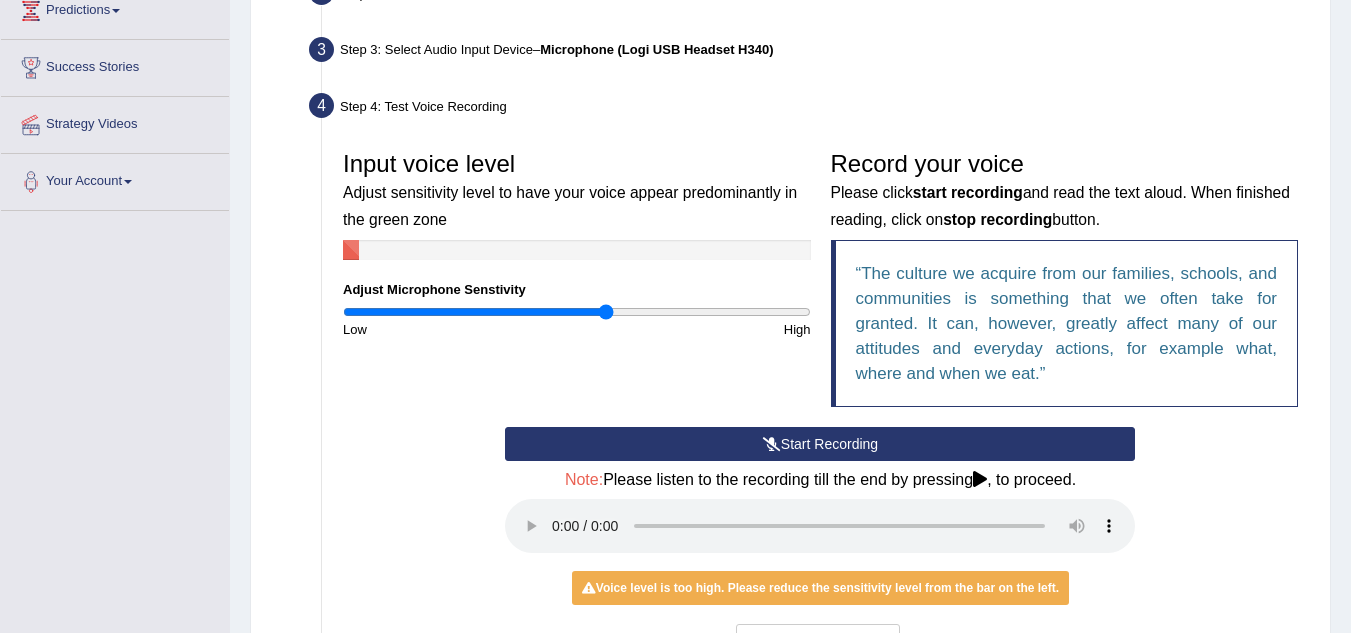 click at bounding box center [577, 312] 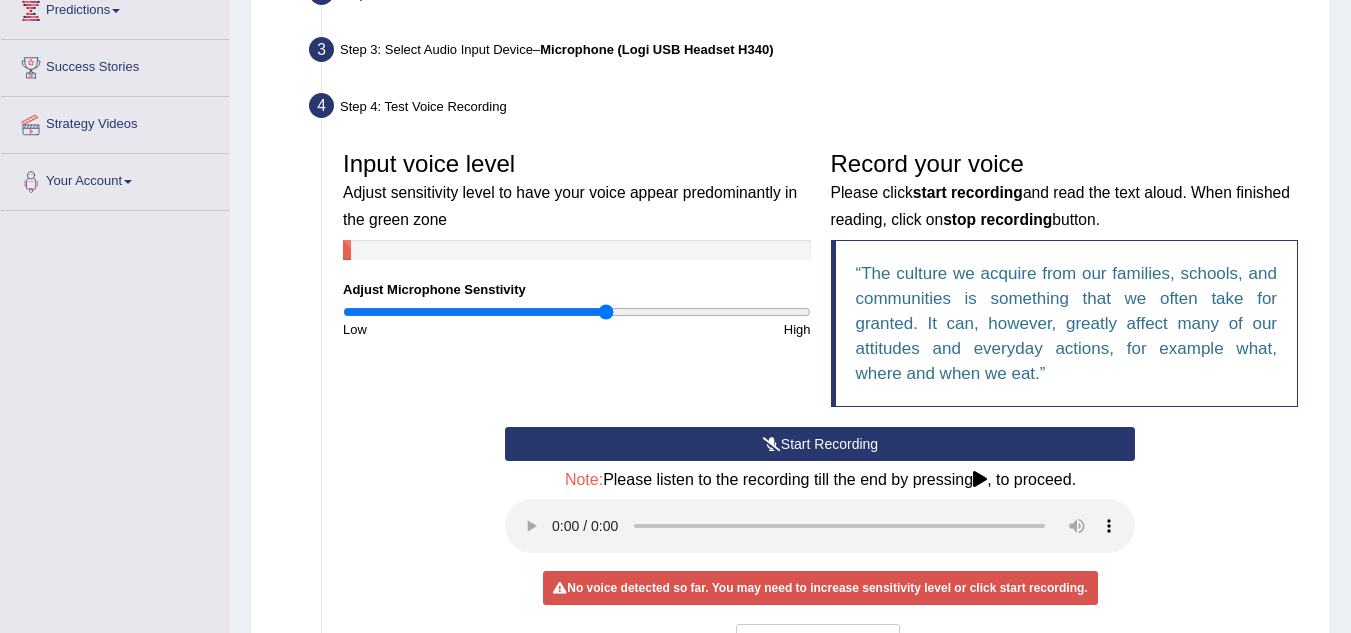 click on "Start Recording" at bounding box center (820, 444) 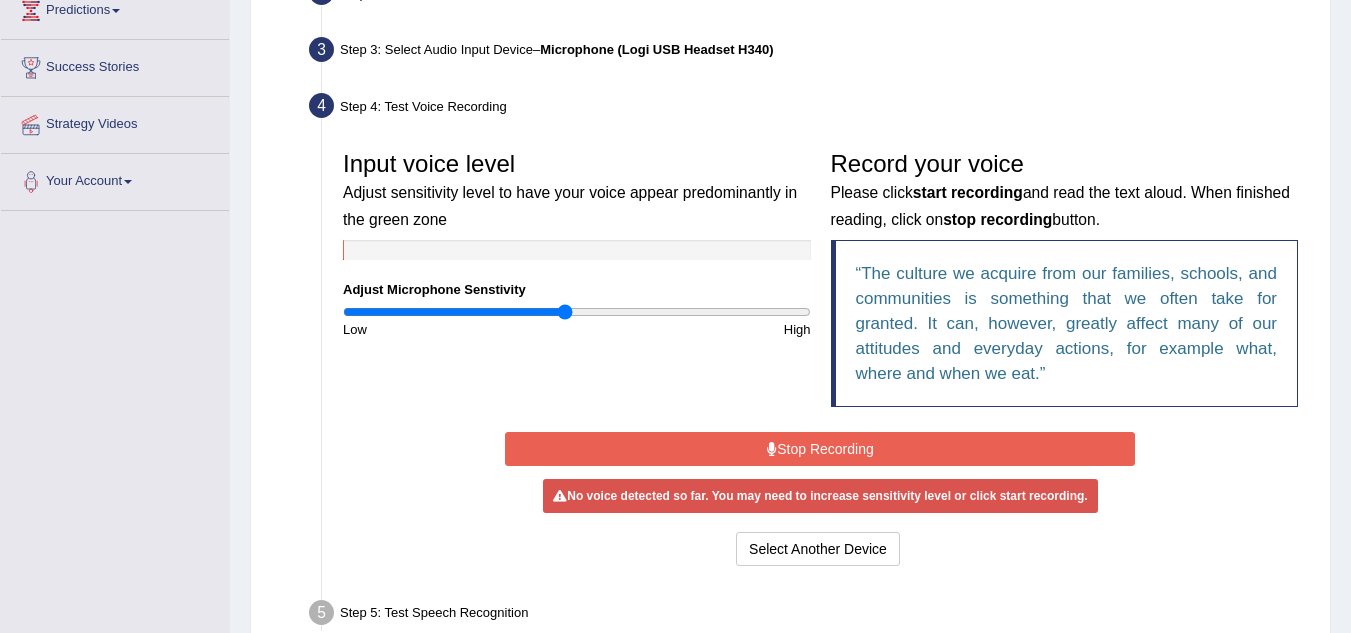 click at bounding box center (577, 312) 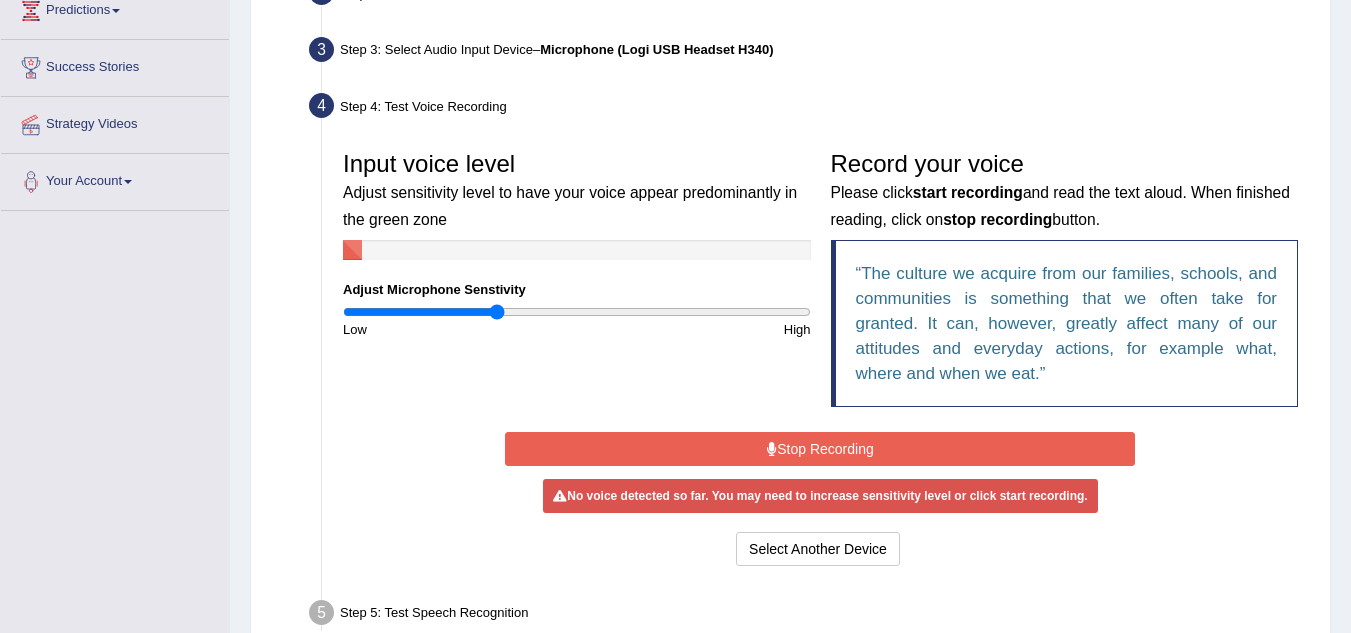 type on "0.66" 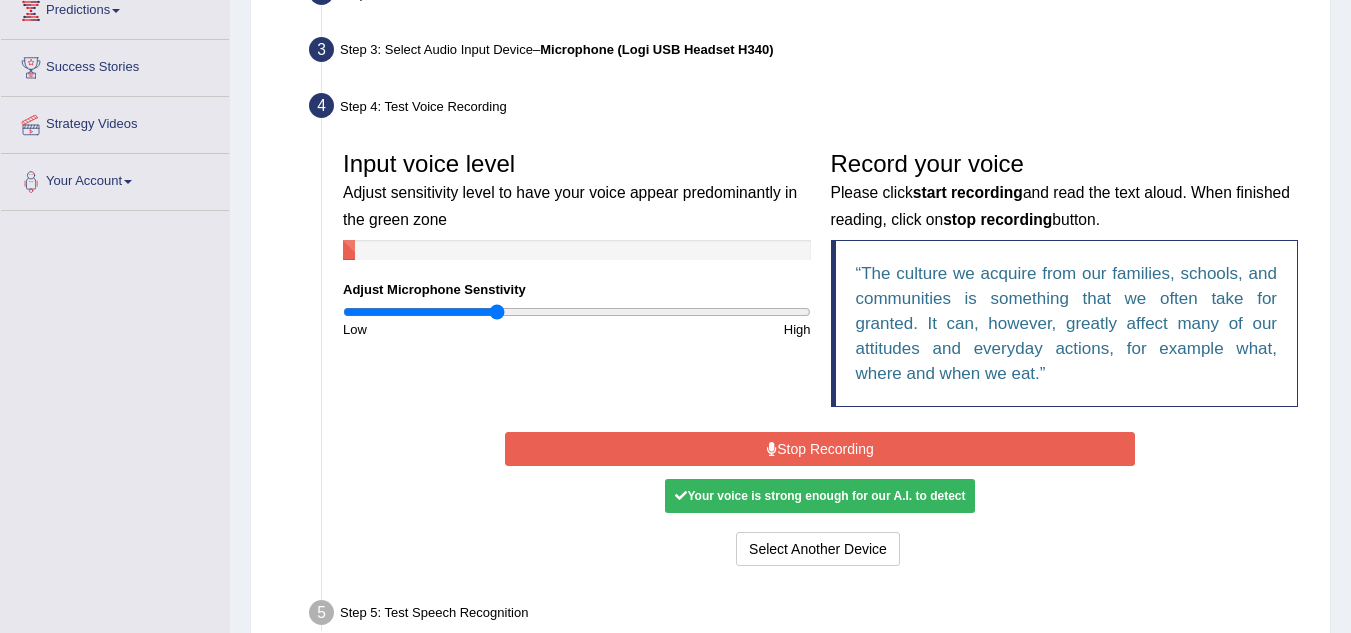 click on "Stop Recording" at bounding box center [820, 449] 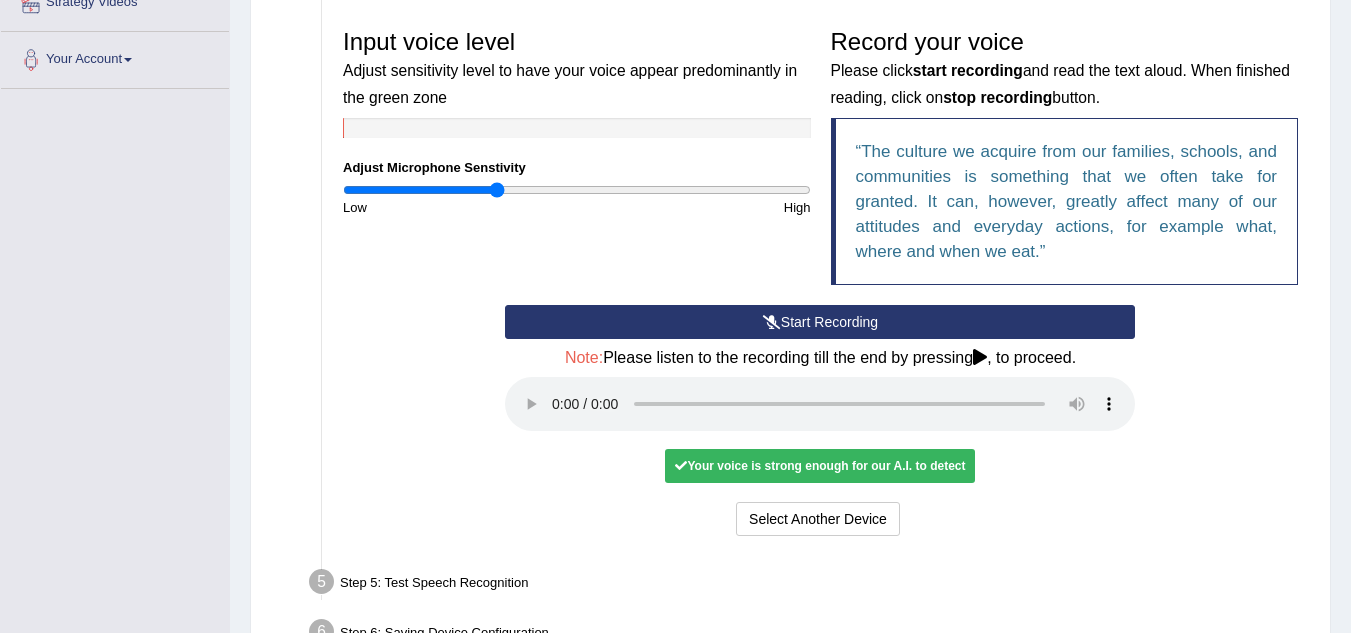 scroll, scrollTop: 444, scrollLeft: 0, axis: vertical 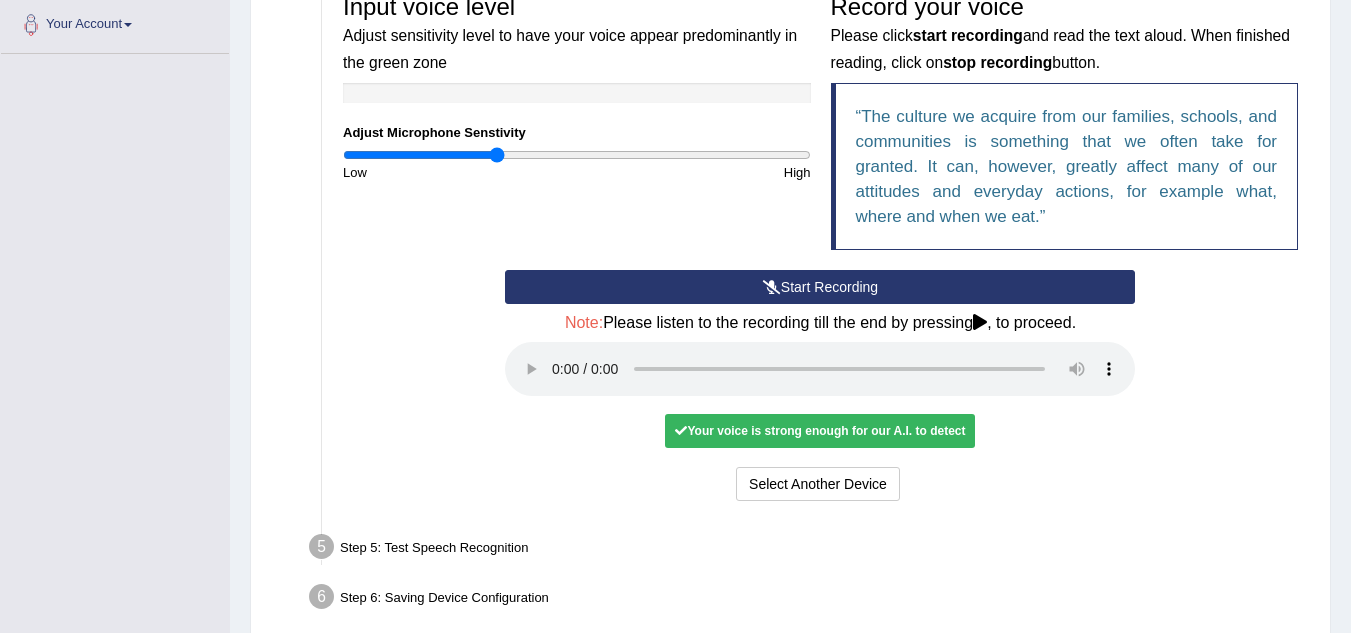type 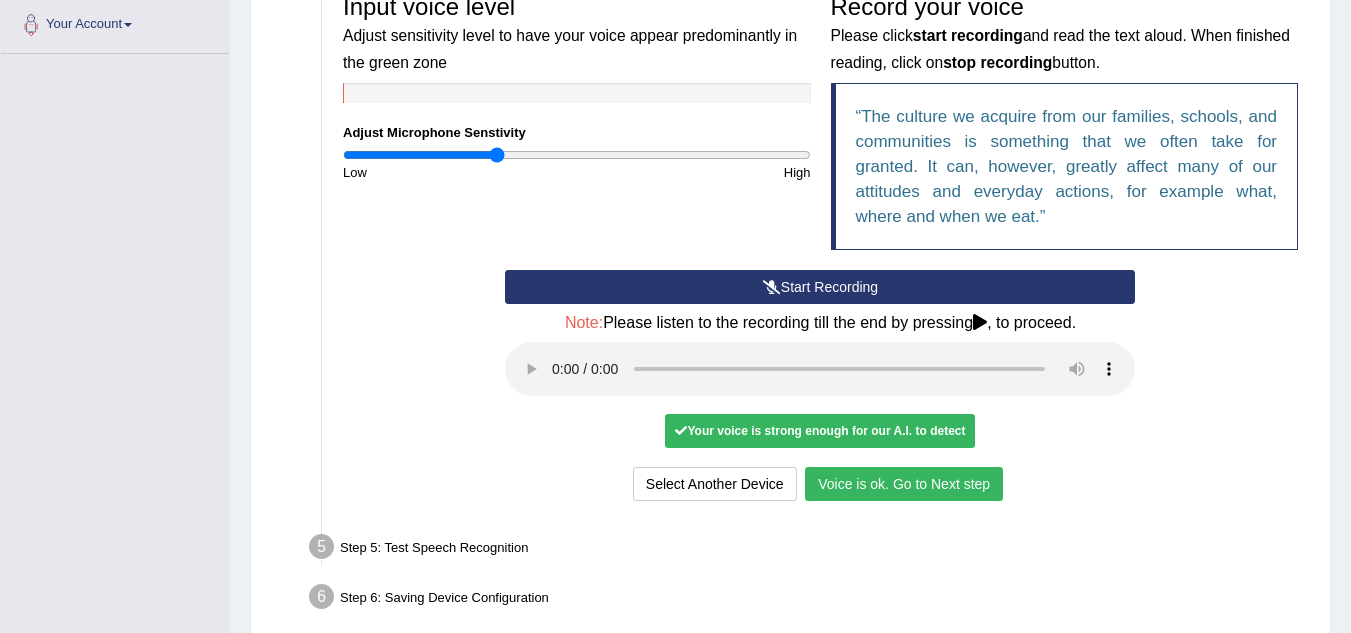 click on "Voice is ok. Go to Next step" at bounding box center [904, 484] 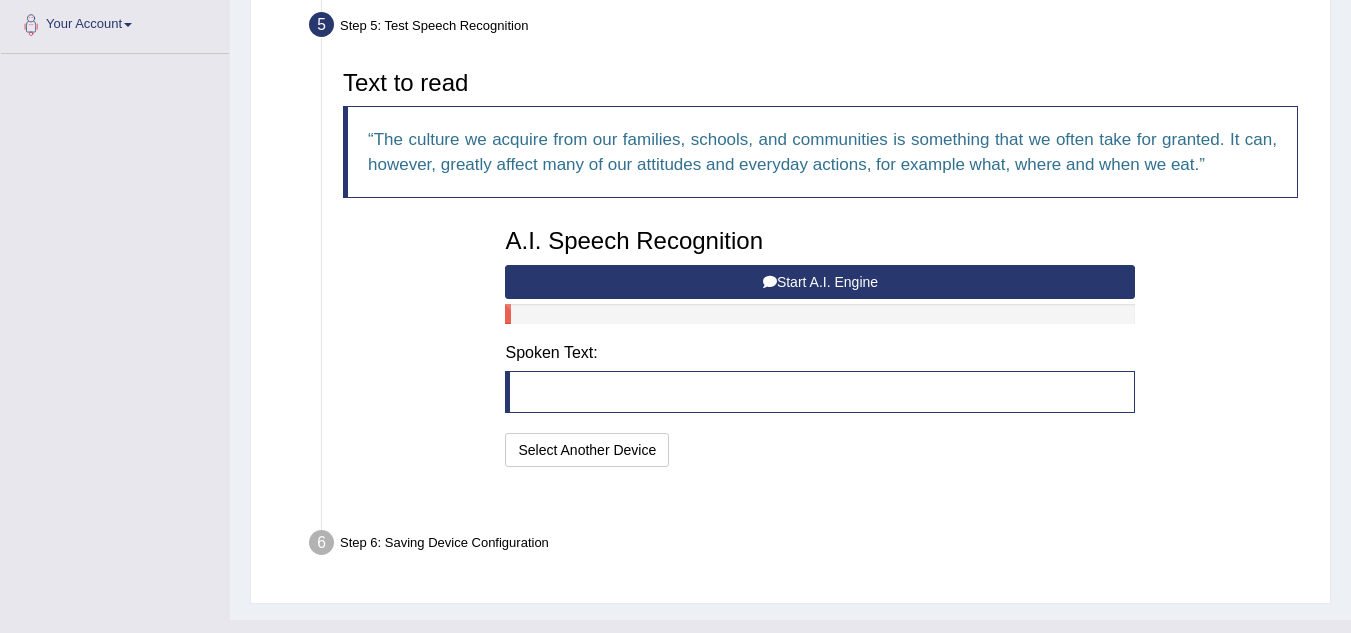 scroll, scrollTop: 432, scrollLeft: 0, axis: vertical 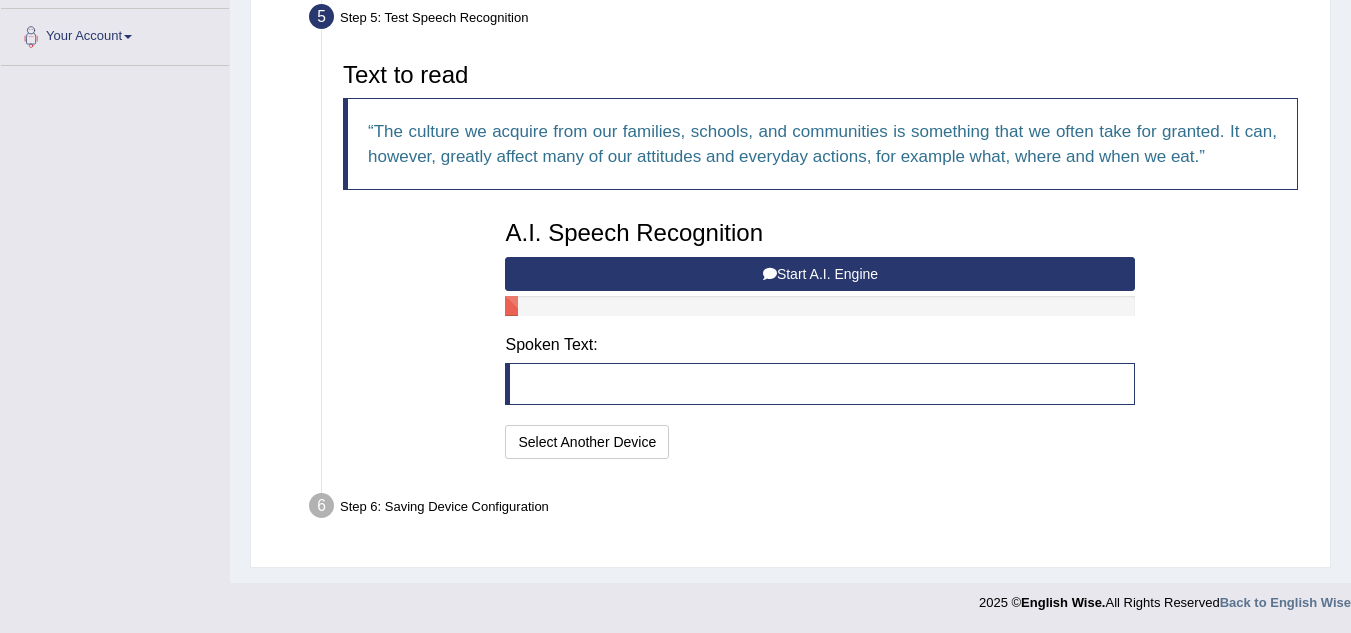 click on "Start A.I. Engine" at bounding box center (820, 274) 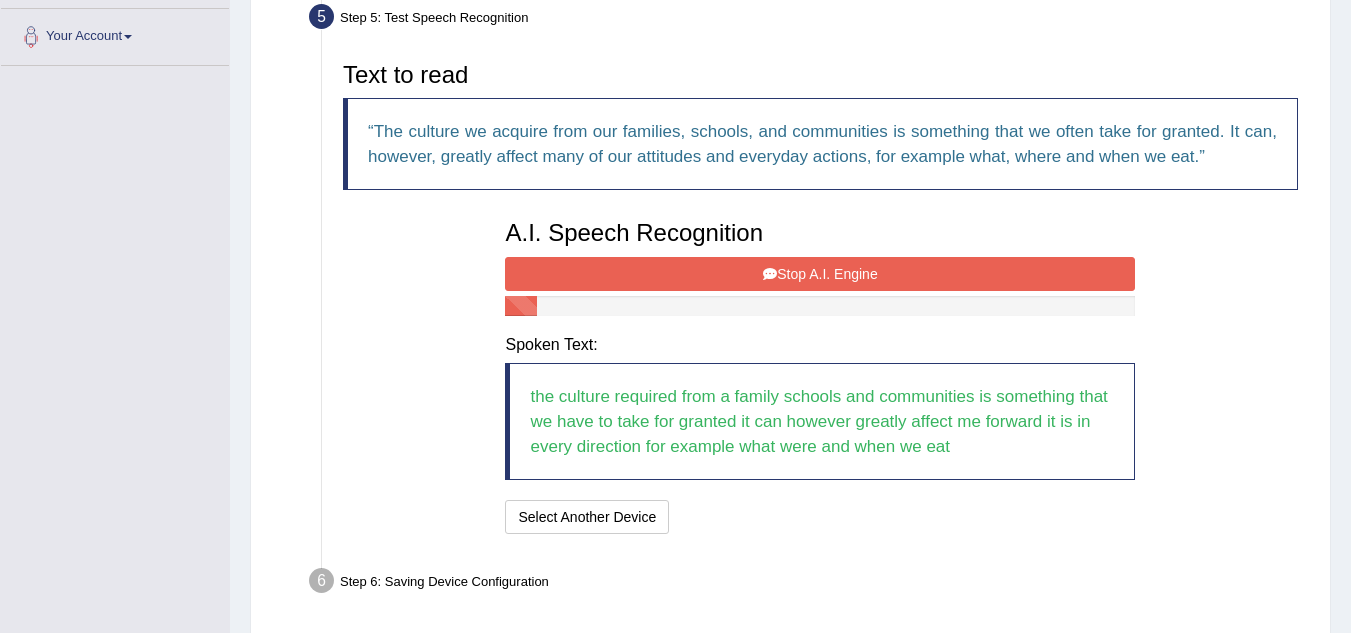 click on "Stop A.I. Engine" at bounding box center (820, 274) 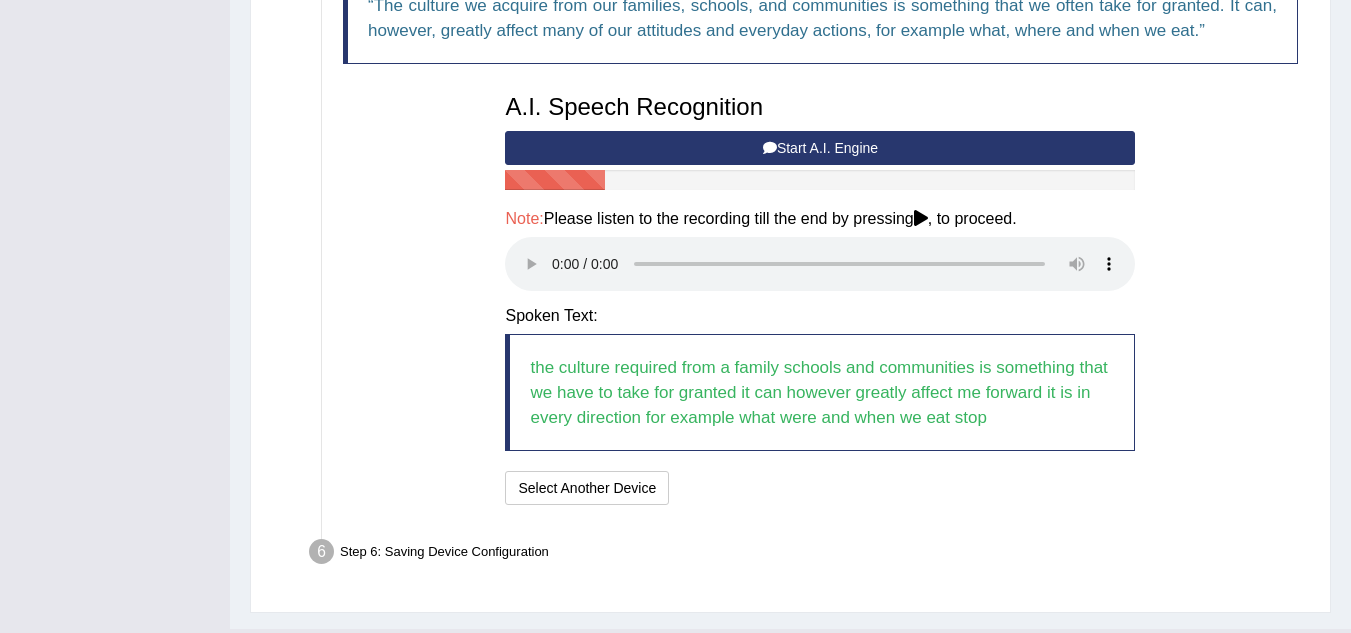 scroll, scrollTop: 560, scrollLeft: 0, axis: vertical 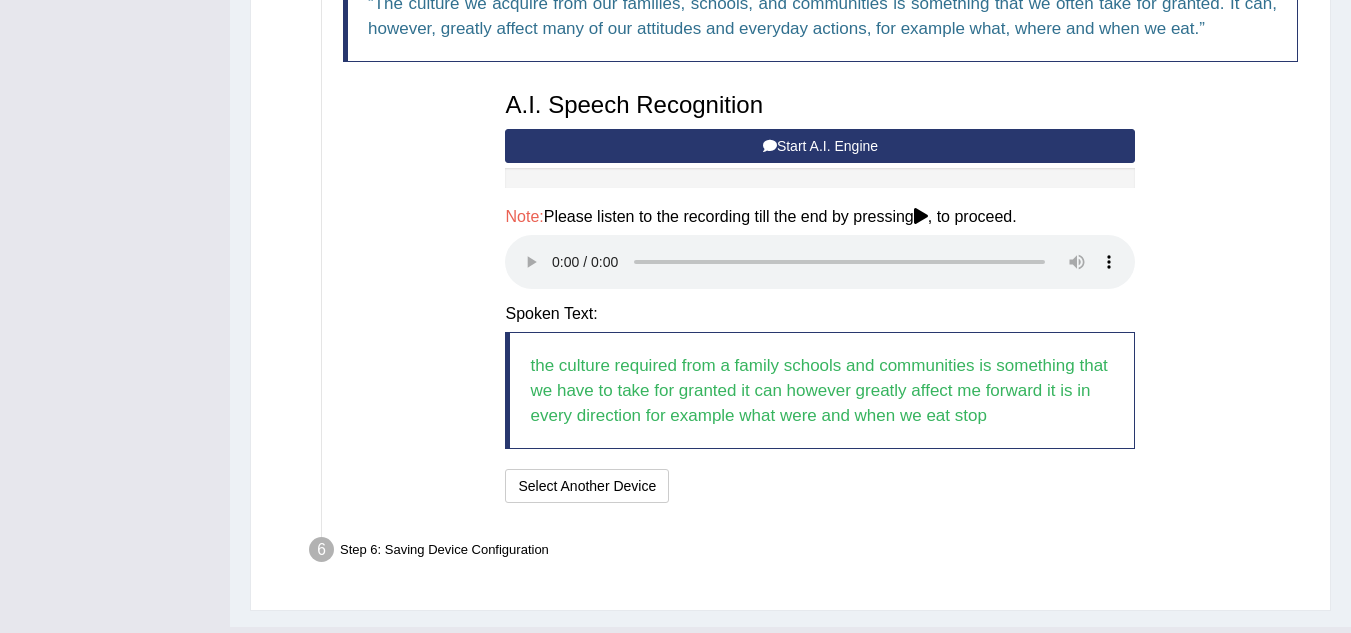 type 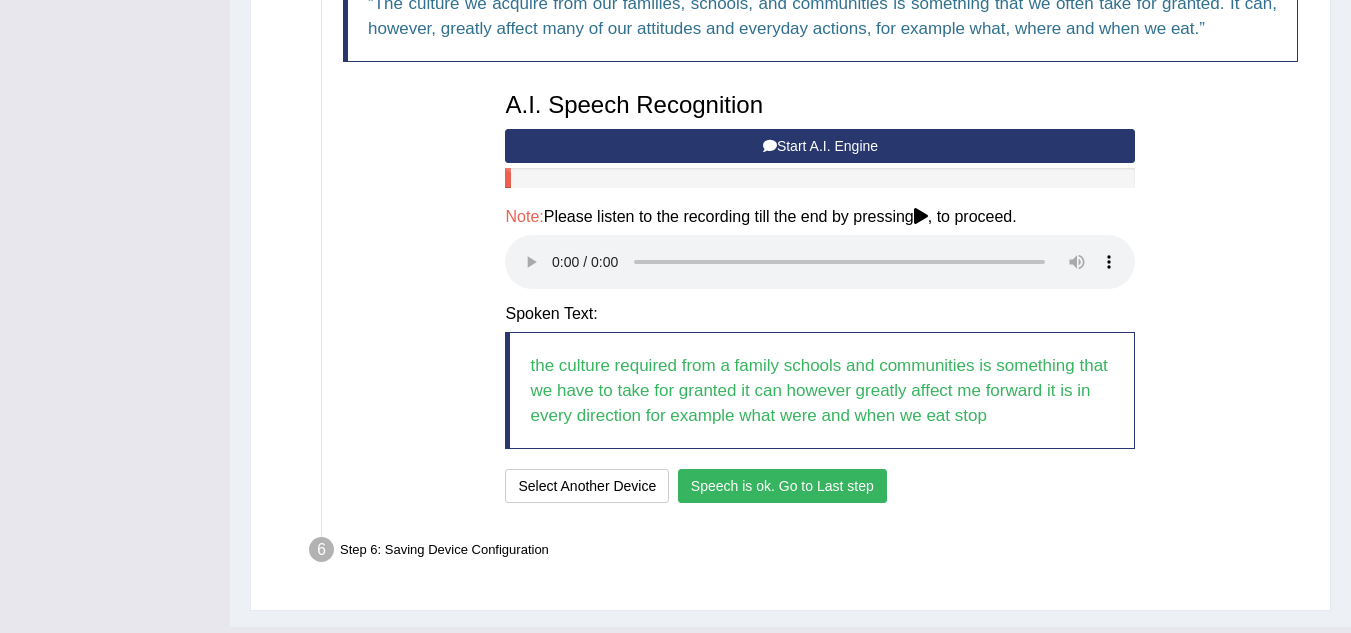 click on "Speech is ok. Go to Last step" at bounding box center [782, 486] 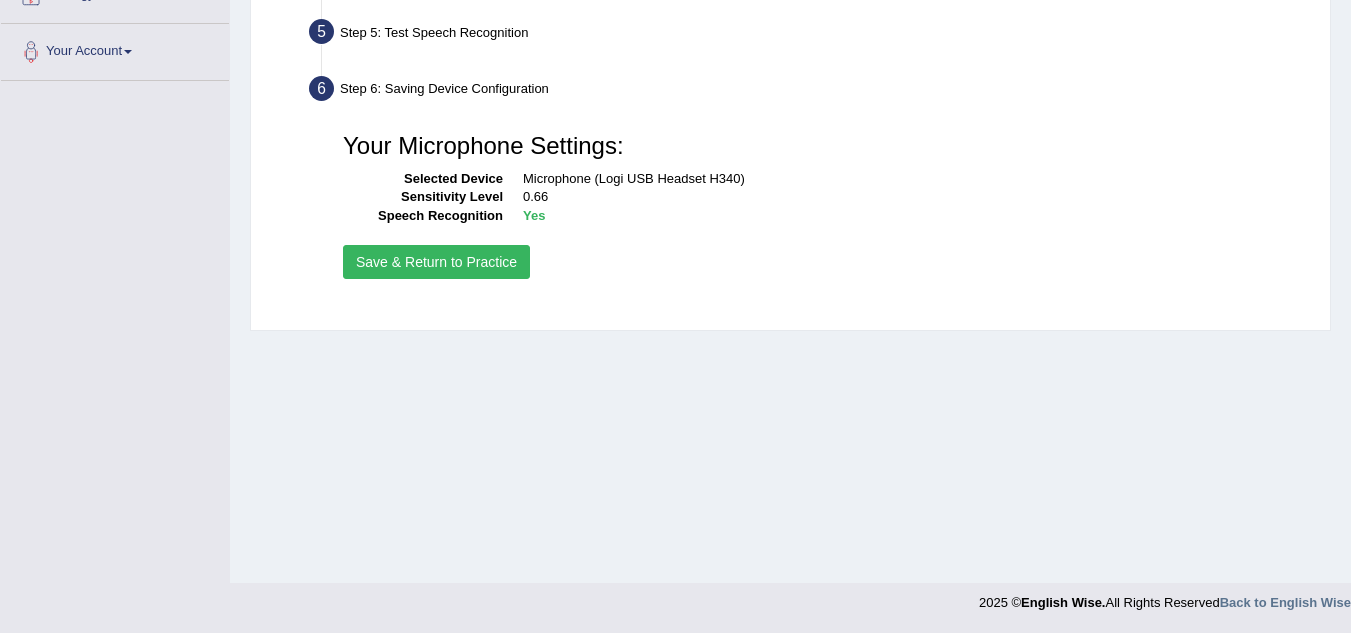 click on "Save & Return to Practice" at bounding box center [436, 262] 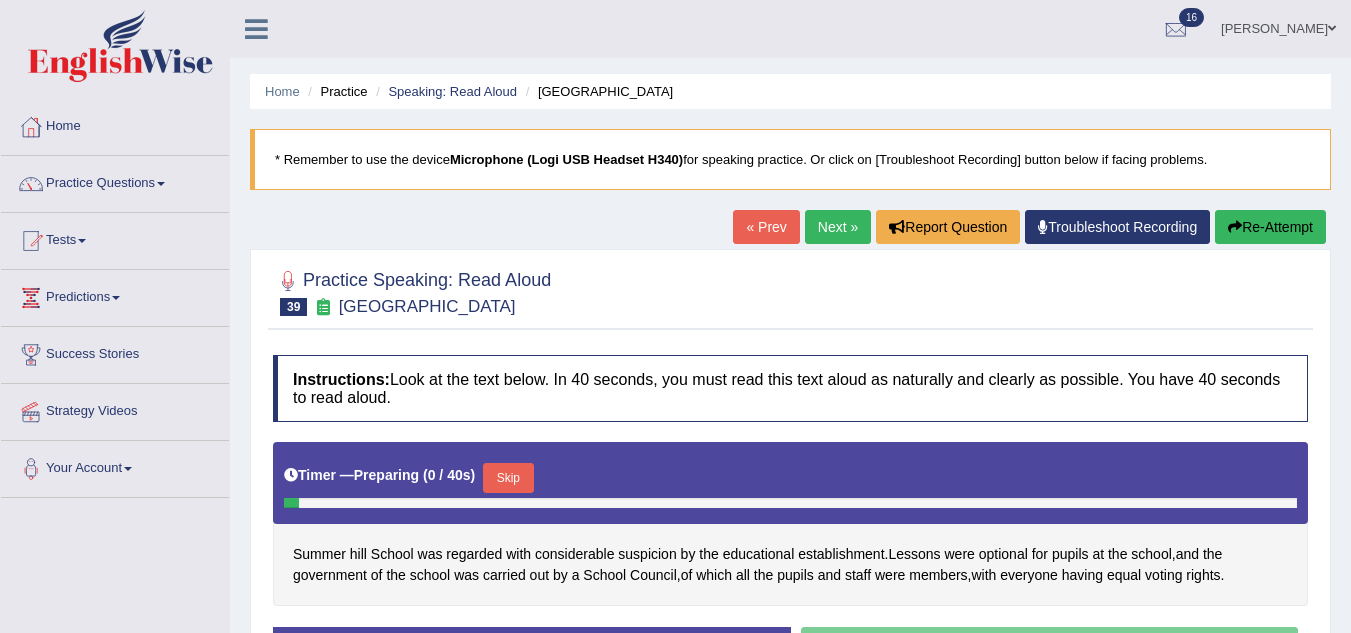 scroll, scrollTop: 0, scrollLeft: 0, axis: both 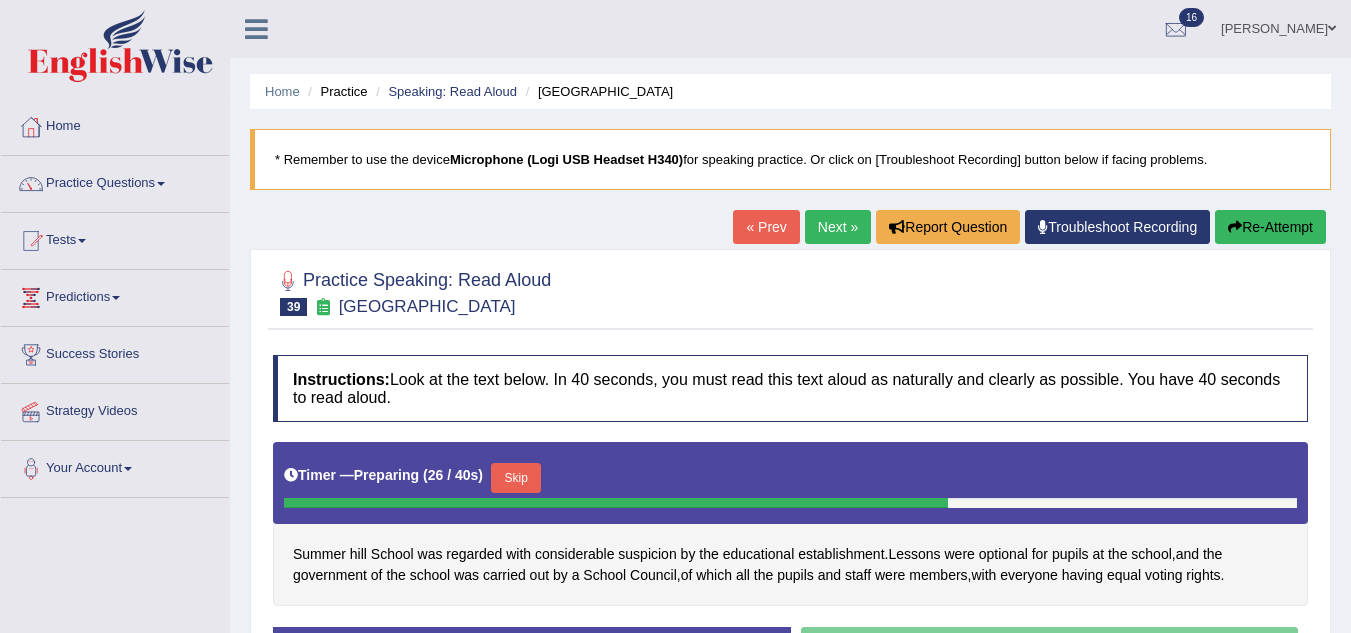 click on "Skip" at bounding box center [516, 478] 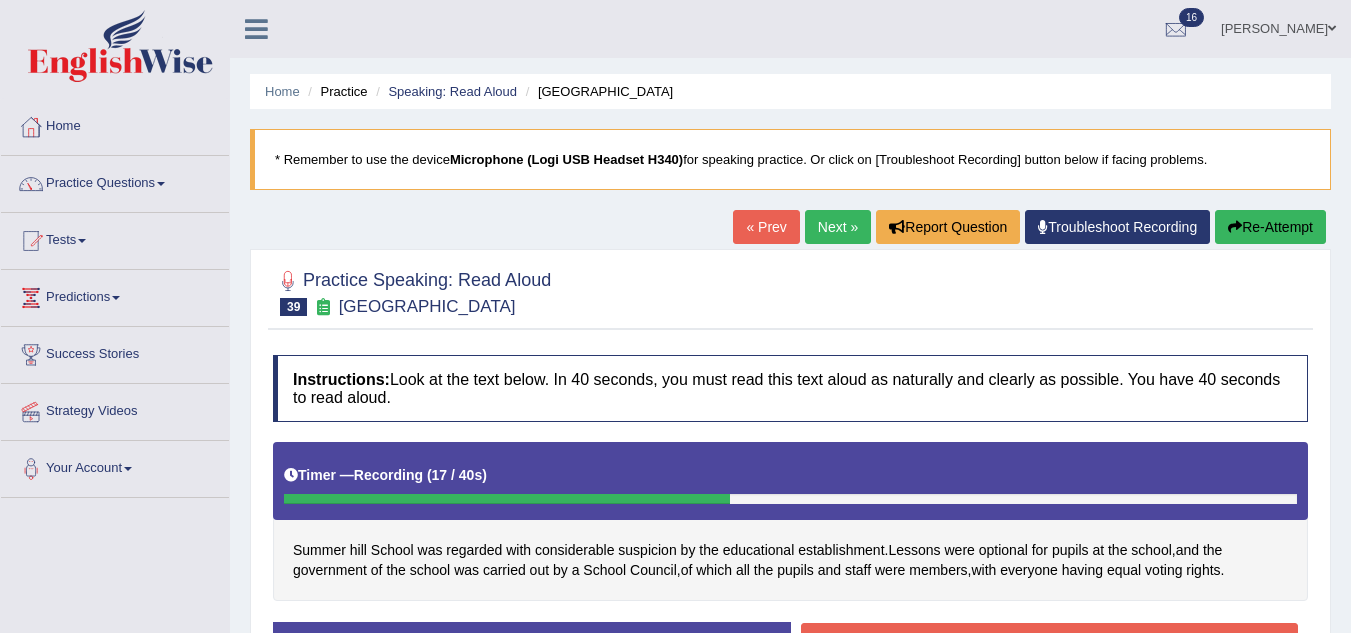 click on "Stop Recording" at bounding box center (1050, 646) 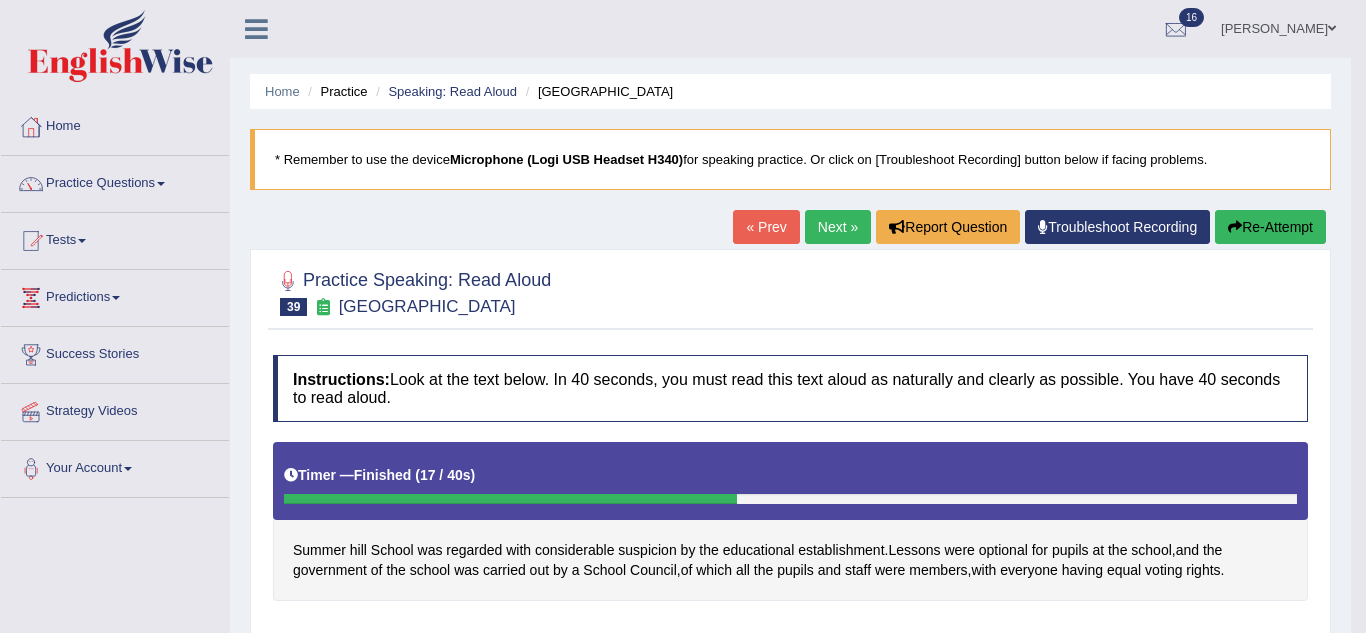 click on "Saving your answer..." at bounding box center (0, 0) 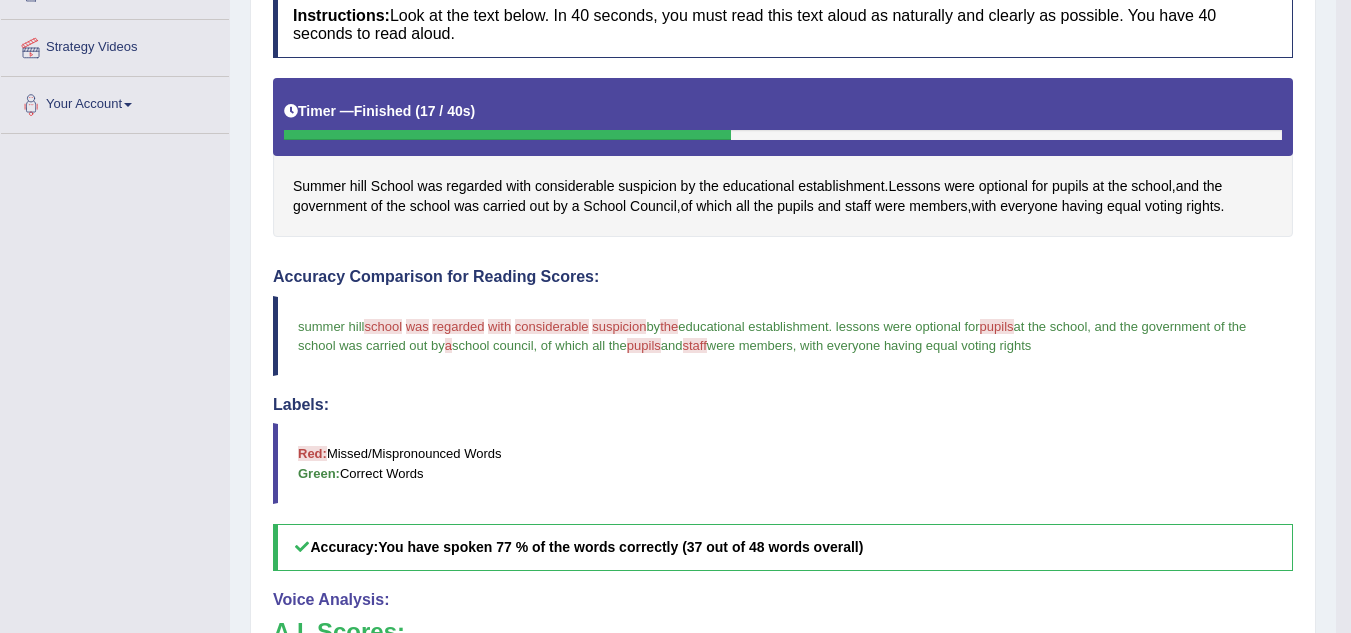 scroll, scrollTop: 367, scrollLeft: 0, axis: vertical 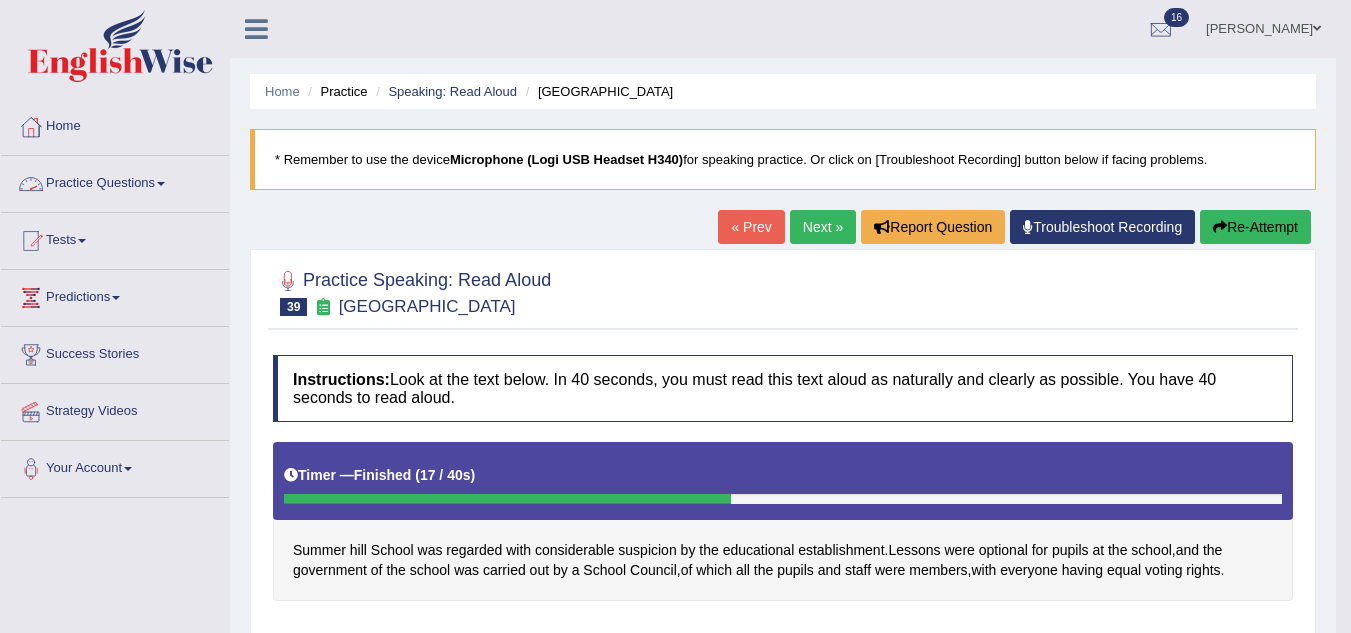 click on "Practice Questions" at bounding box center (115, 181) 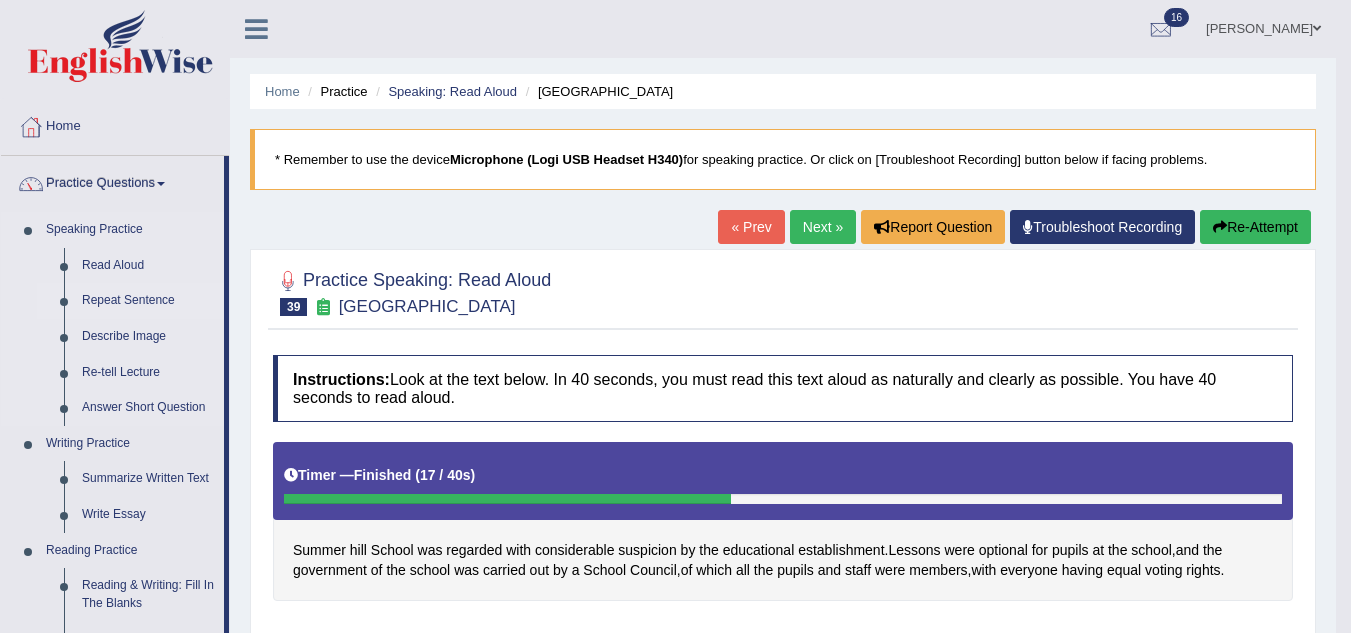 click on "Repeat Sentence" at bounding box center [148, 301] 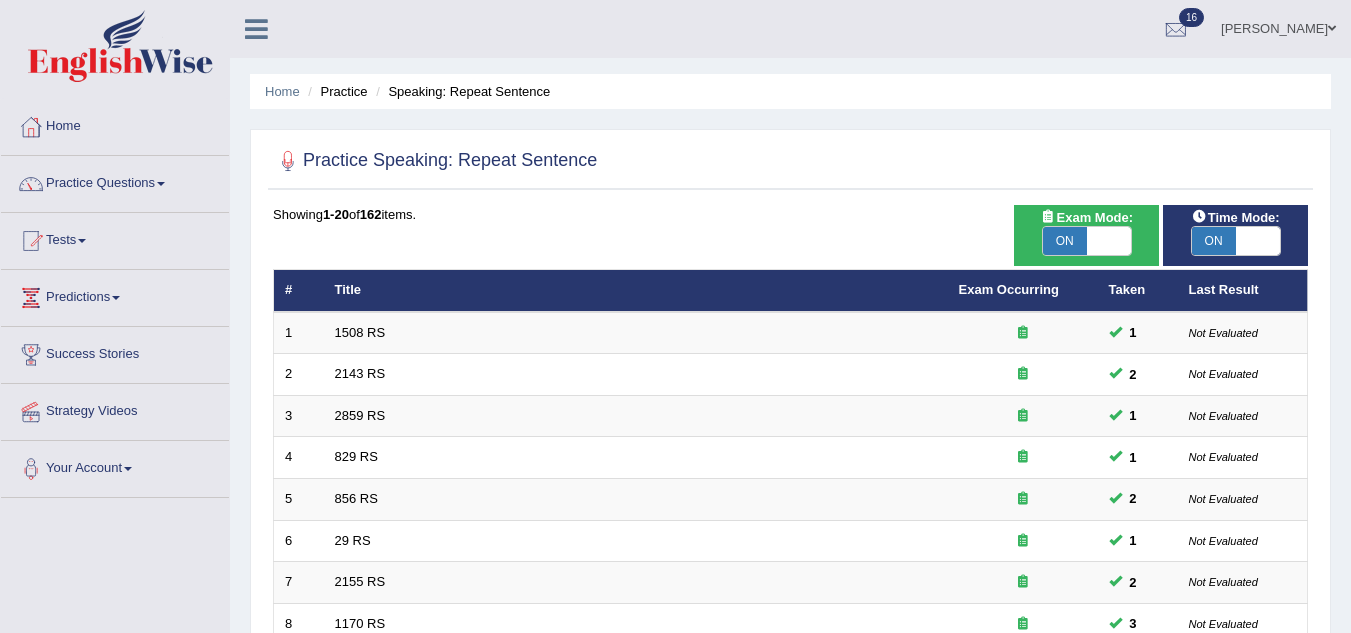 scroll, scrollTop: 0, scrollLeft: 0, axis: both 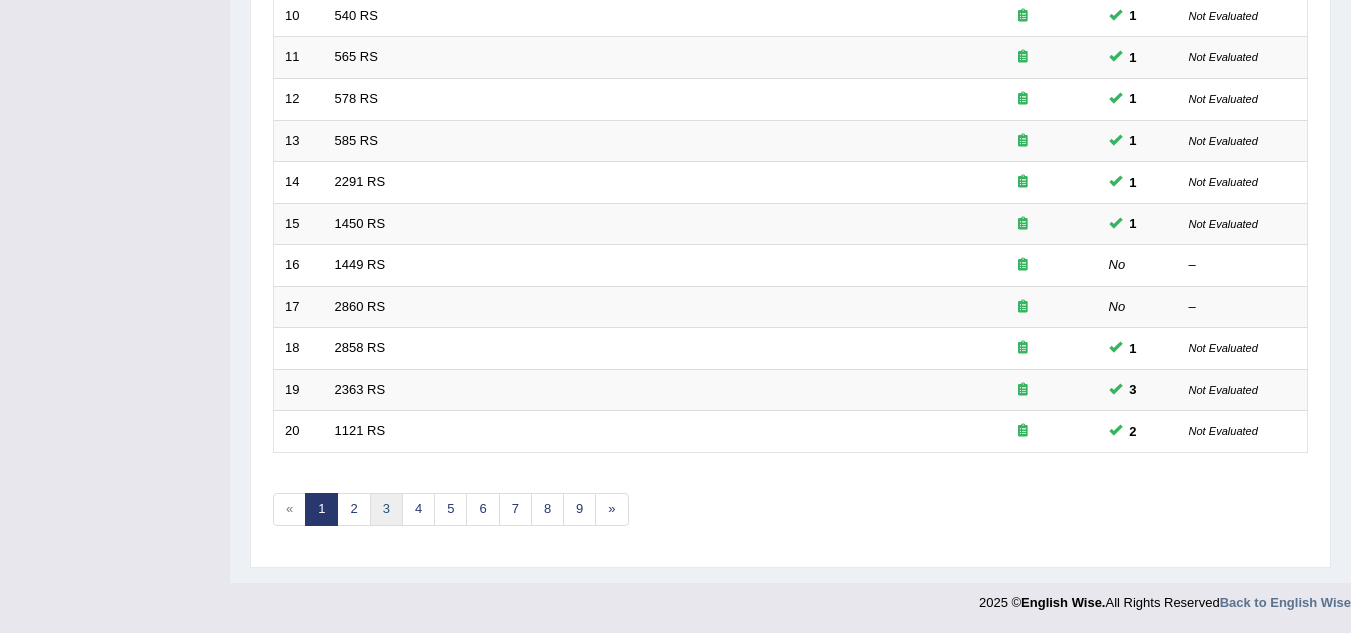 click on "3" at bounding box center (386, 509) 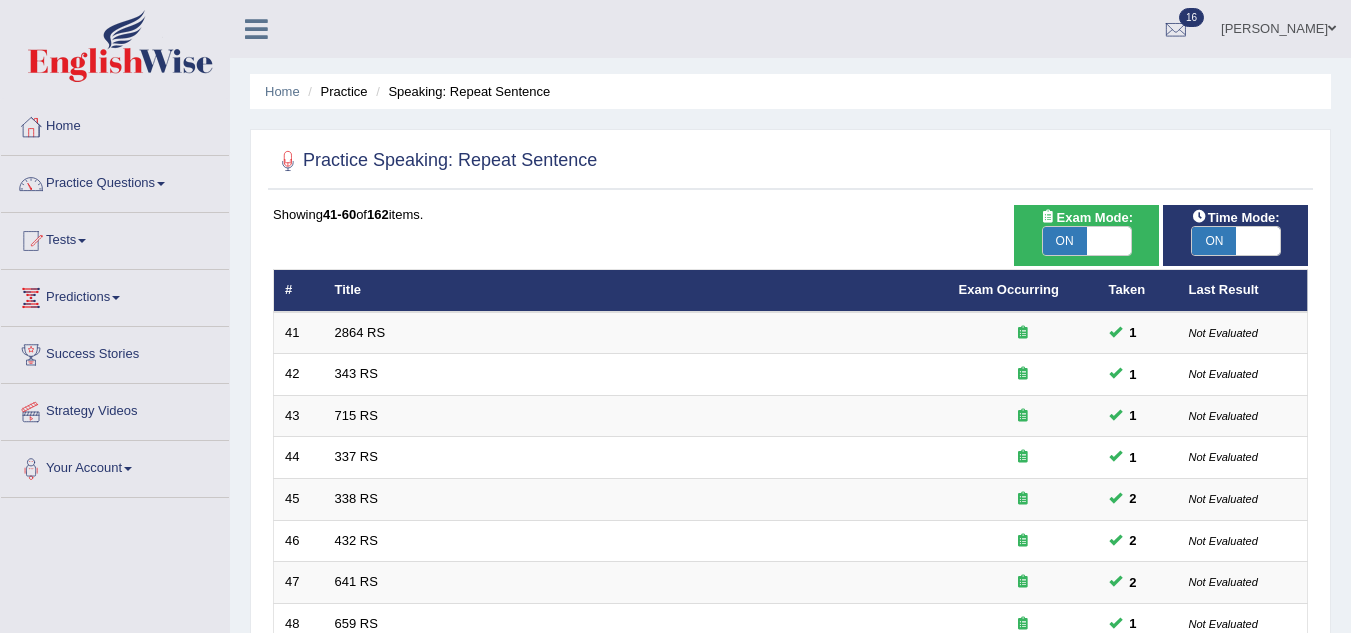scroll, scrollTop: 0, scrollLeft: 0, axis: both 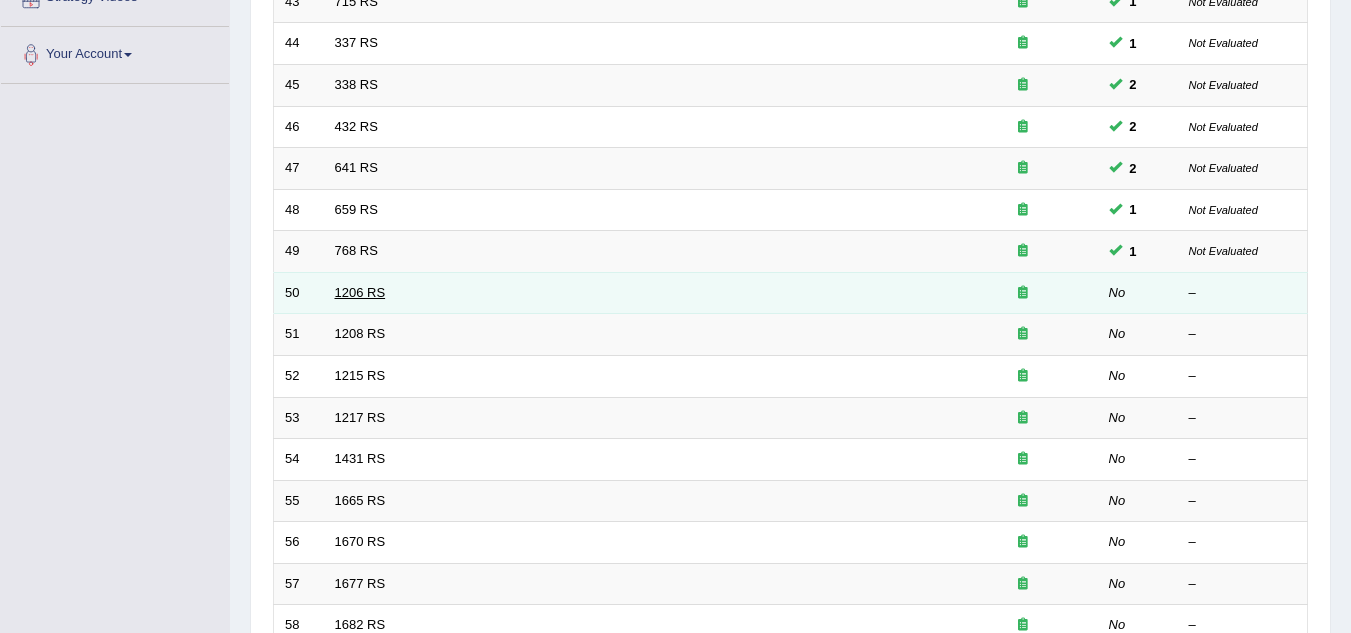 click on "1206 RS" at bounding box center (360, 292) 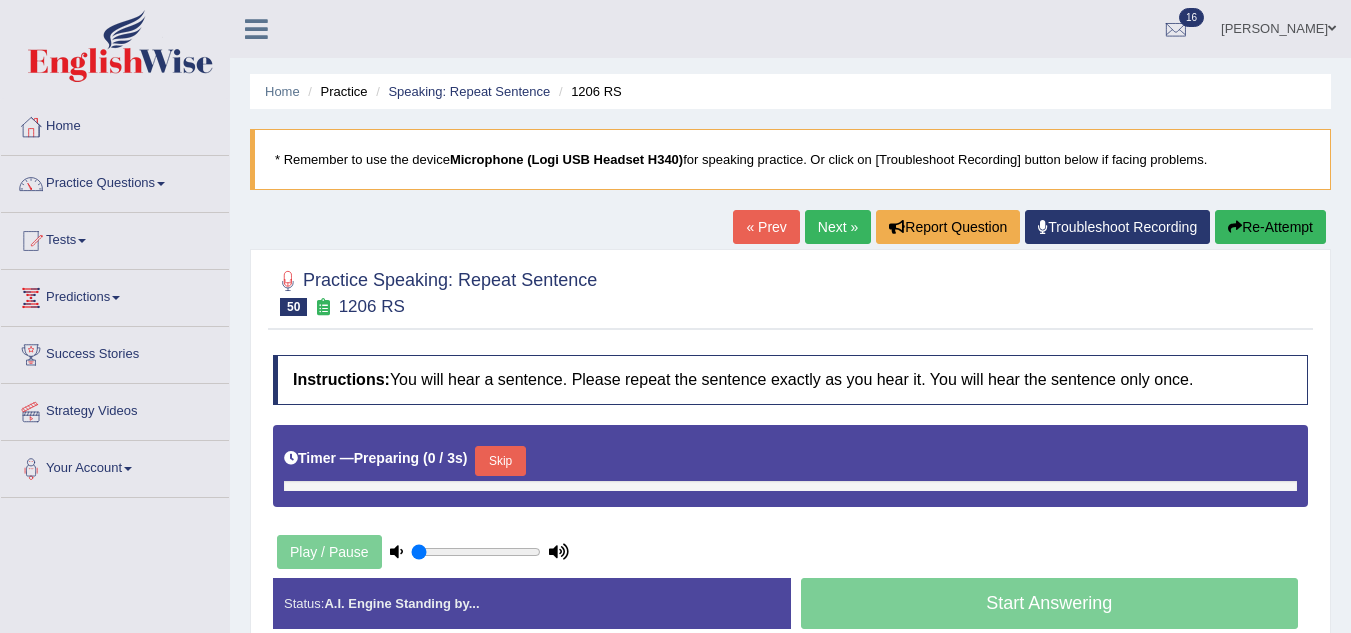 scroll, scrollTop: 0, scrollLeft: 0, axis: both 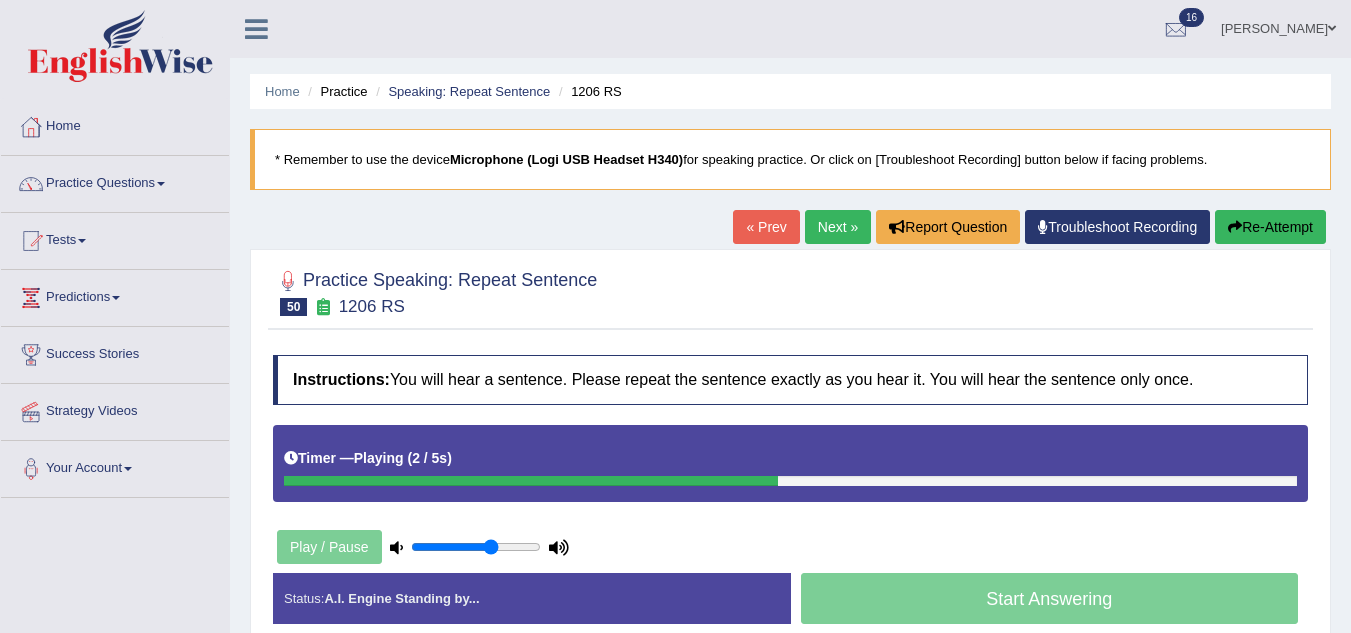 type on "0.65" 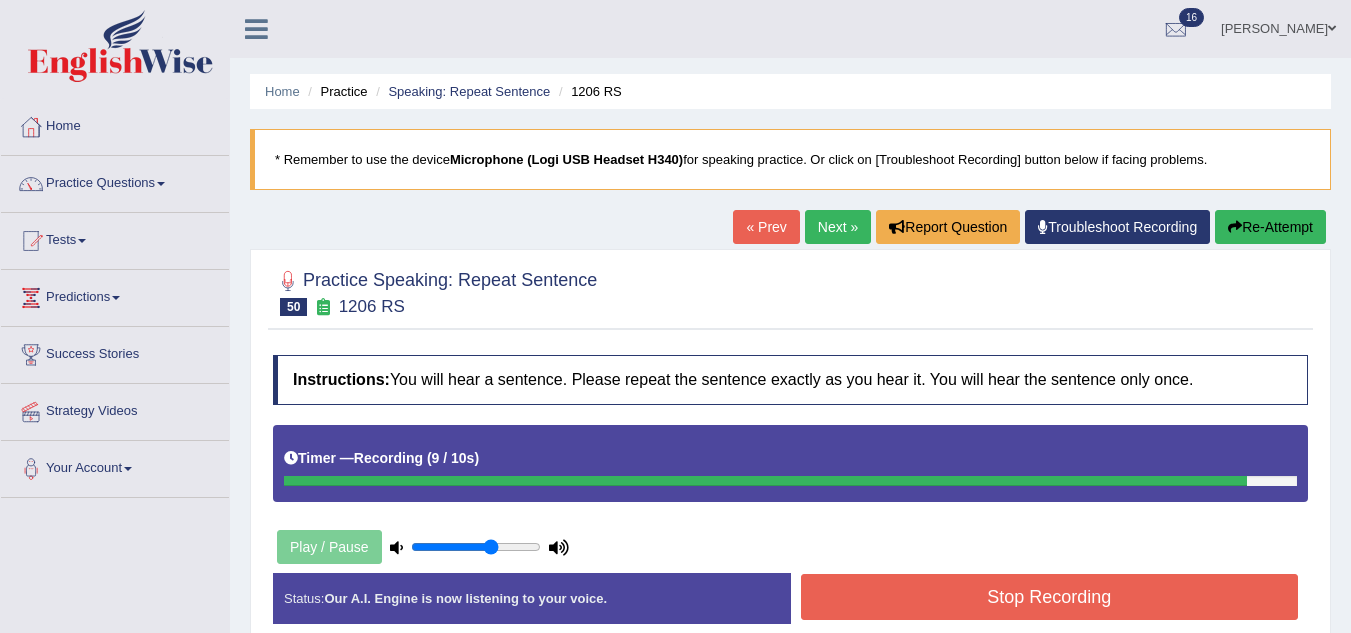 click on "Stop Recording" at bounding box center (1050, 597) 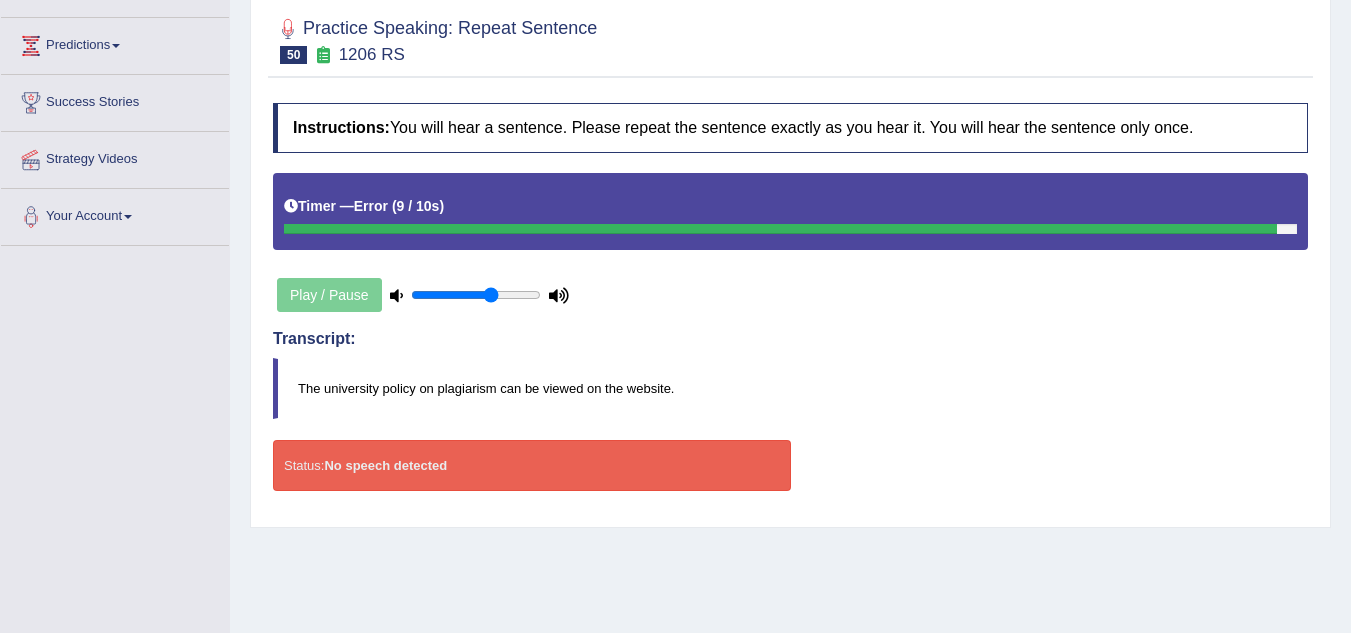 scroll, scrollTop: 260, scrollLeft: 0, axis: vertical 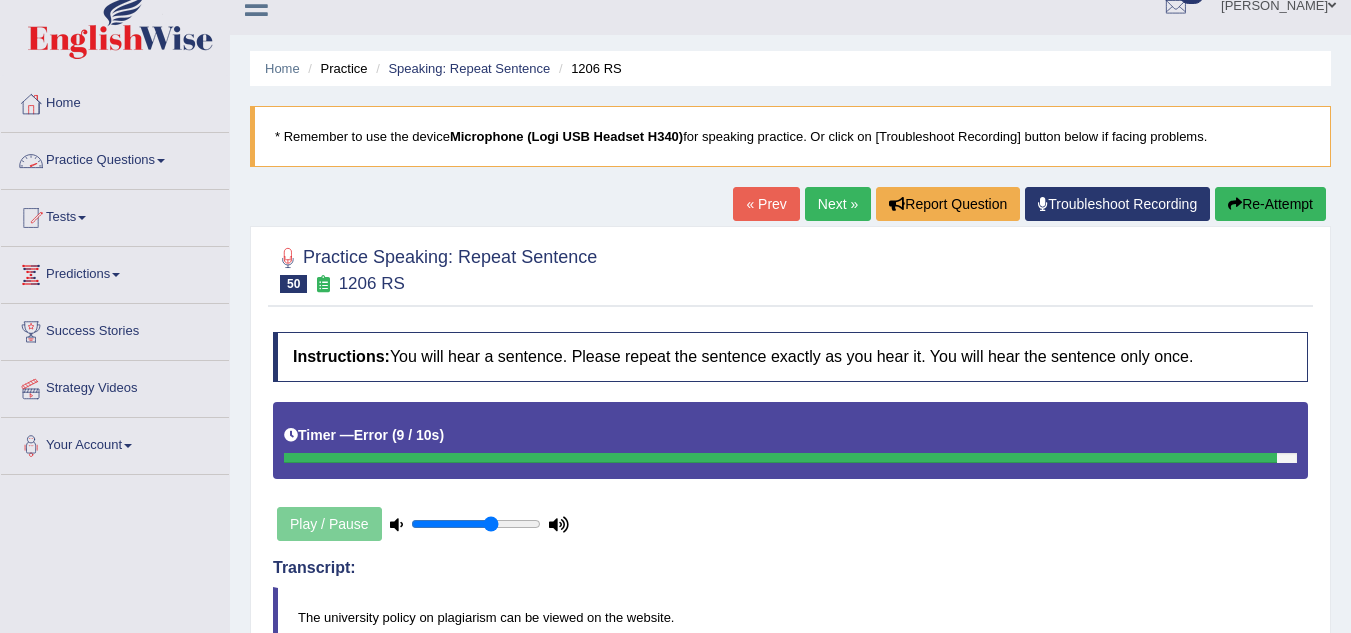 click on "Practice Questions" at bounding box center (115, 158) 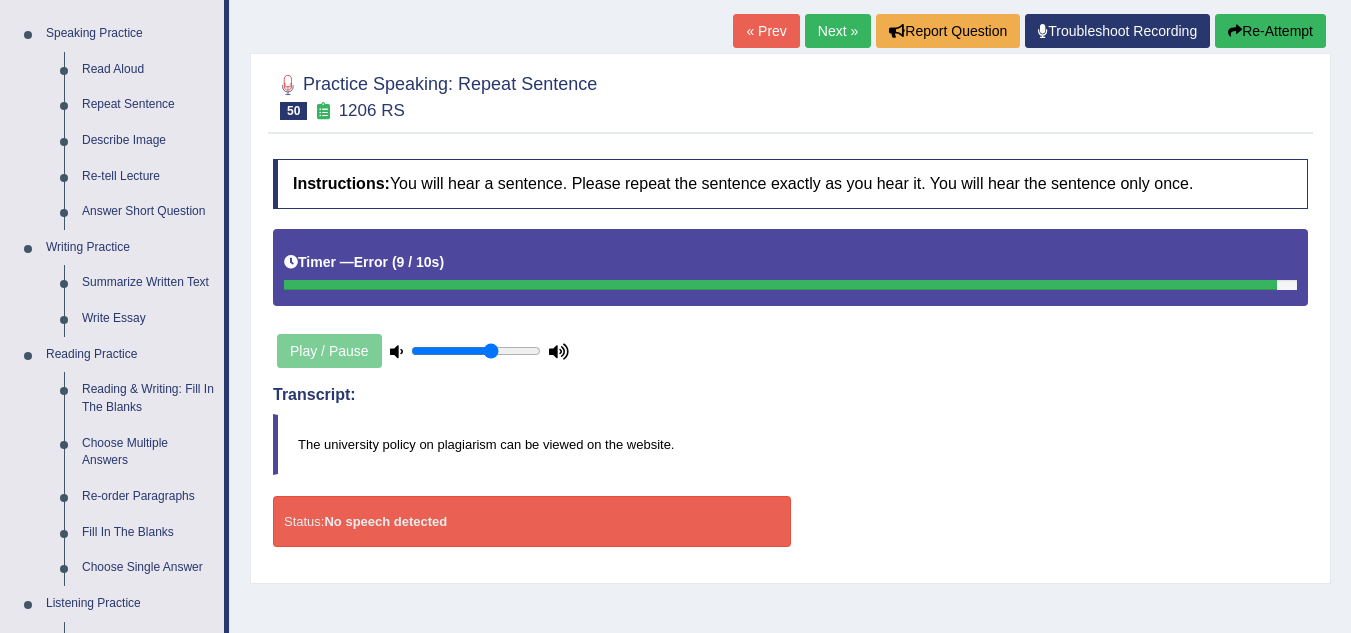scroll, scrollTop: 206, scrollLeft: 0, axis: vertical 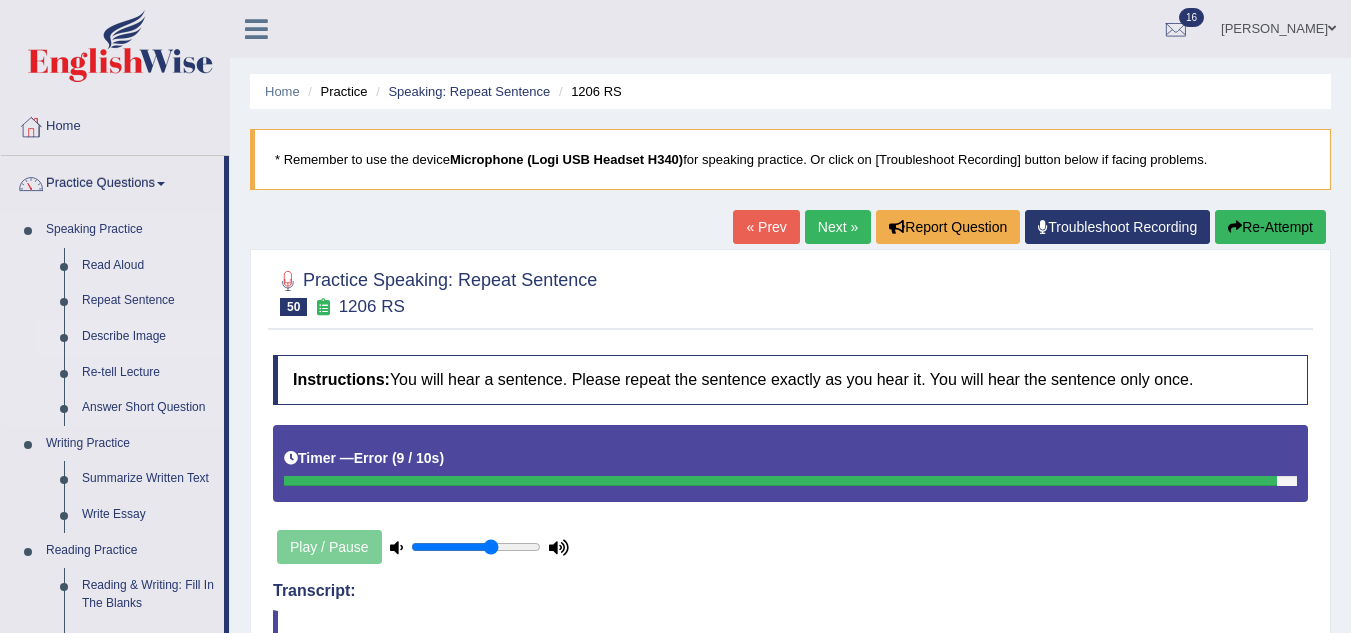click on "Describe Image" at bounding box center [148, 337] 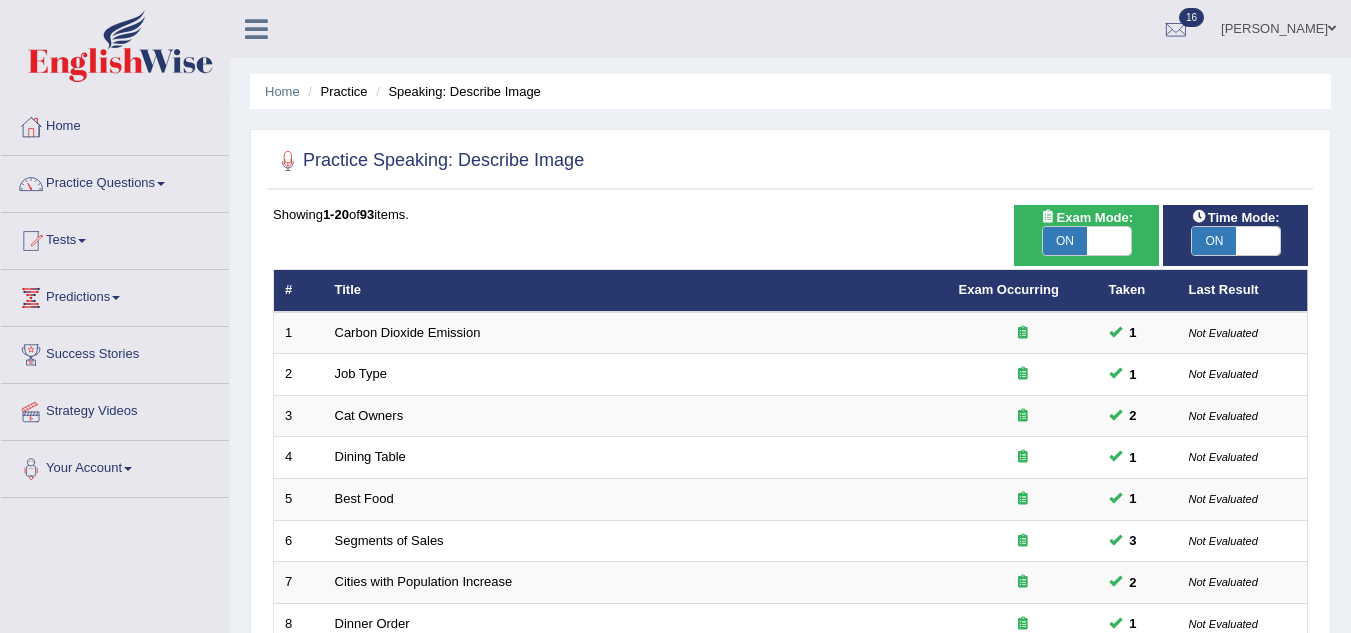 scroll, scrollTop: 0, scrollLeft: 0, axis: both 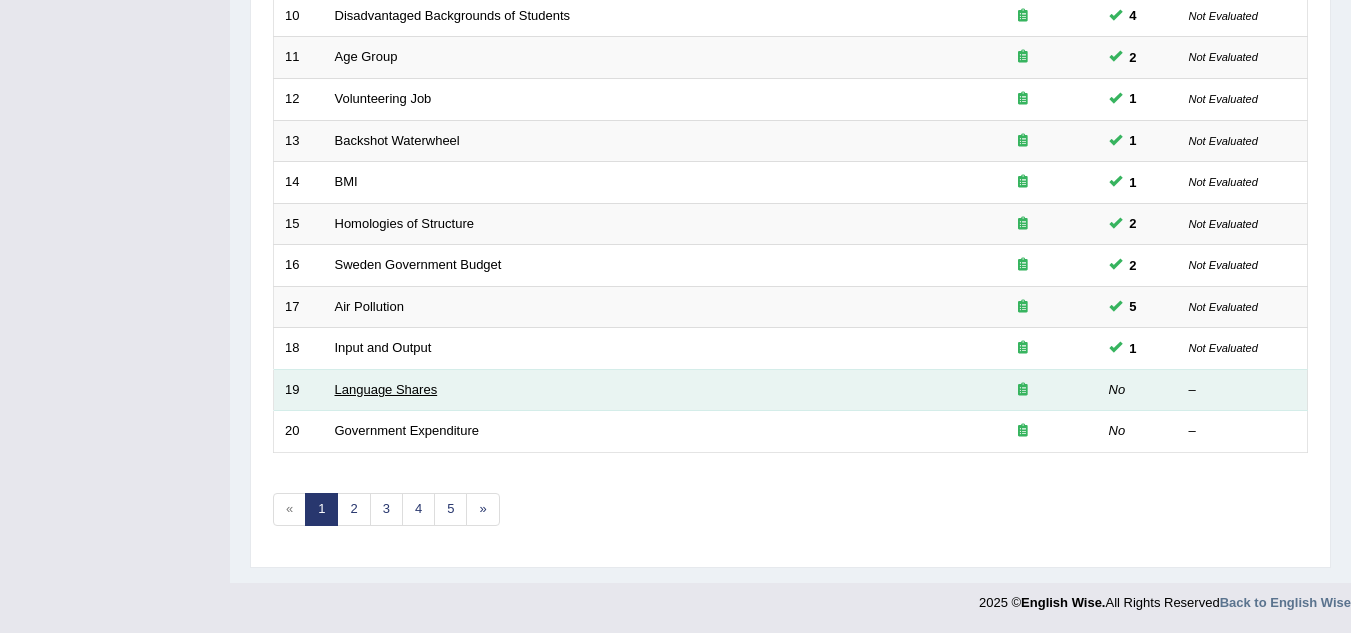 click on "Language Shares" at bounding box center (386, 389) 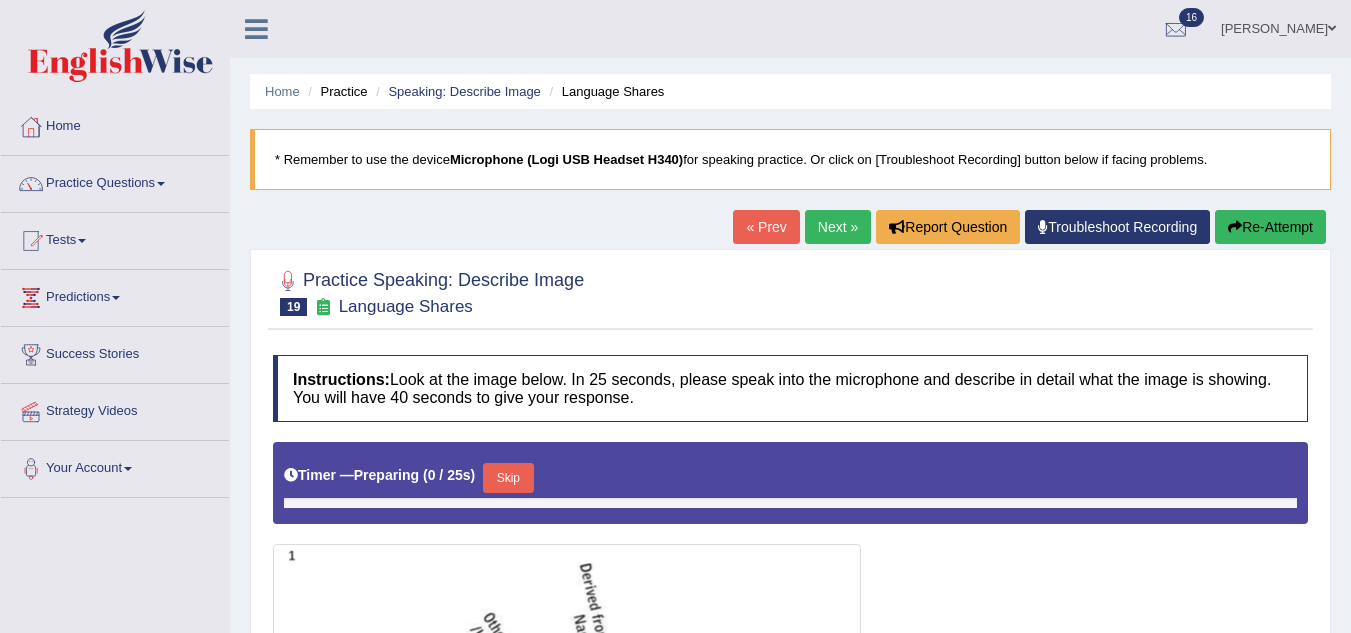 scroll, scrollTop: 0, scrollLeft: 0, axis: both 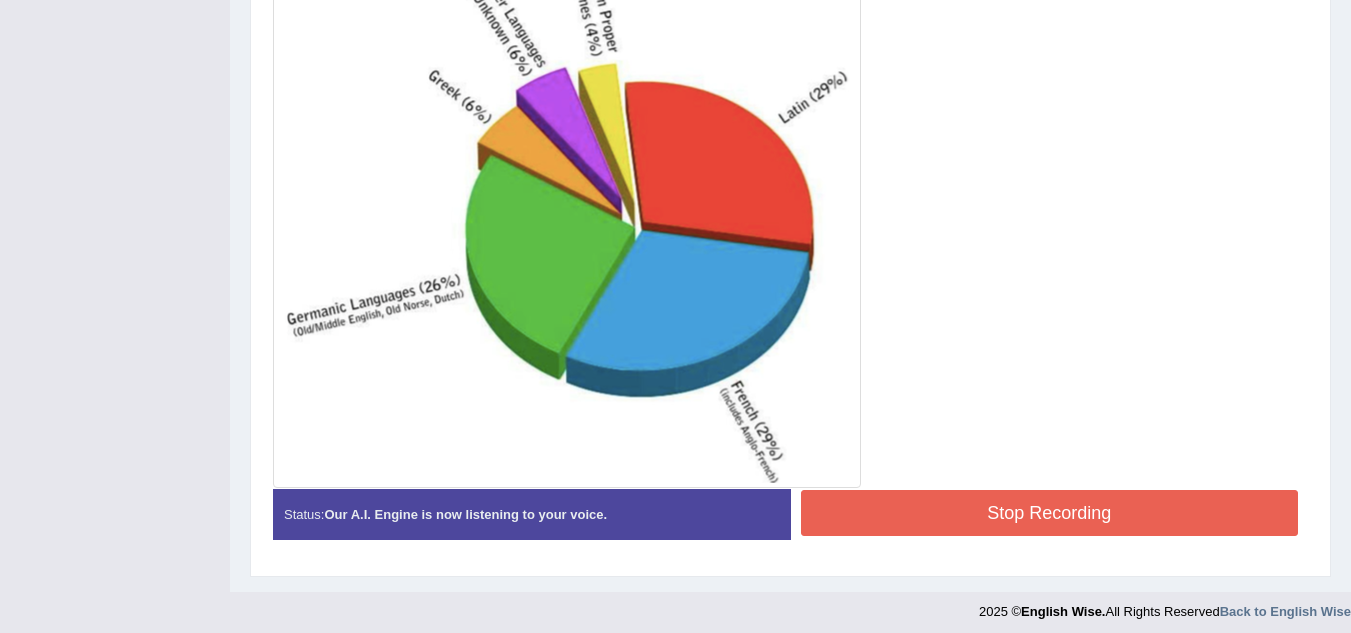 click on "Stop Recording" at bounding box center (1050, 513) 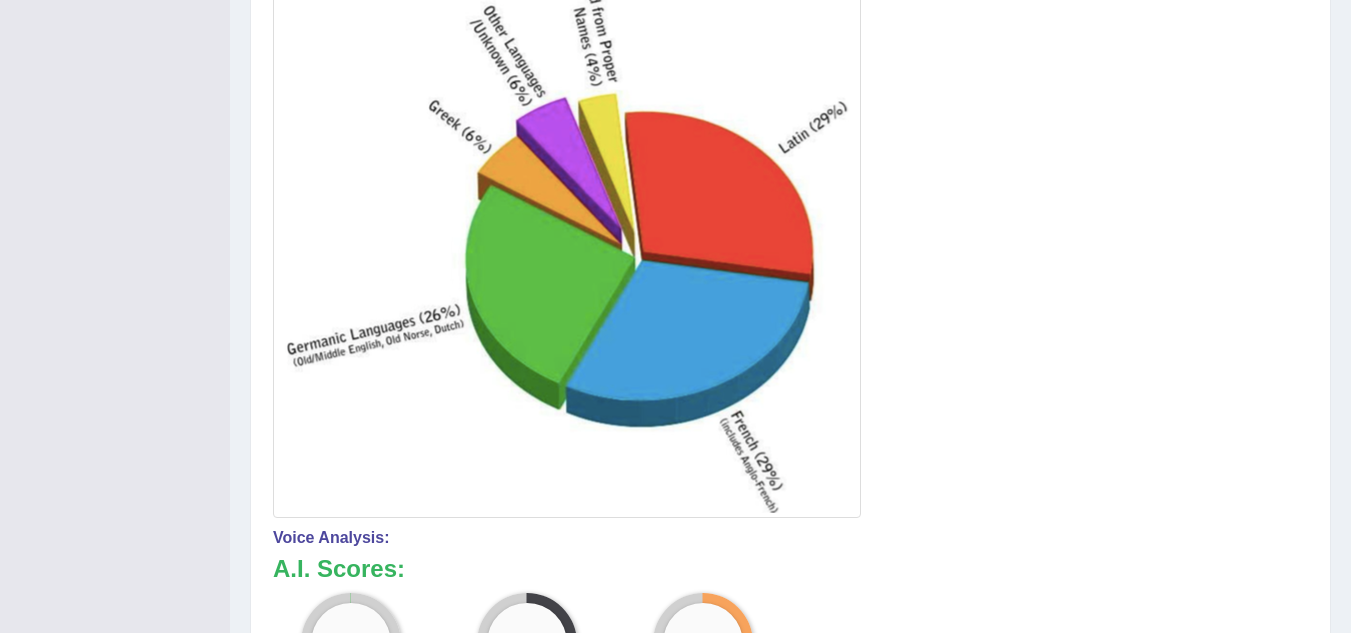 drag, startPoint x: 1365, startPoint y: 480, endPoint x: 1365, endPoint y: 172, distance: 308 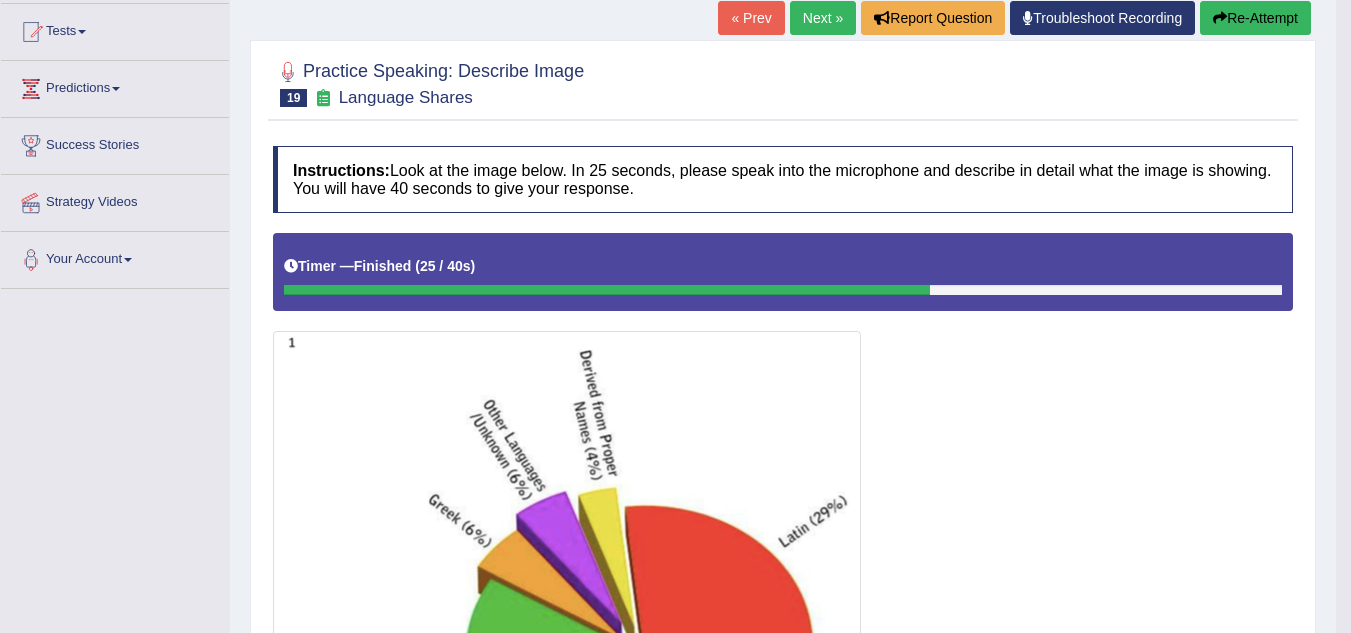 scroll, scrollTop: 85, scrollLeft: 0, axis: vertical 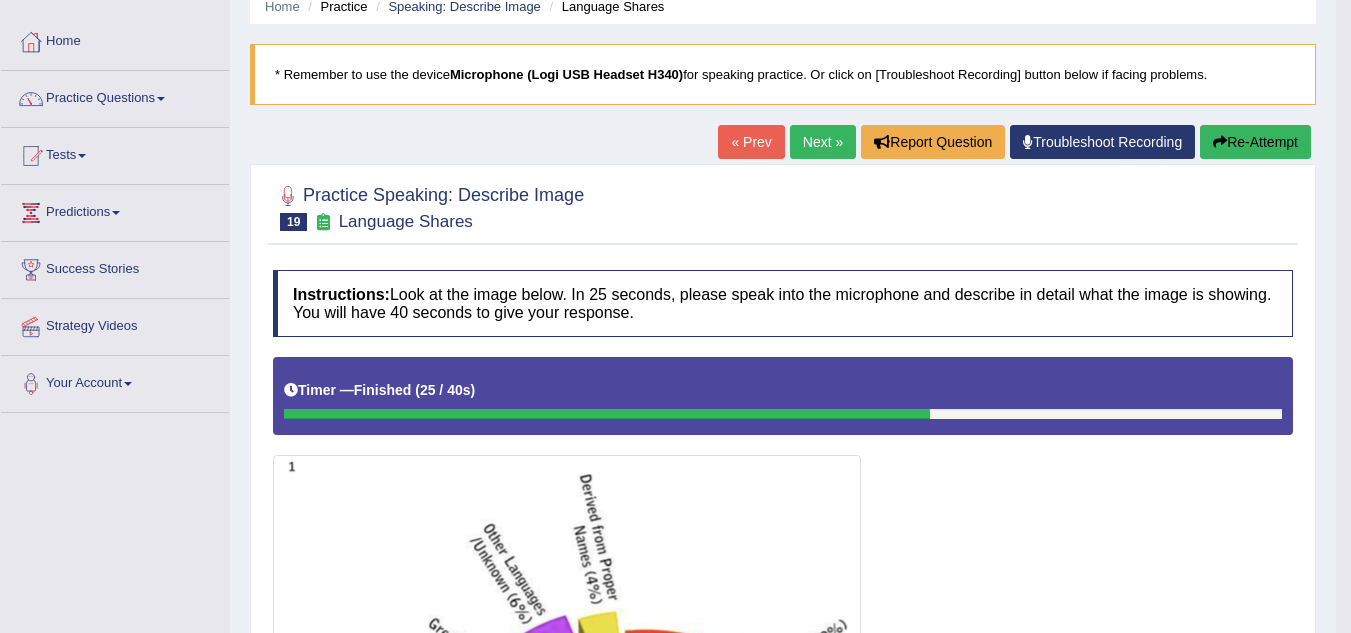 click on "Next »" at bounding box center [823, 142] 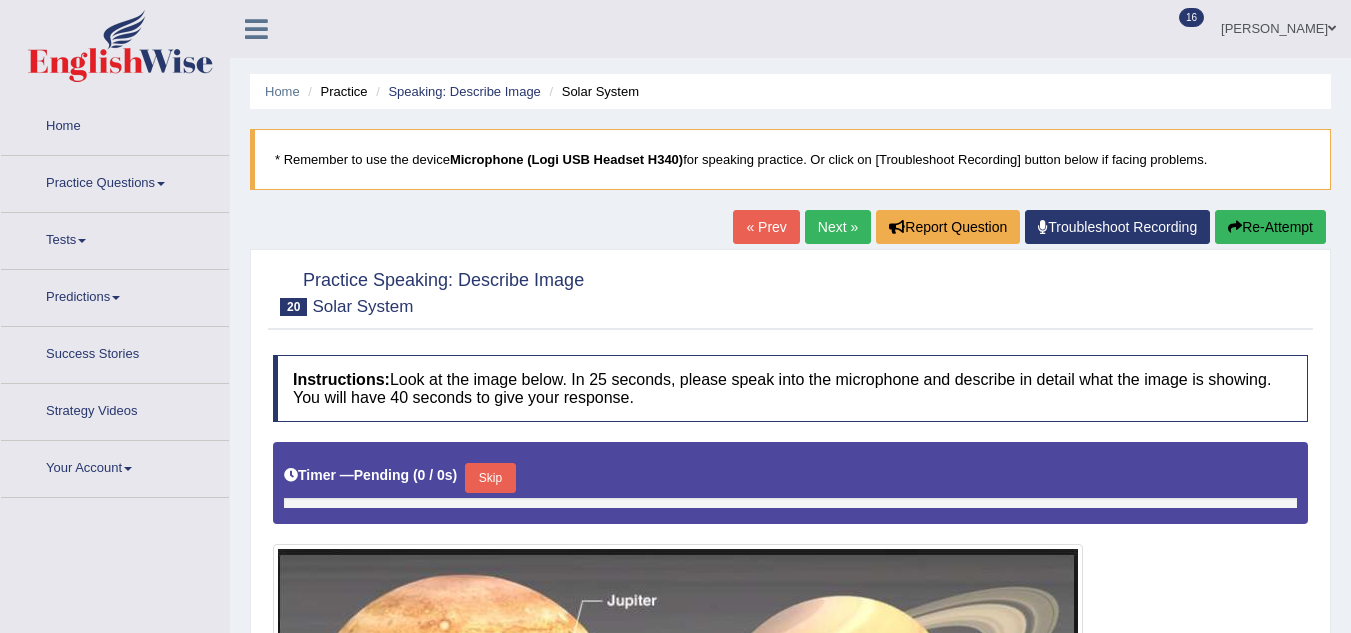 scroll, scrollTop: 0, scrollLeft: 0, axis: both 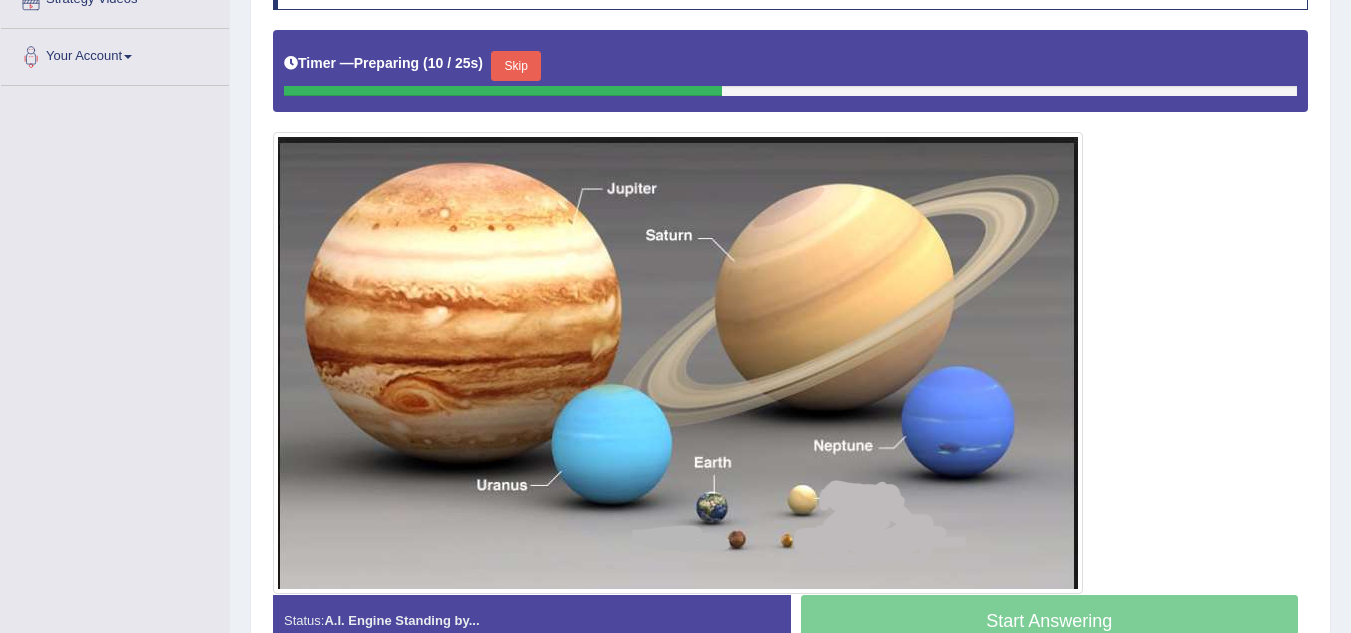 click on "Skip" at bounding box center [516, 66] 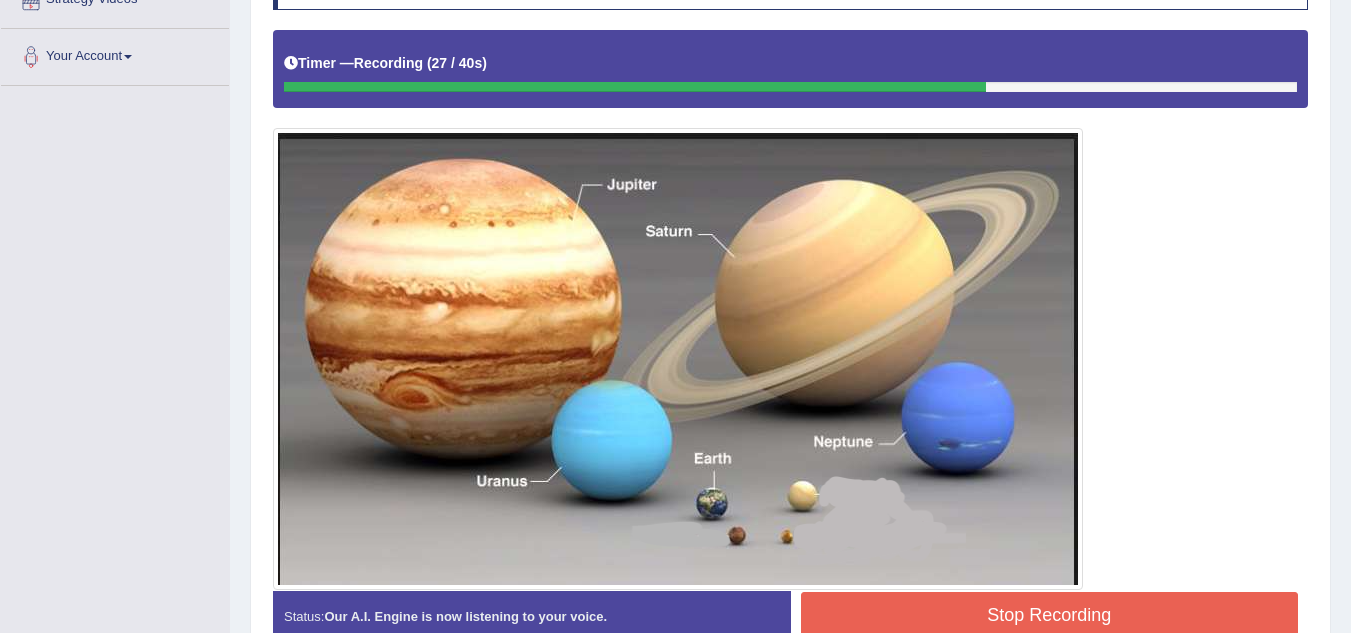 click on "Stop Recording" at bounding box center [1050, 615] 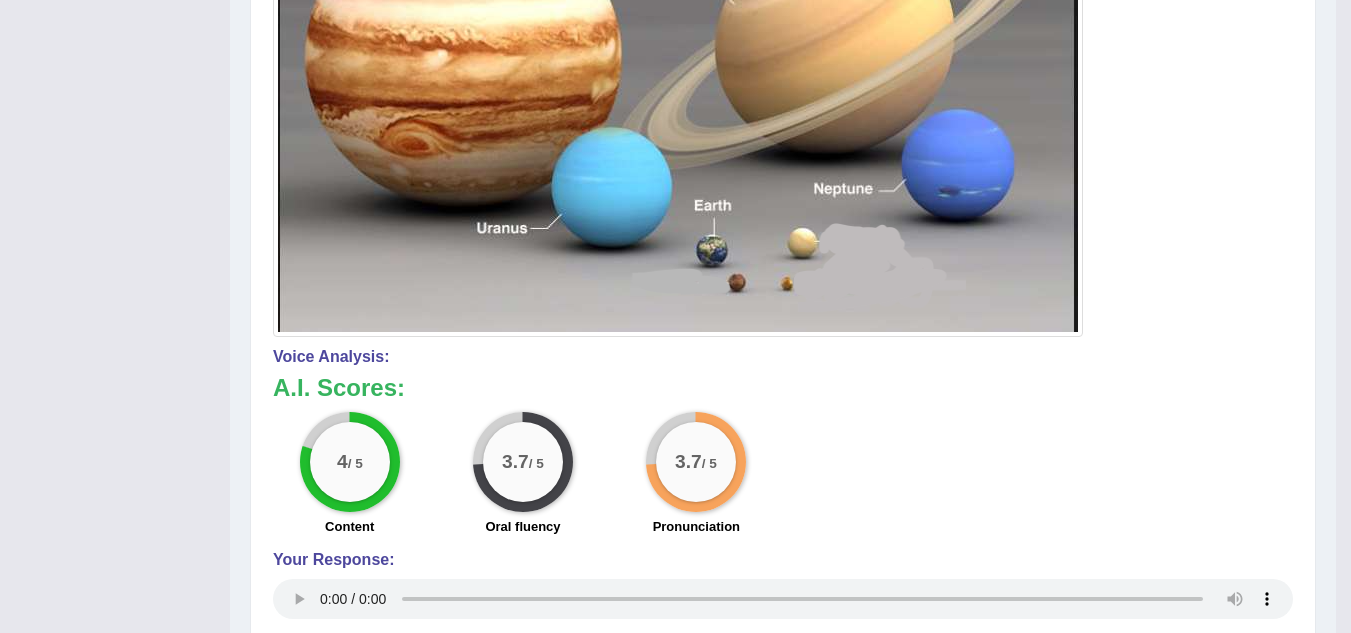 scroll, scrollTop: 738, scrollLeft: 0, axis: vertical 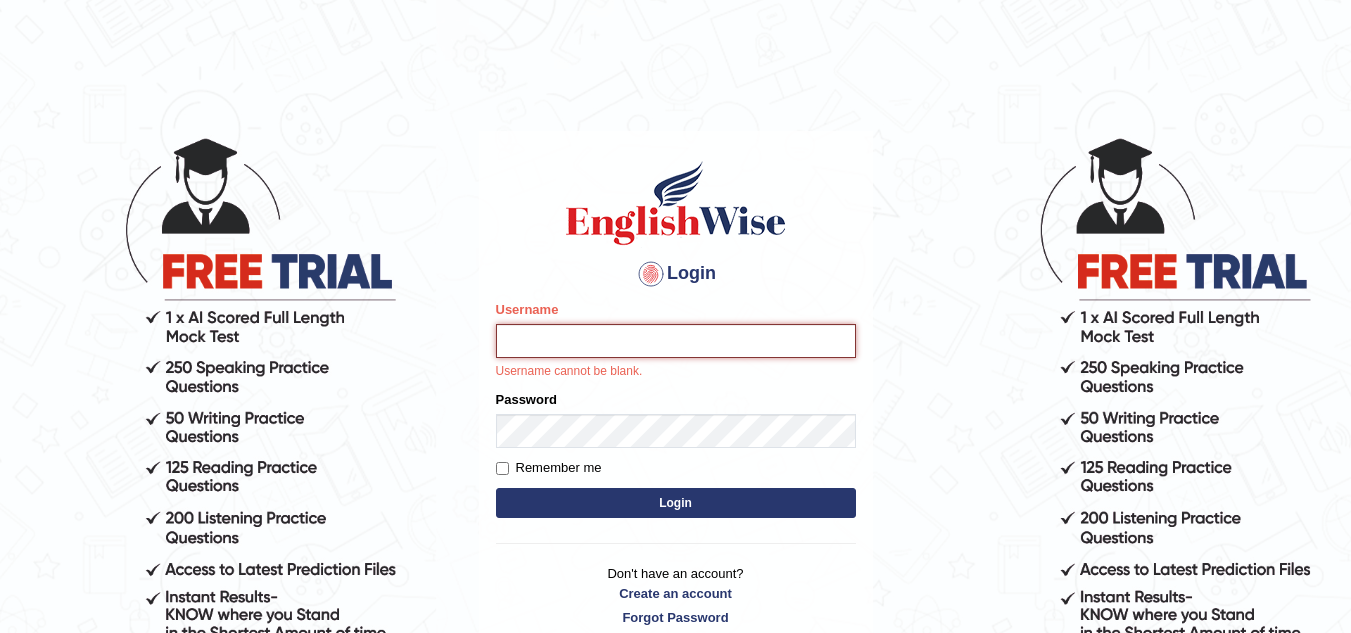 click on "Username" at bounding box center [676, 341] 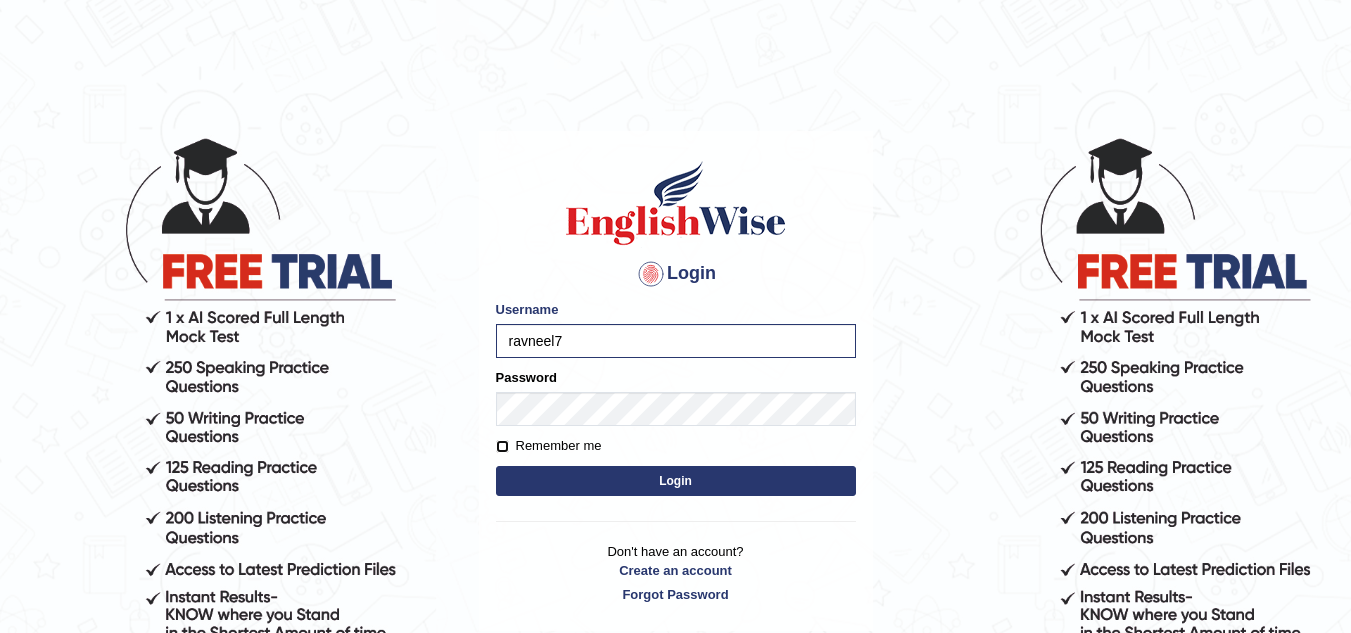 click on "Remember me" at bounding box center [502, 446] 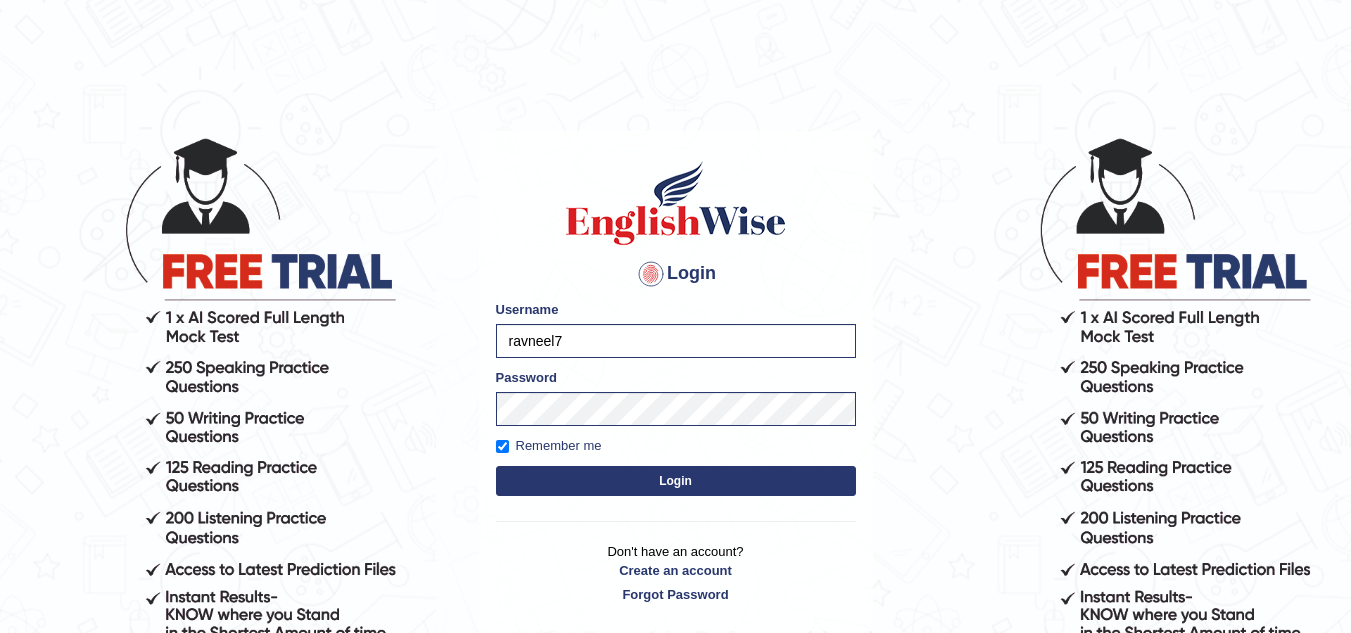click on "Login" at bounding box center [676, 481] 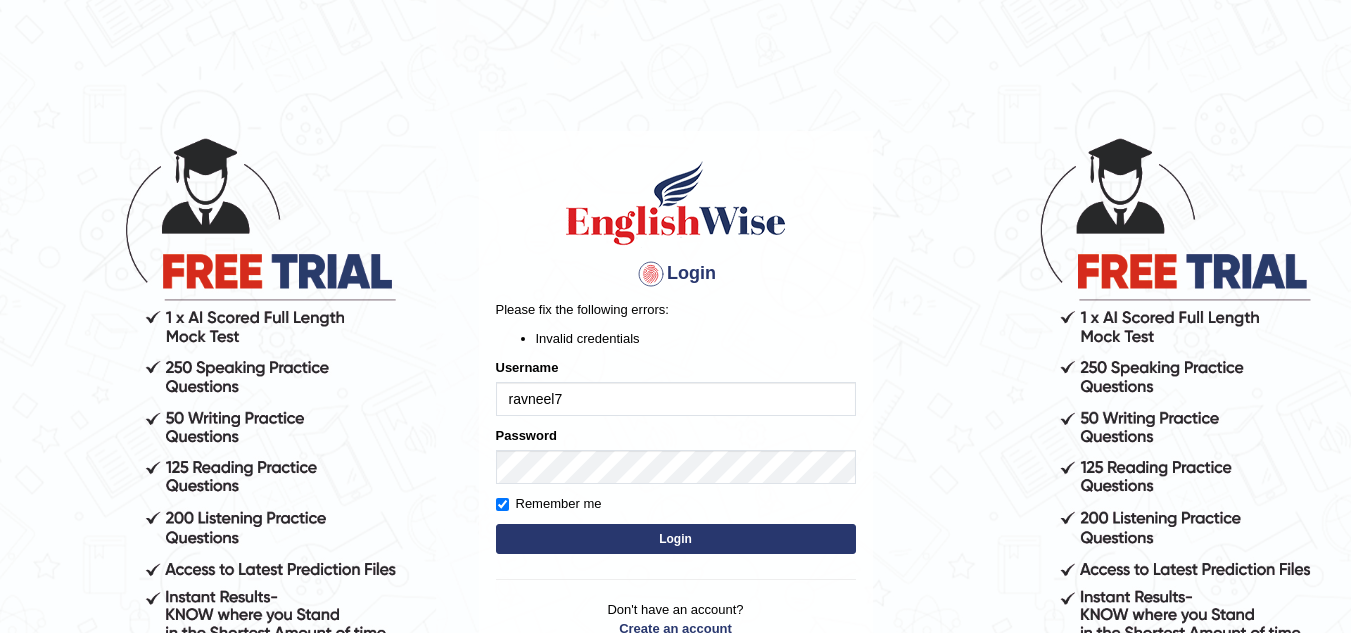 scroll, scrollTop: 0, scrollLeft: 0, axis: both 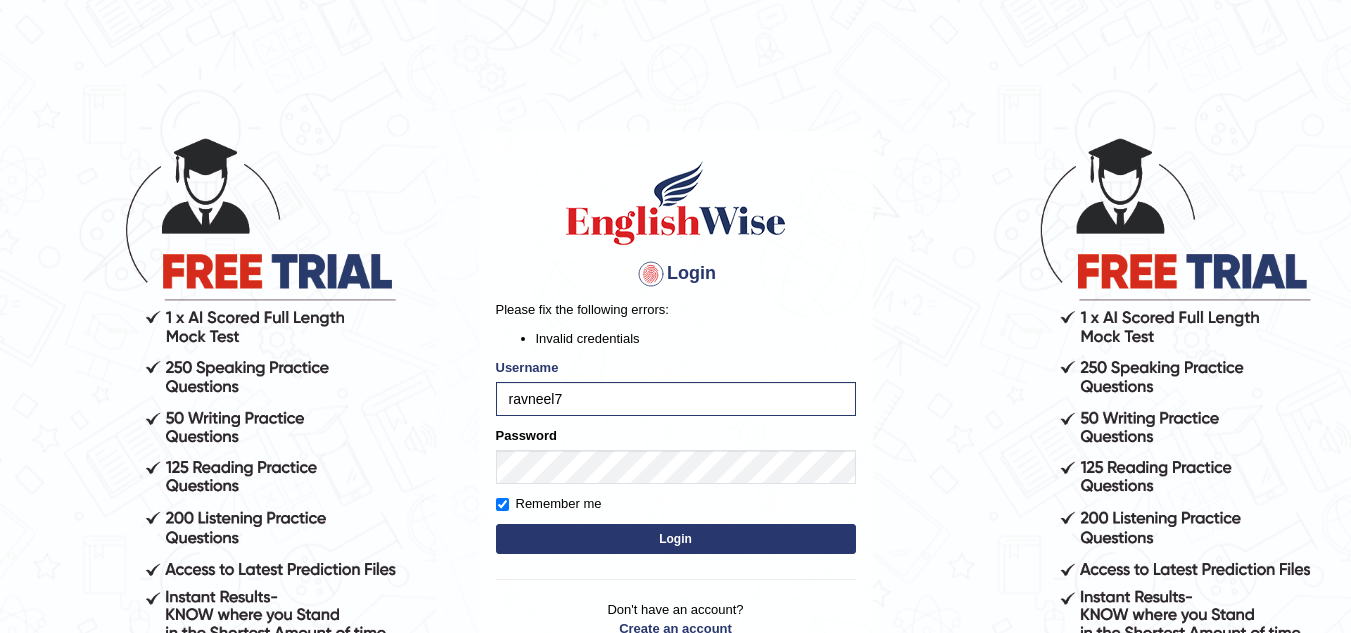 click on "Login" at bounding box center [676, 539] 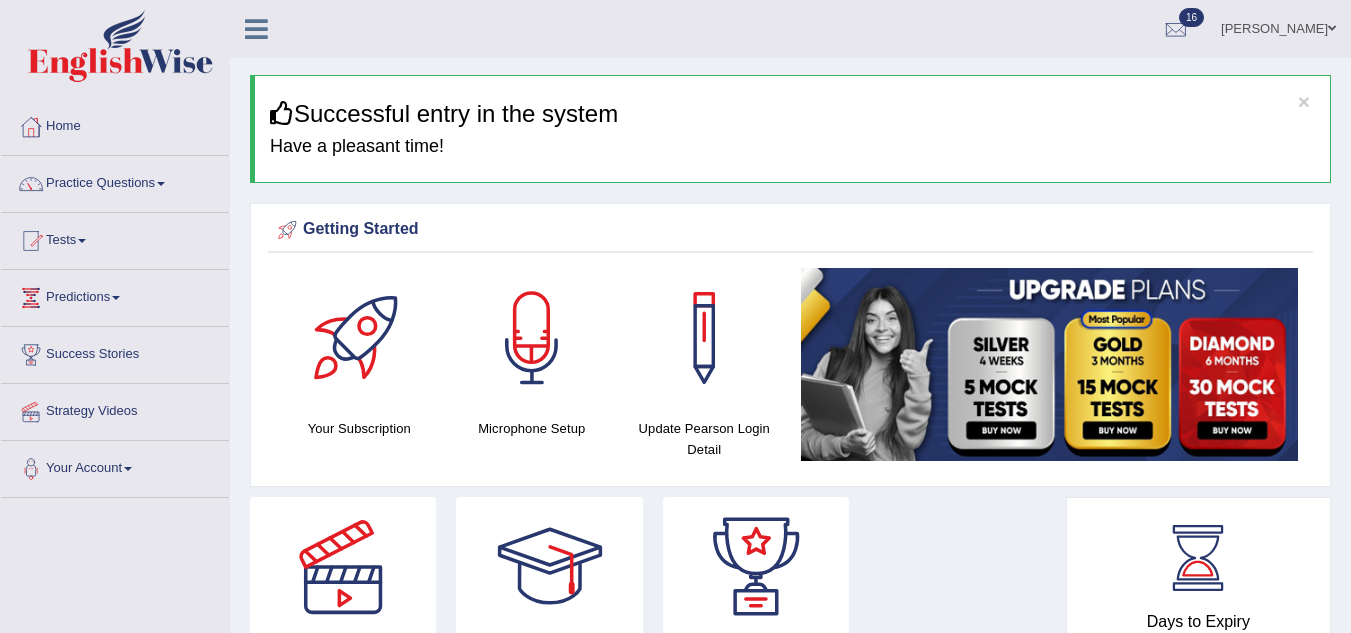 scroll, scrollTop: 0, scrollLeft: 0, axis: both 